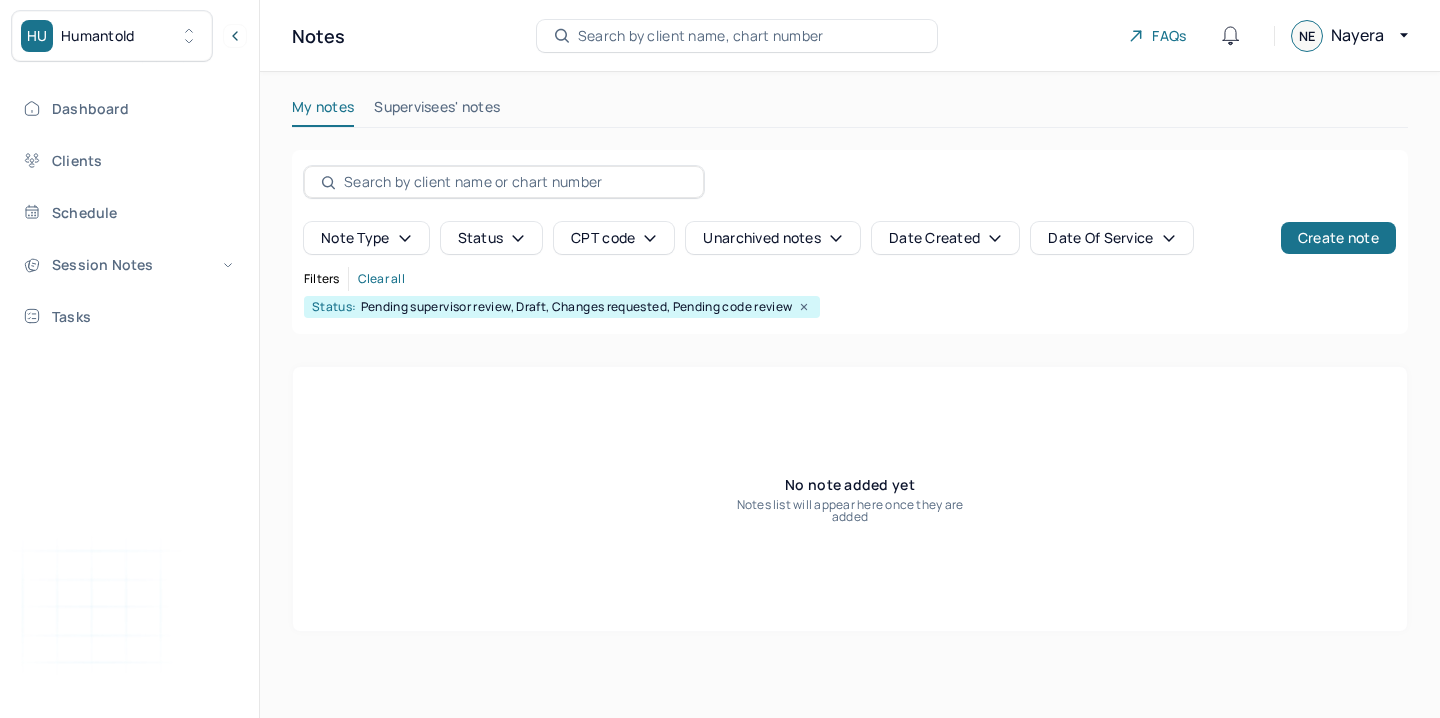 scroll, scrollTop: 0, scrollLeft: 0, axis: both 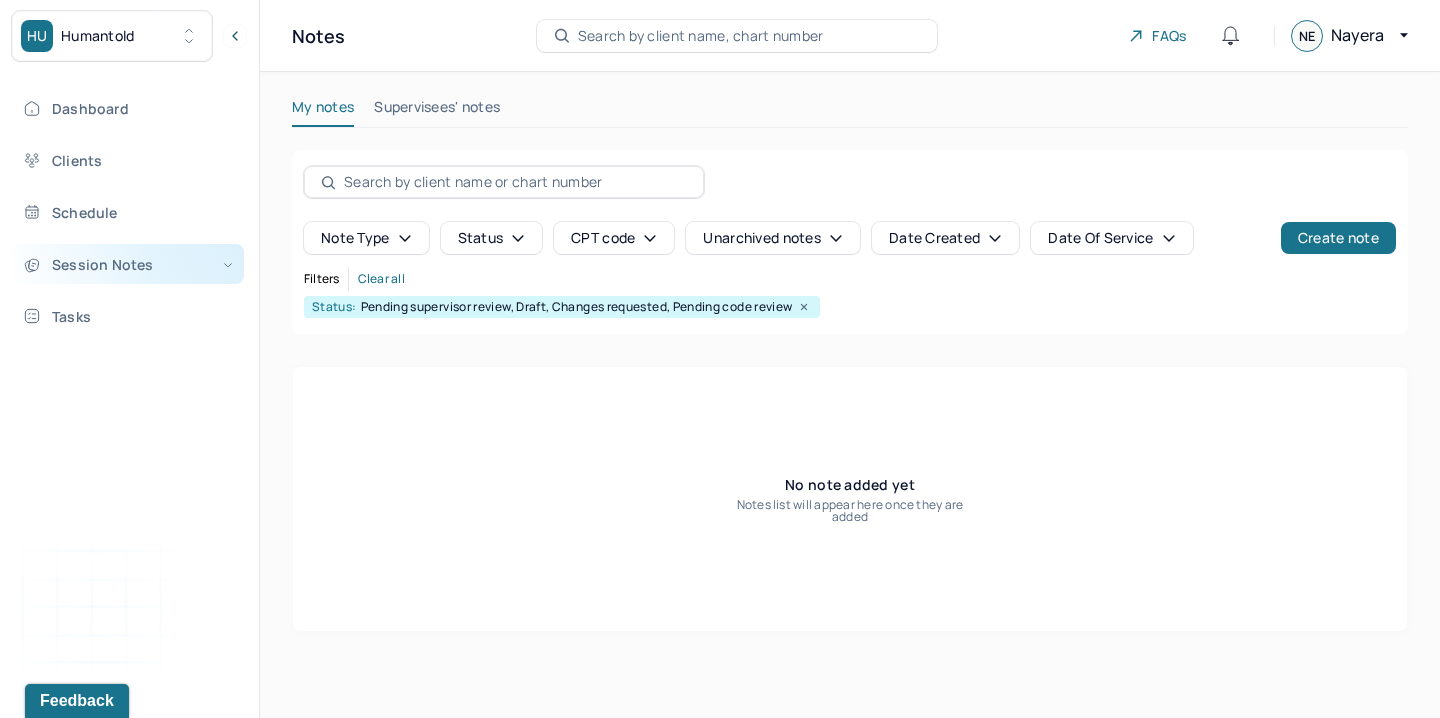 click on "Session Notes" at bounding box center (128, 264) 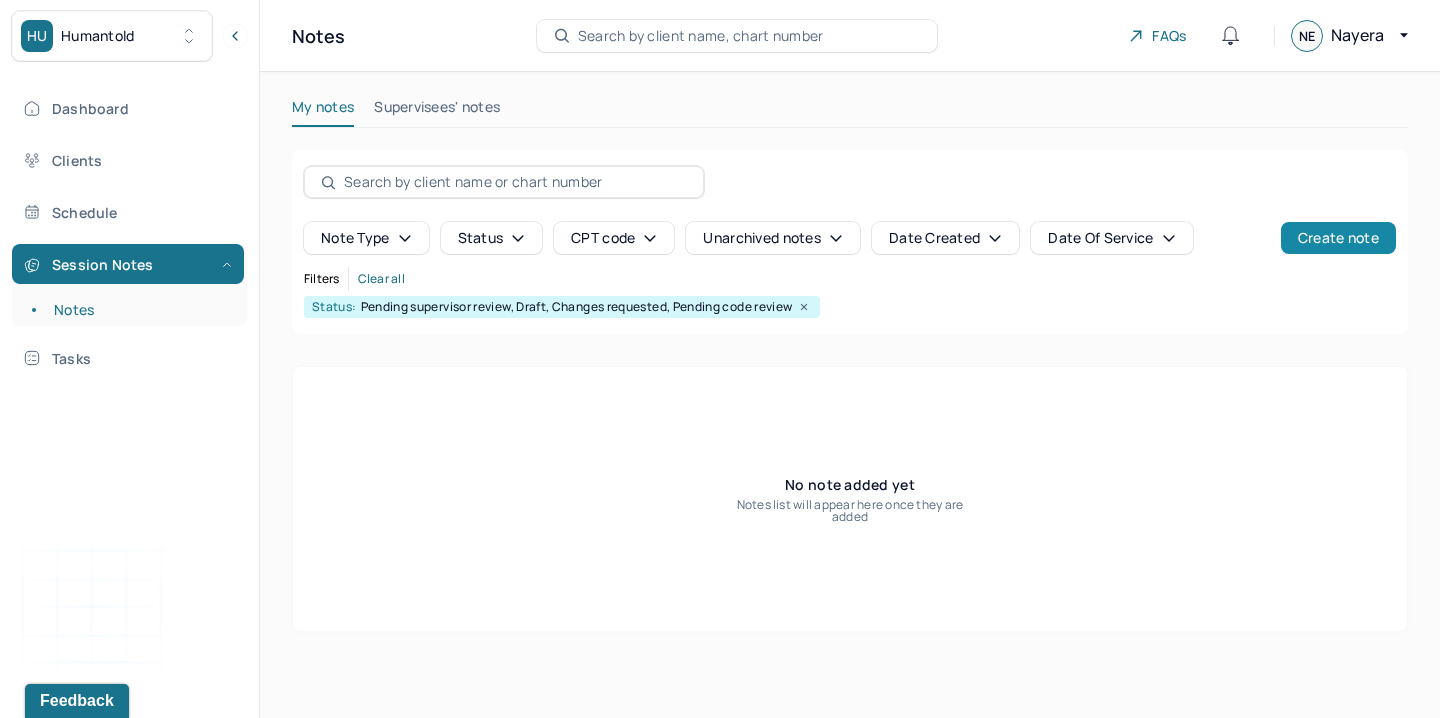 click on "Create note" at bounding box center [1338, 238] 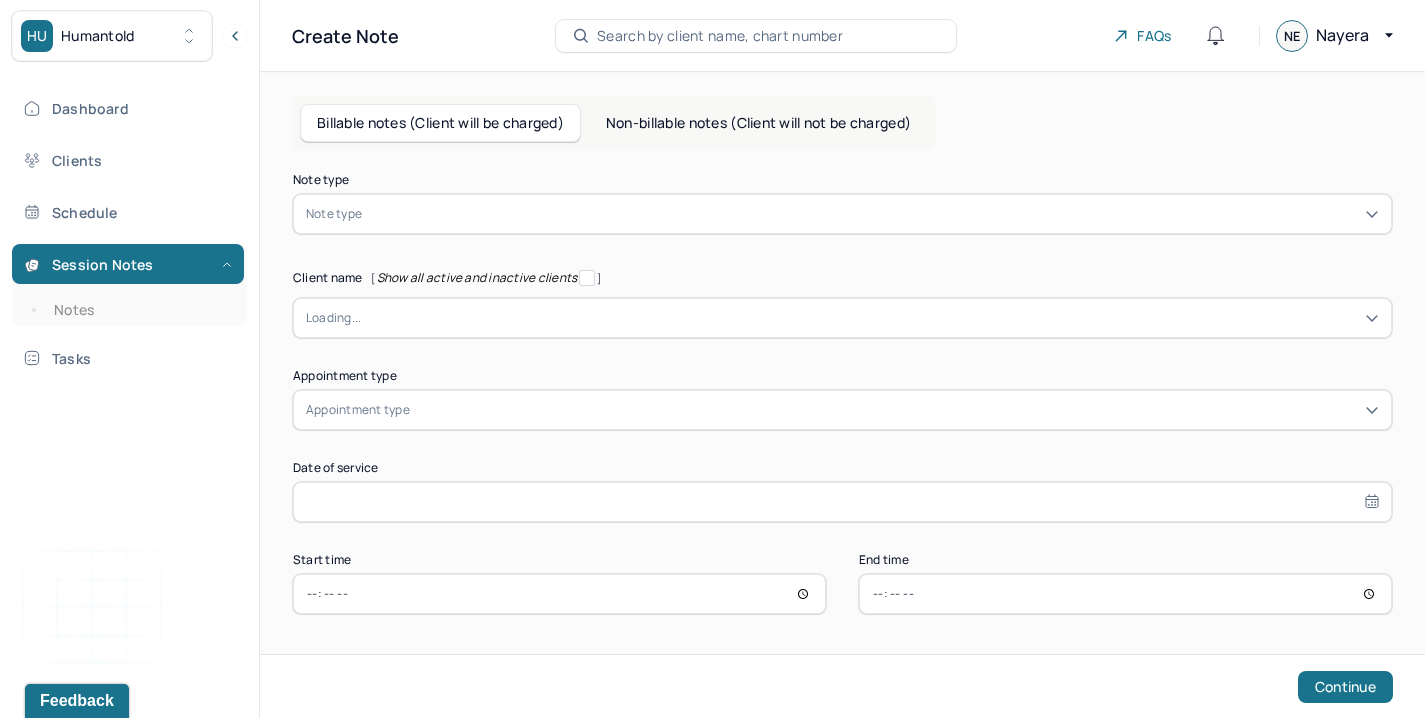 click at bounding box center [872, 214] 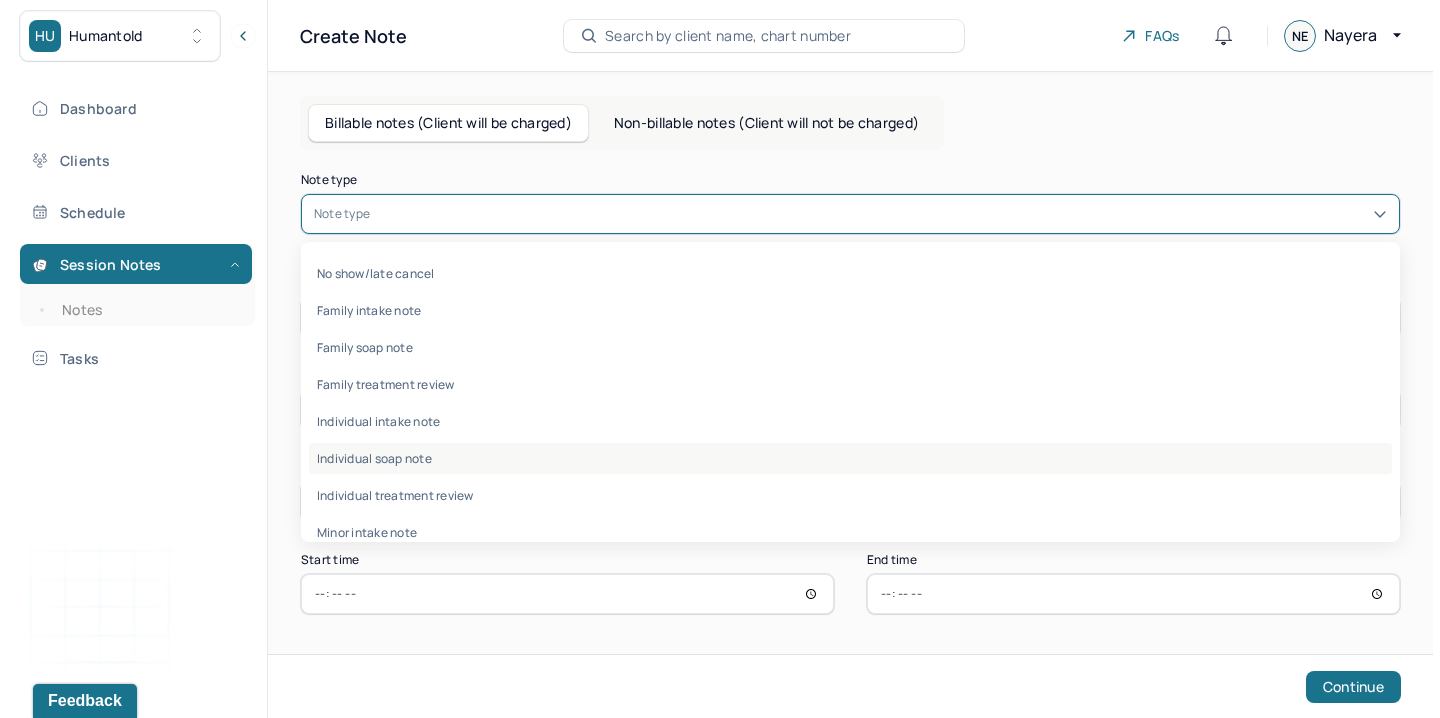 scroll, scrollTop: 96, scrollLeft: 0, axis: vertical 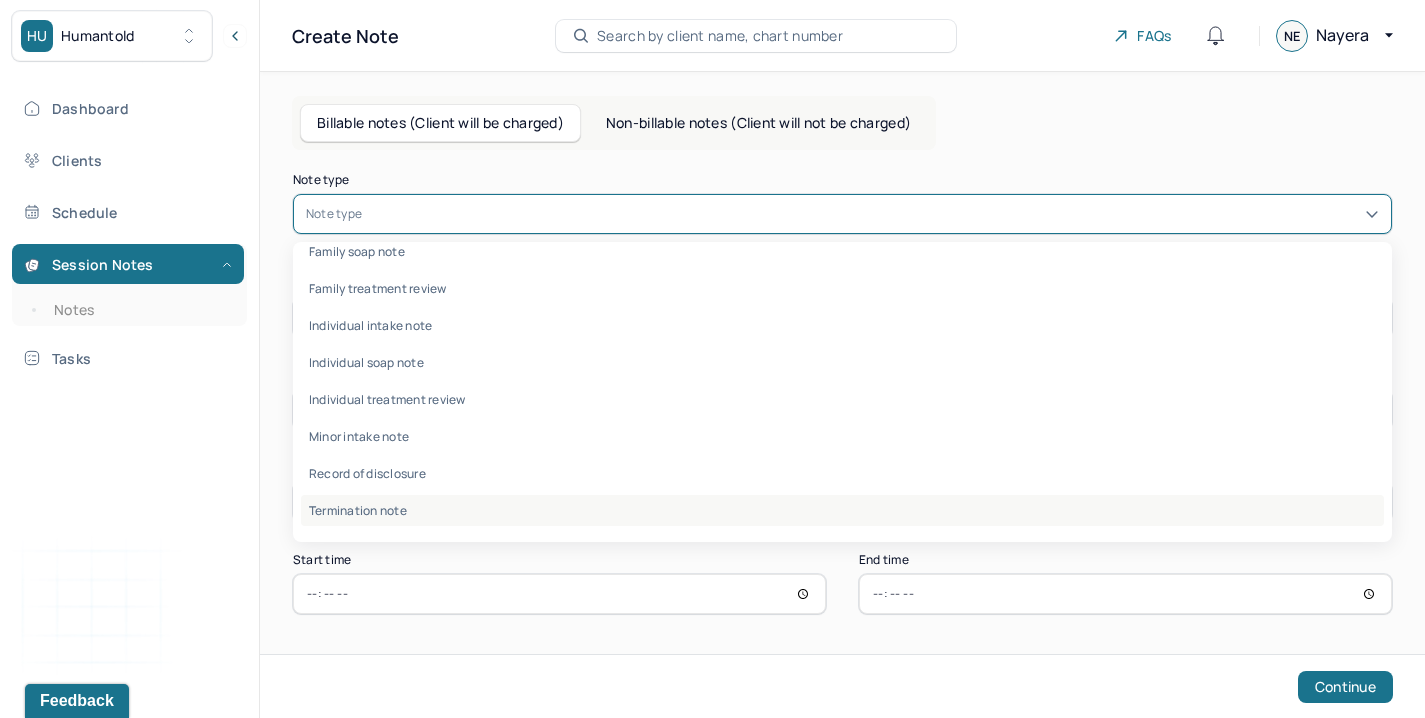 click on "Termination note" at bounding box center (842, 510) 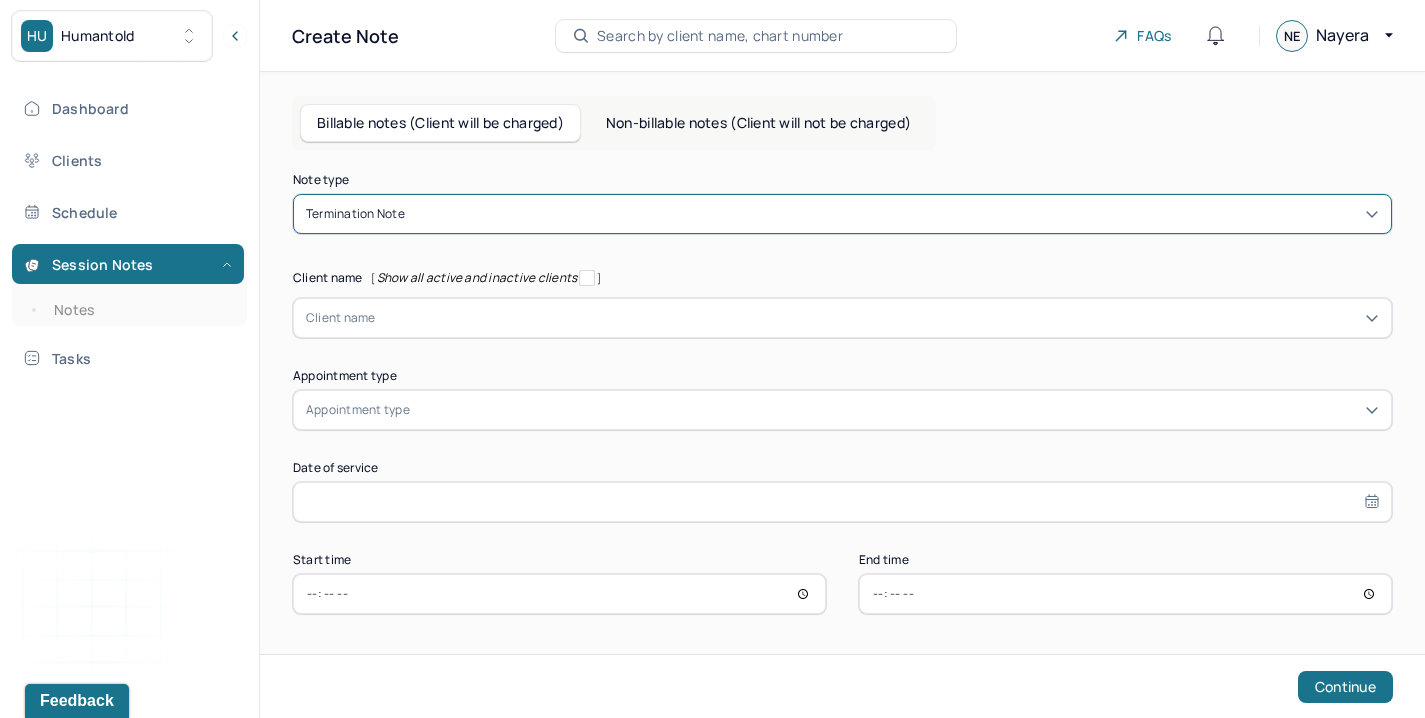 click on "Client name" at bounding box center (341, 318) 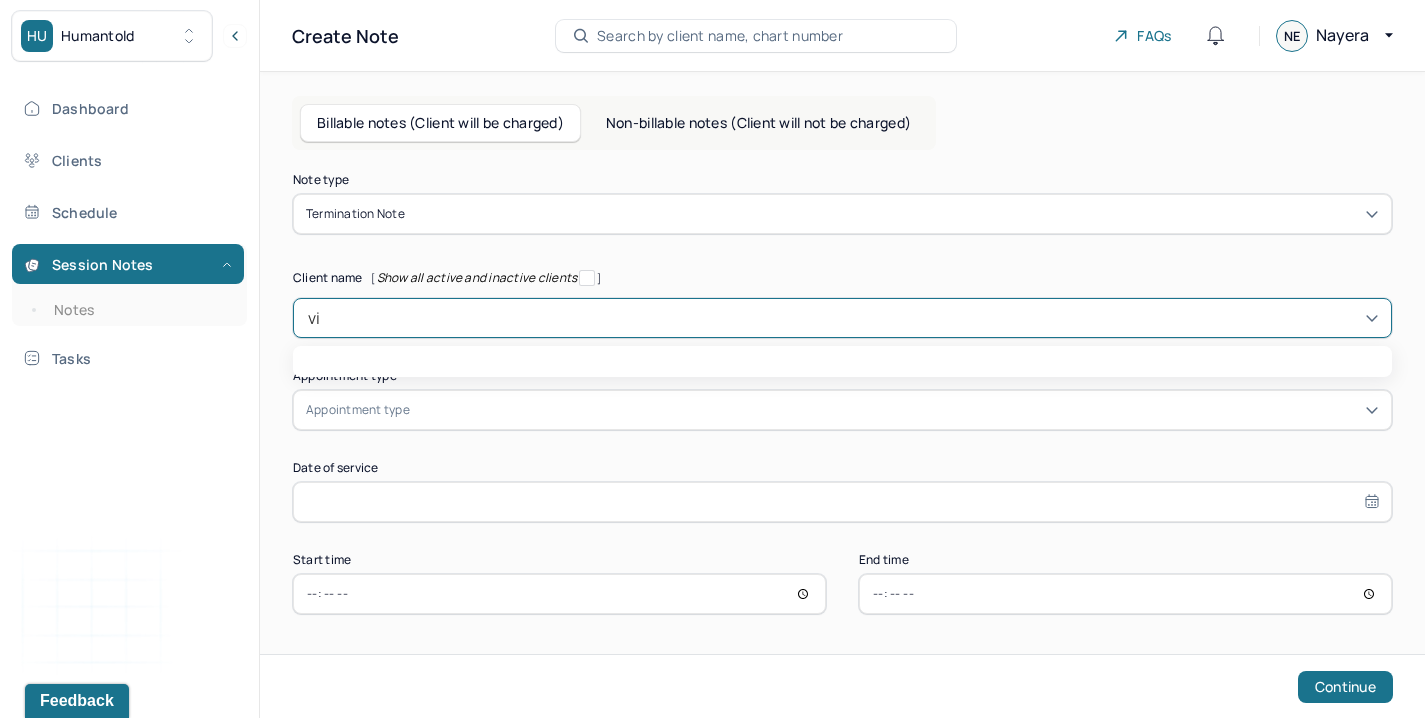 type on "vic" 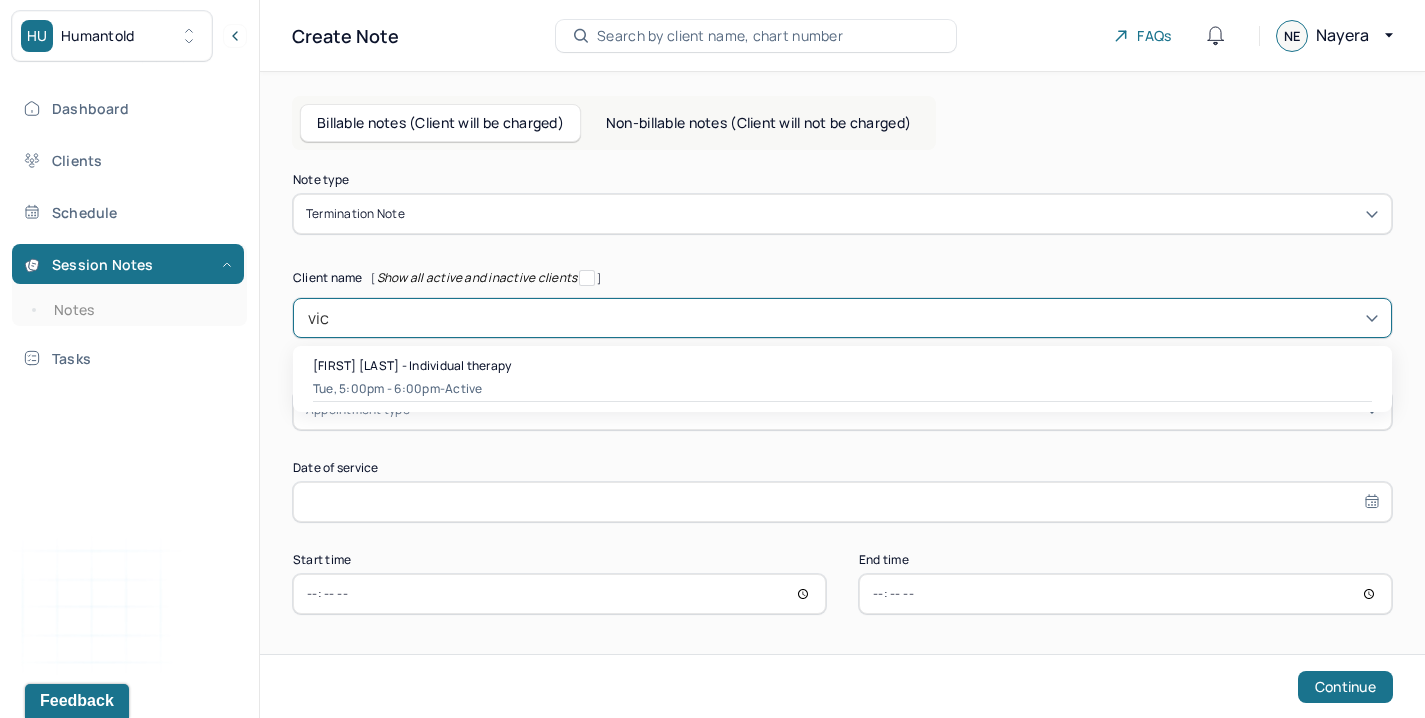 click on "[FIRST] [LAST] - Individual therapy" at bounding box center (412, 365) 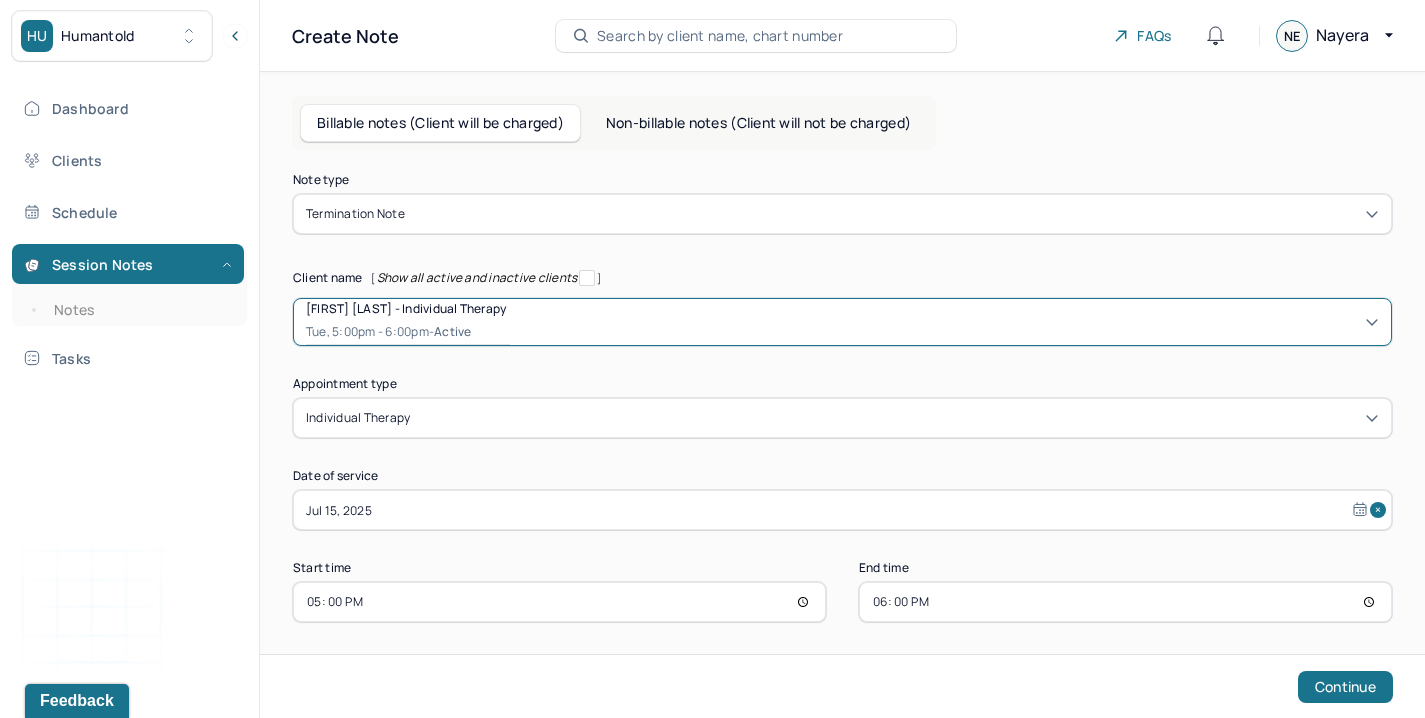 click on "18:00" at bounding box center (1125, 602) 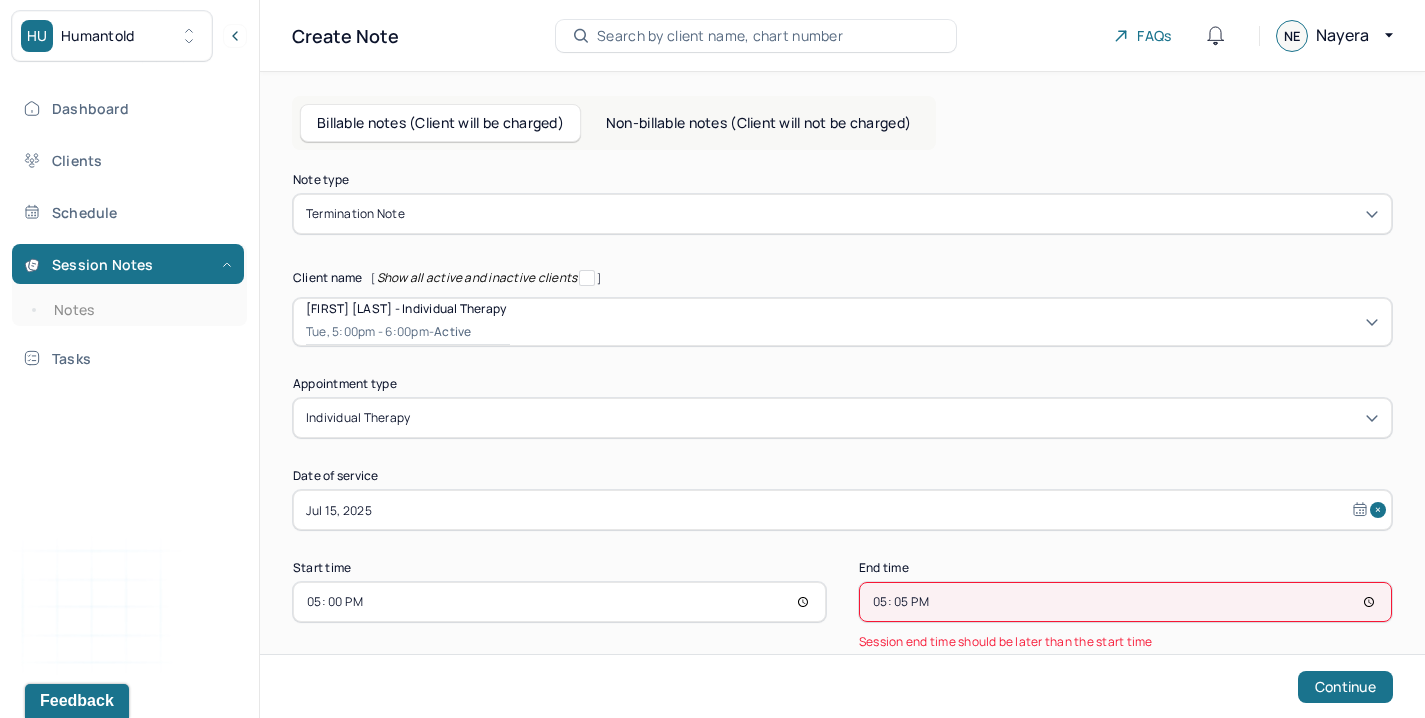 type on "17:55" 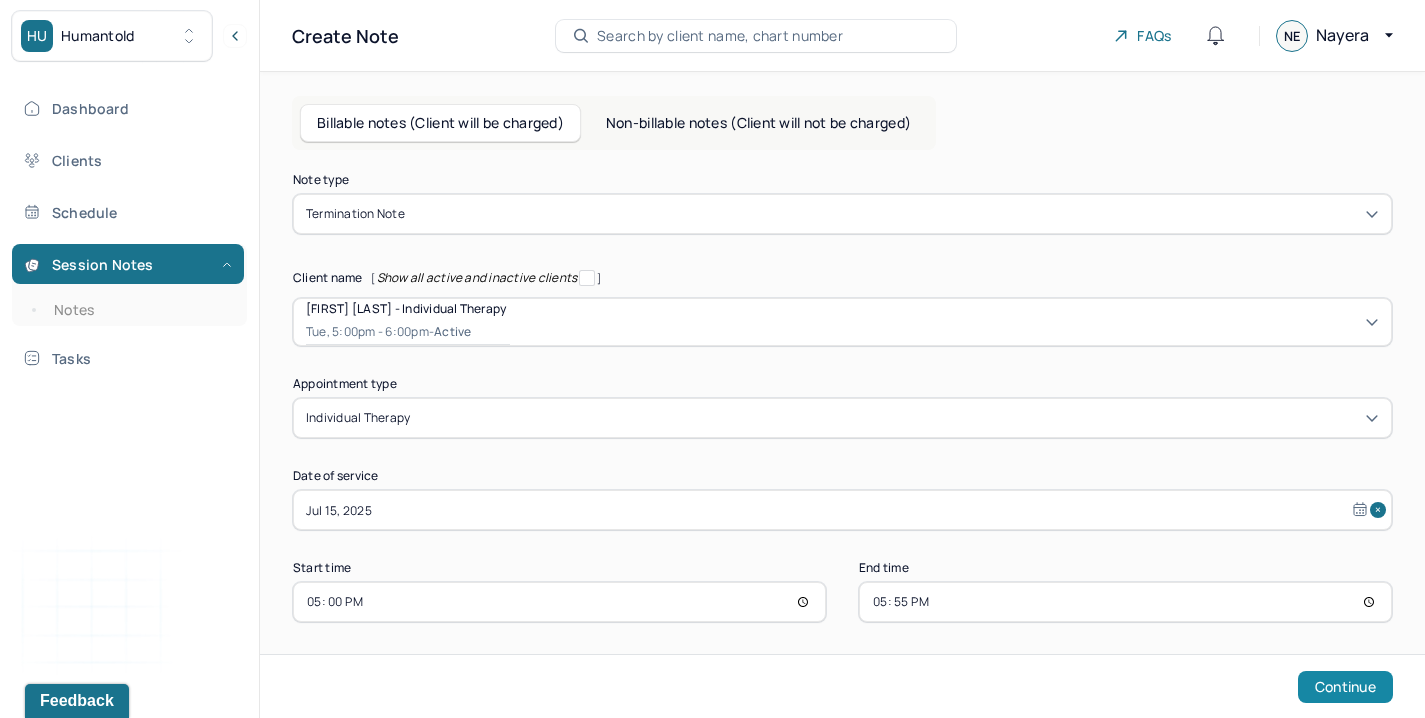 click on "Continue" at bounding box center (1345, 687) 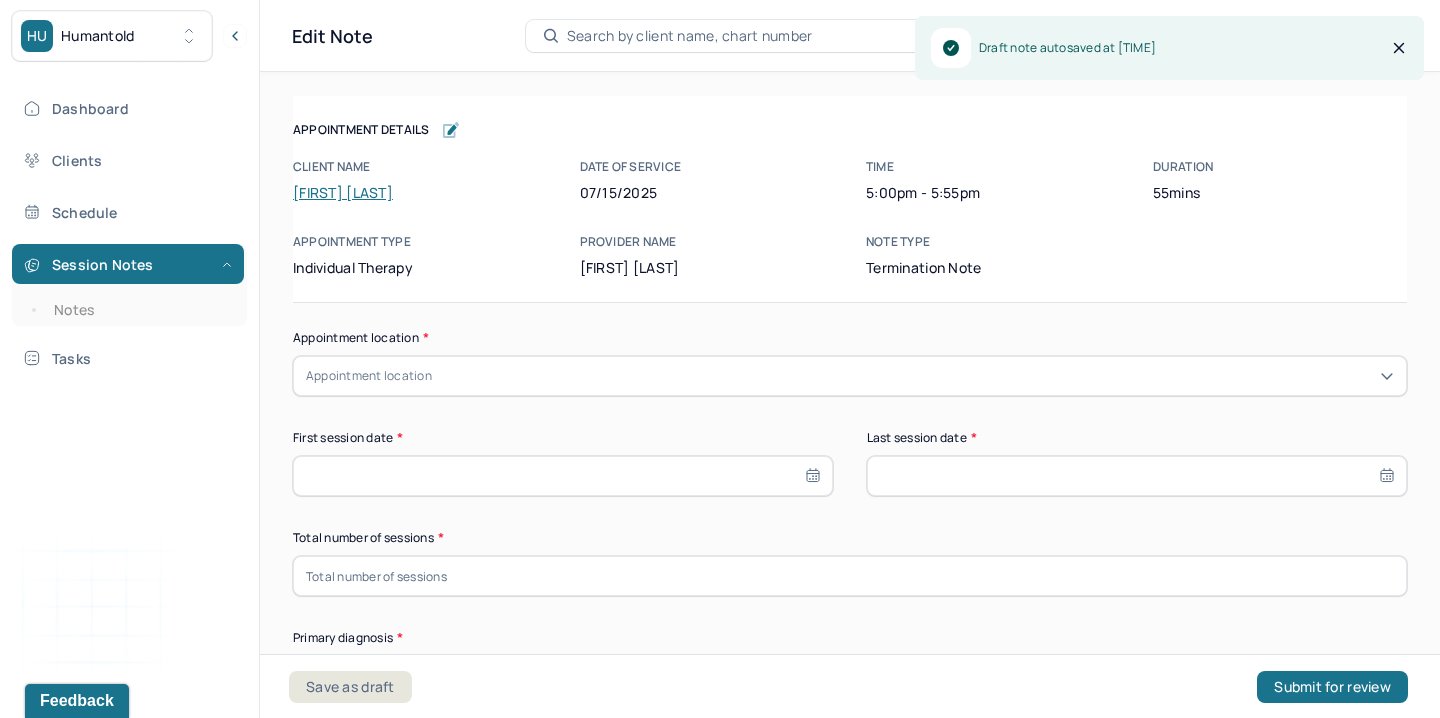 click on "Appointment location" at bounding box center [850, 376] 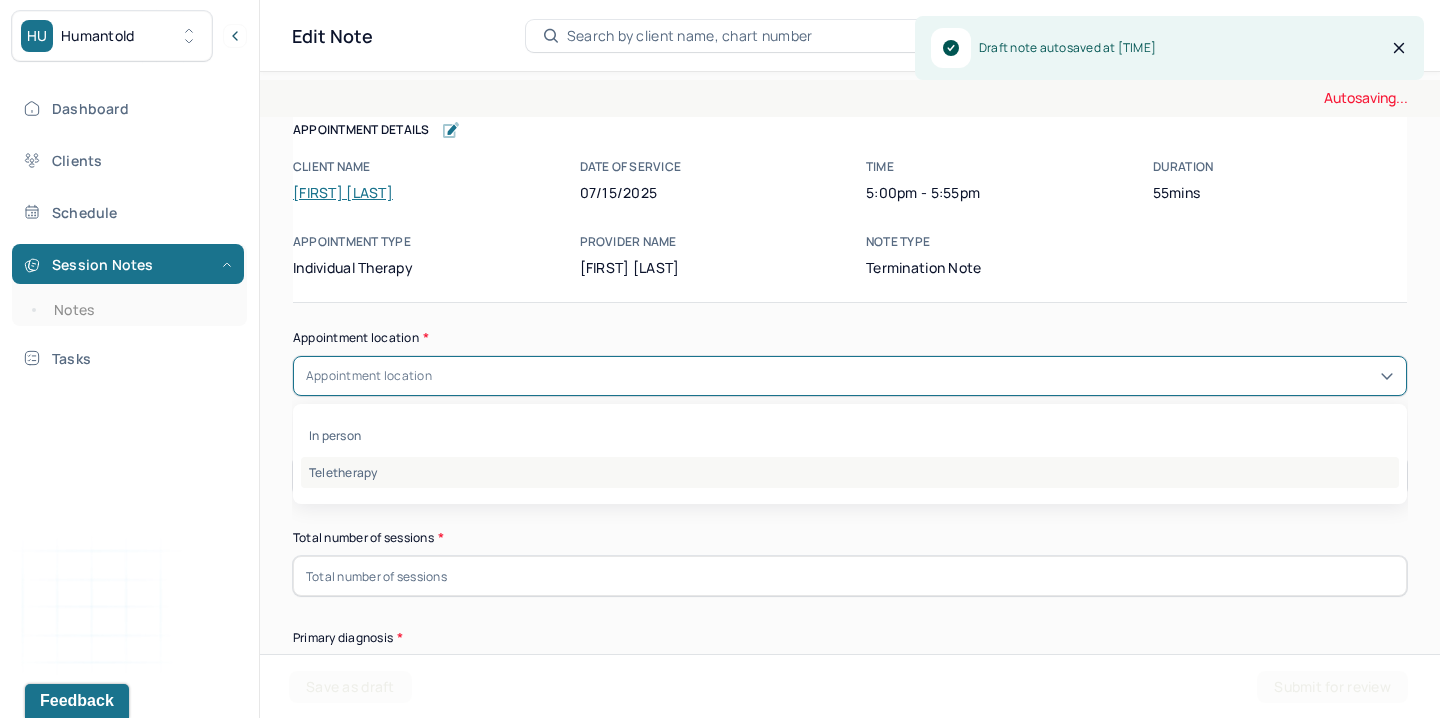 click on "Teletherapy" at bounding box center (850, 472) 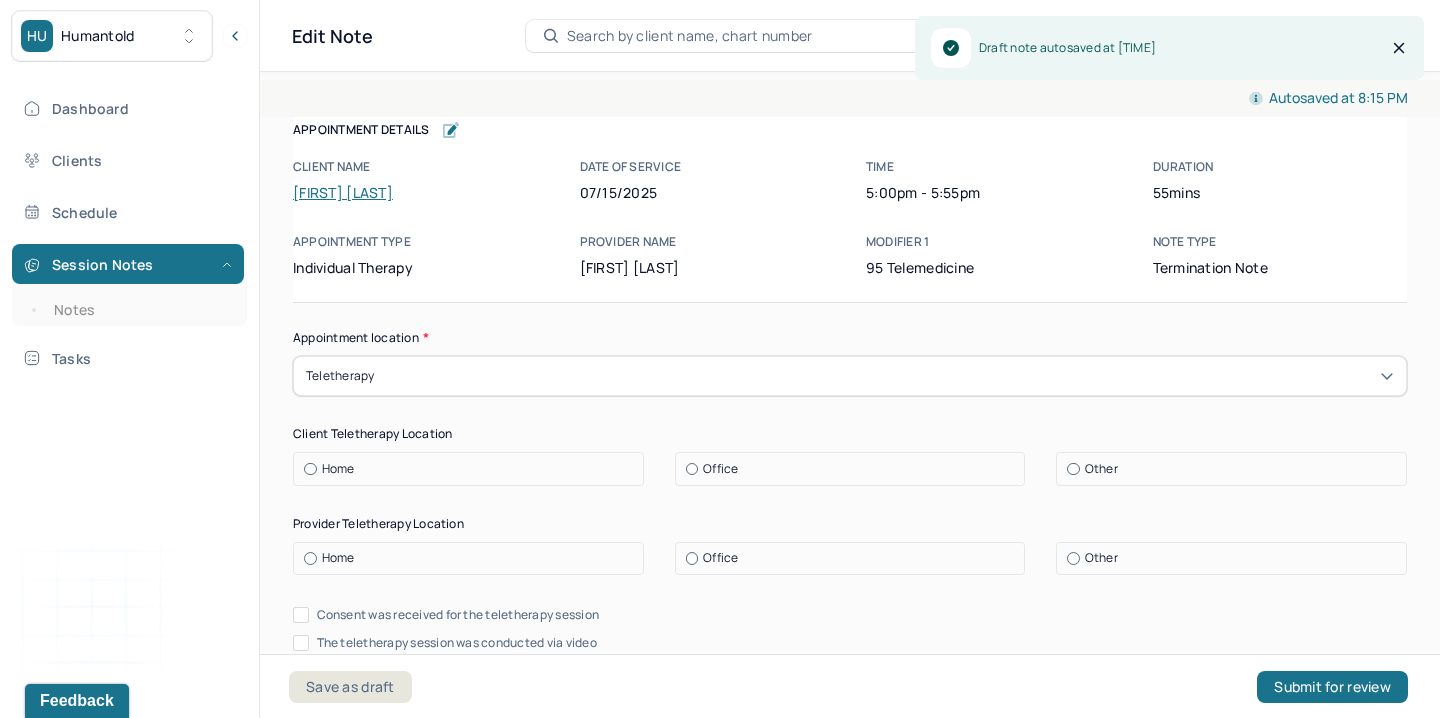 click on "Home" at bounding box center (468, 469) 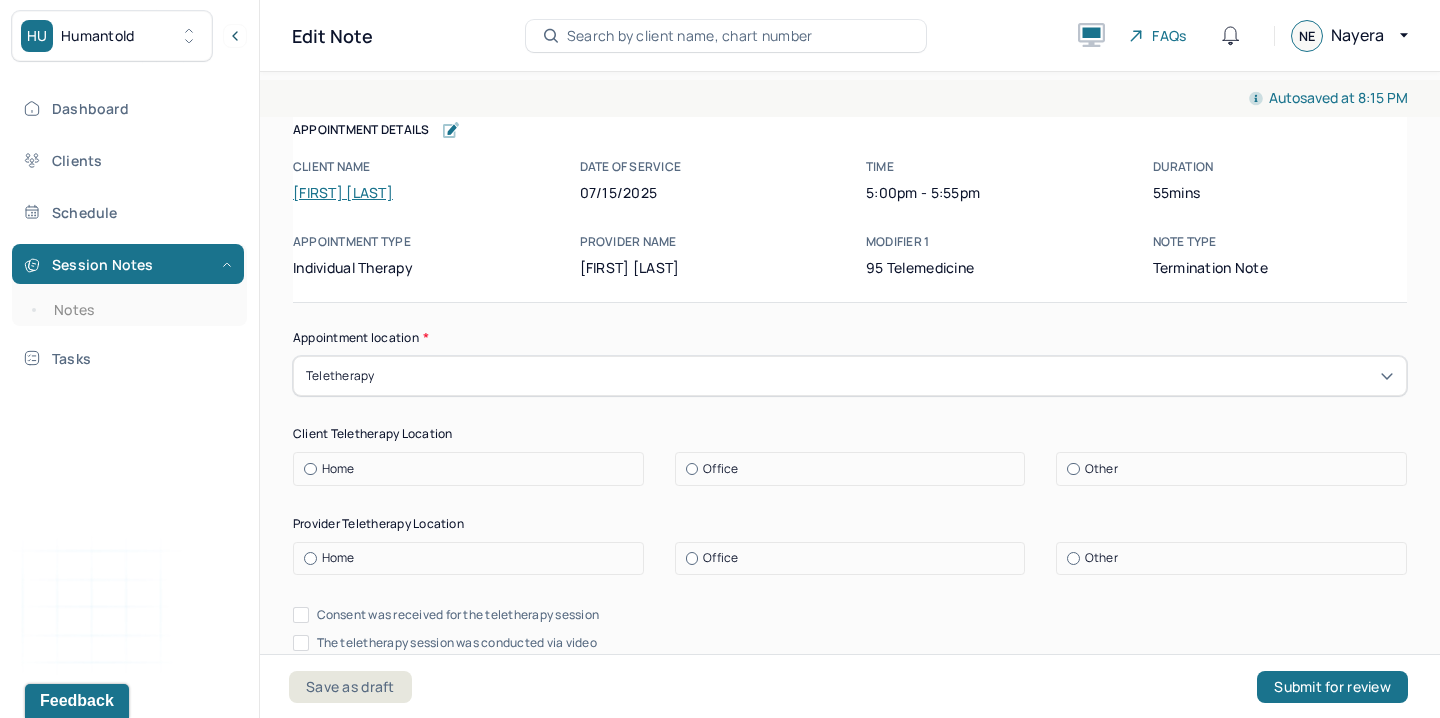 click on "Home" at bounding box center [338, 469] 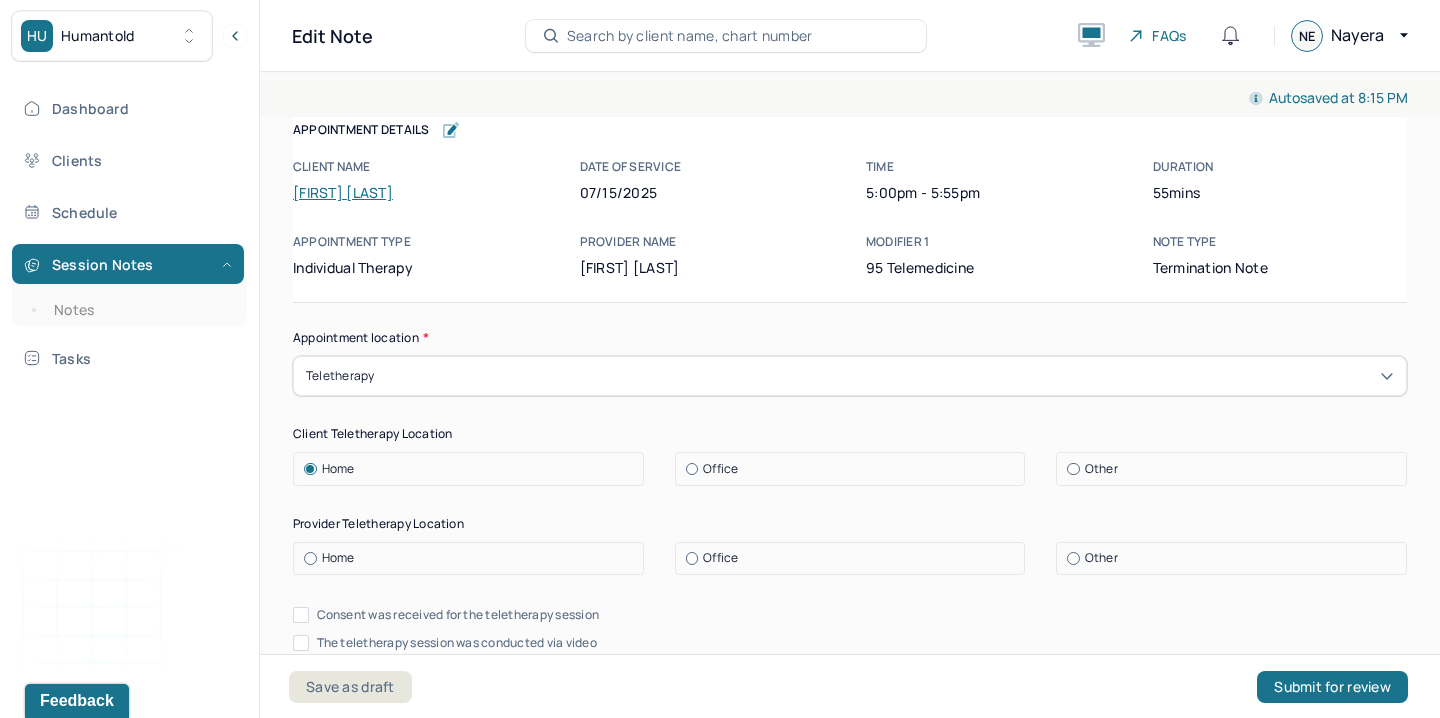 click on "Office" at bounding box center (720, 558) 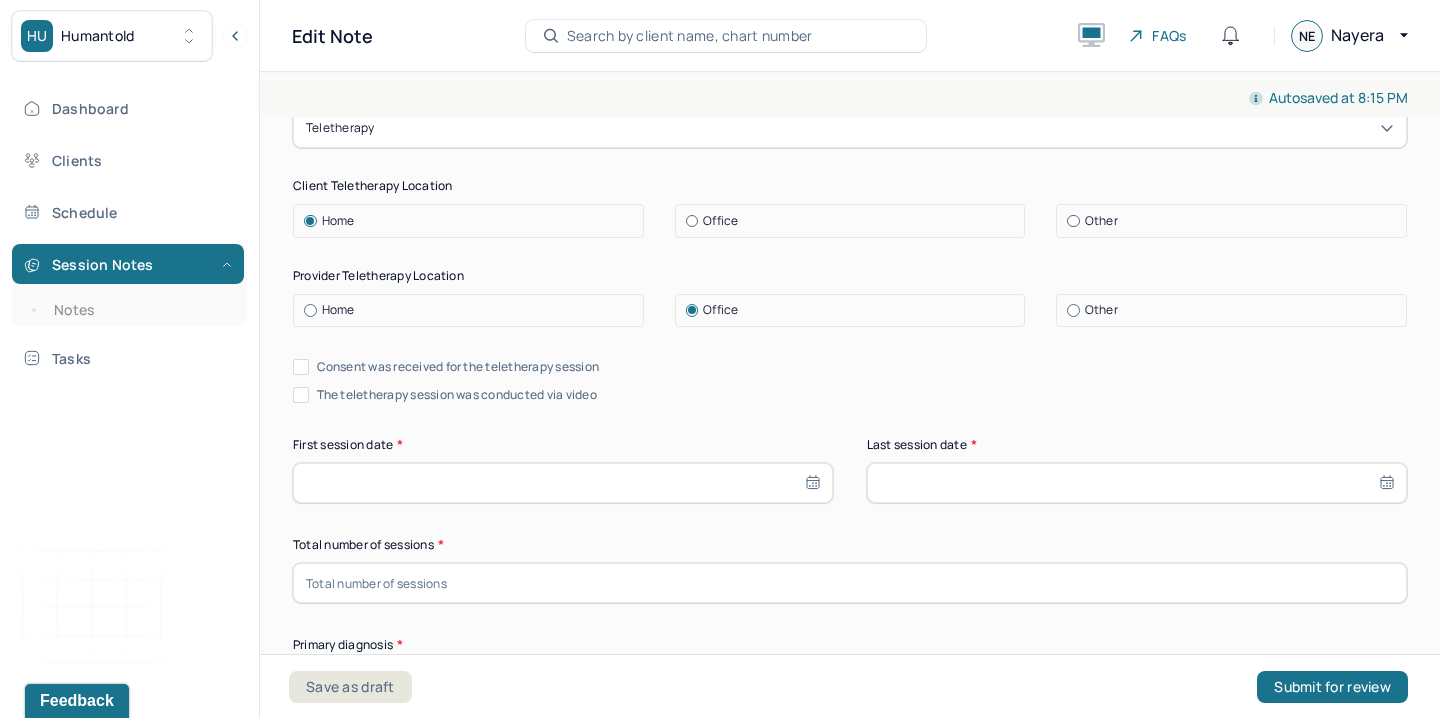 scroll, scrollTop: 381, scrollLeft: 0, axis: vertical 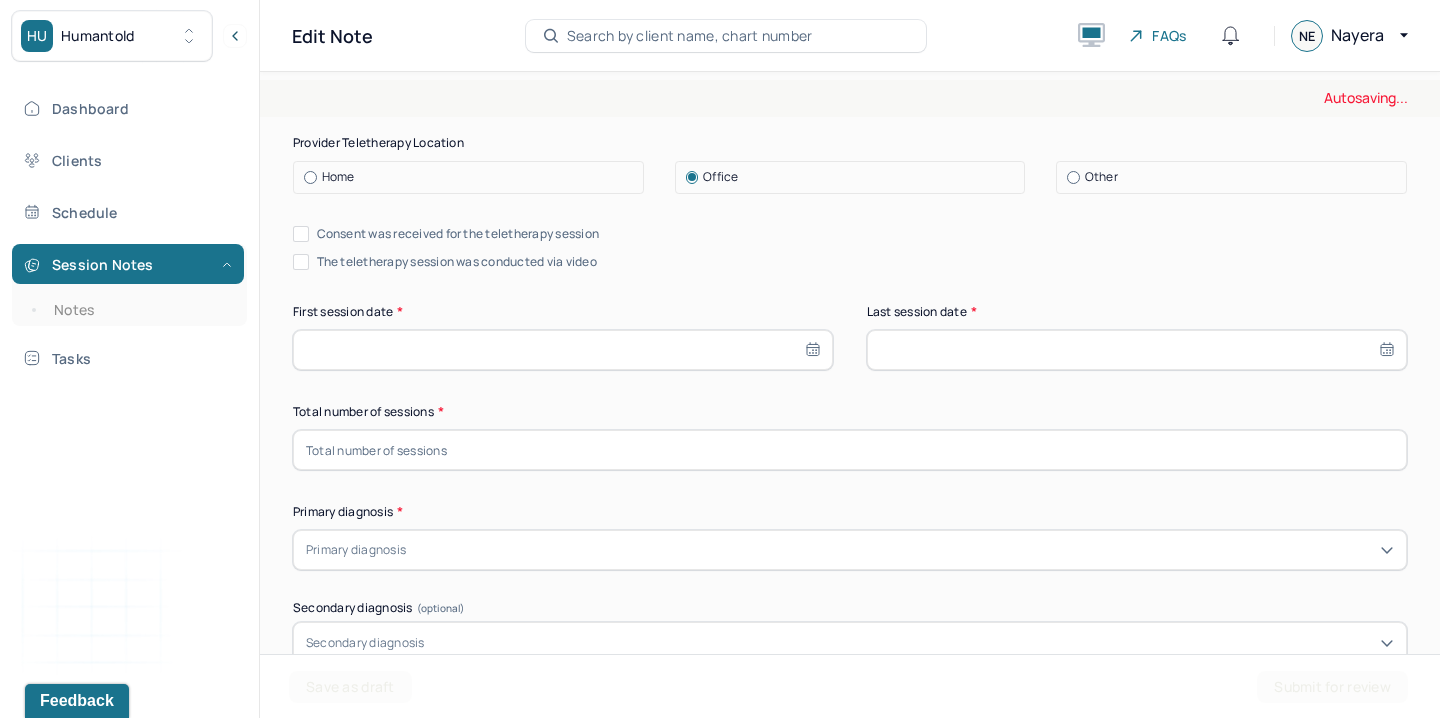 click on "Consent was received for the teletherapy session" at bounding box center (458, 234) 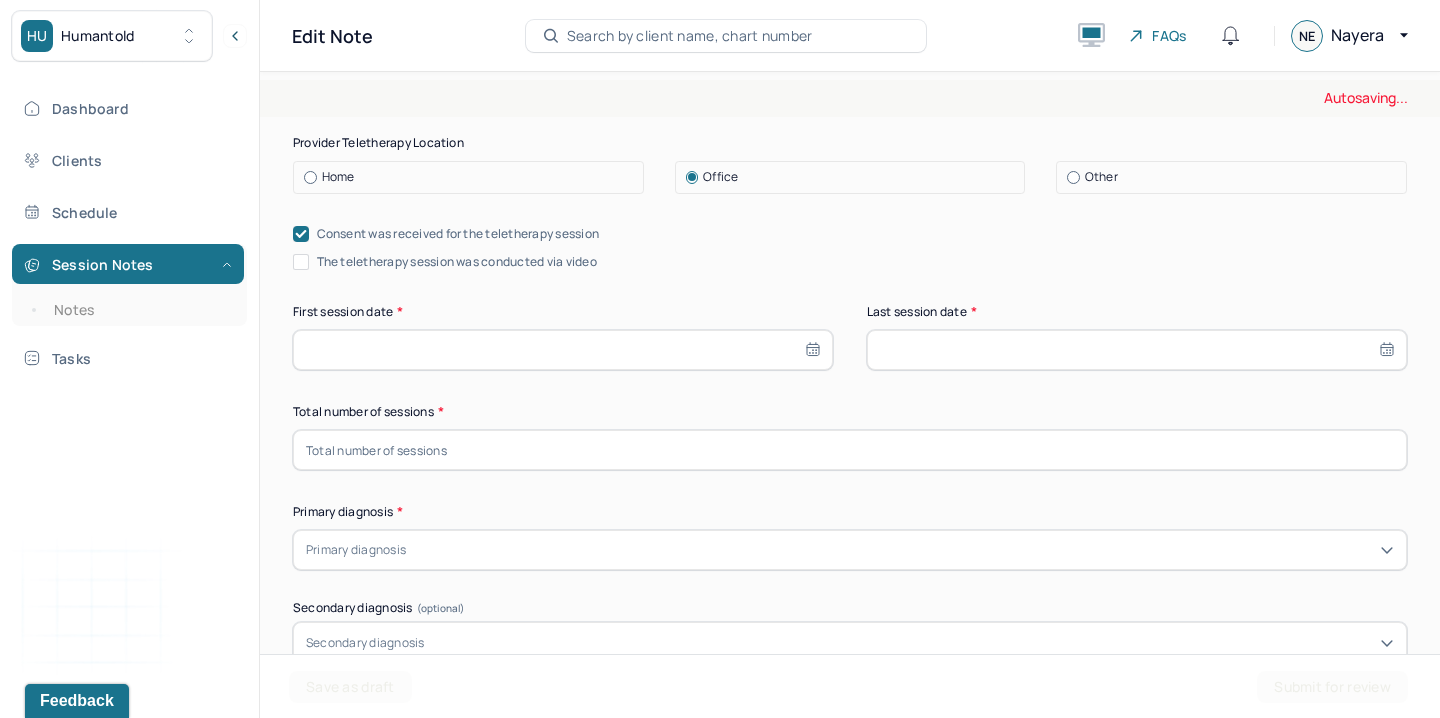 click on "The teletherapy session was conducted via video" at bounding box center [457, 262] 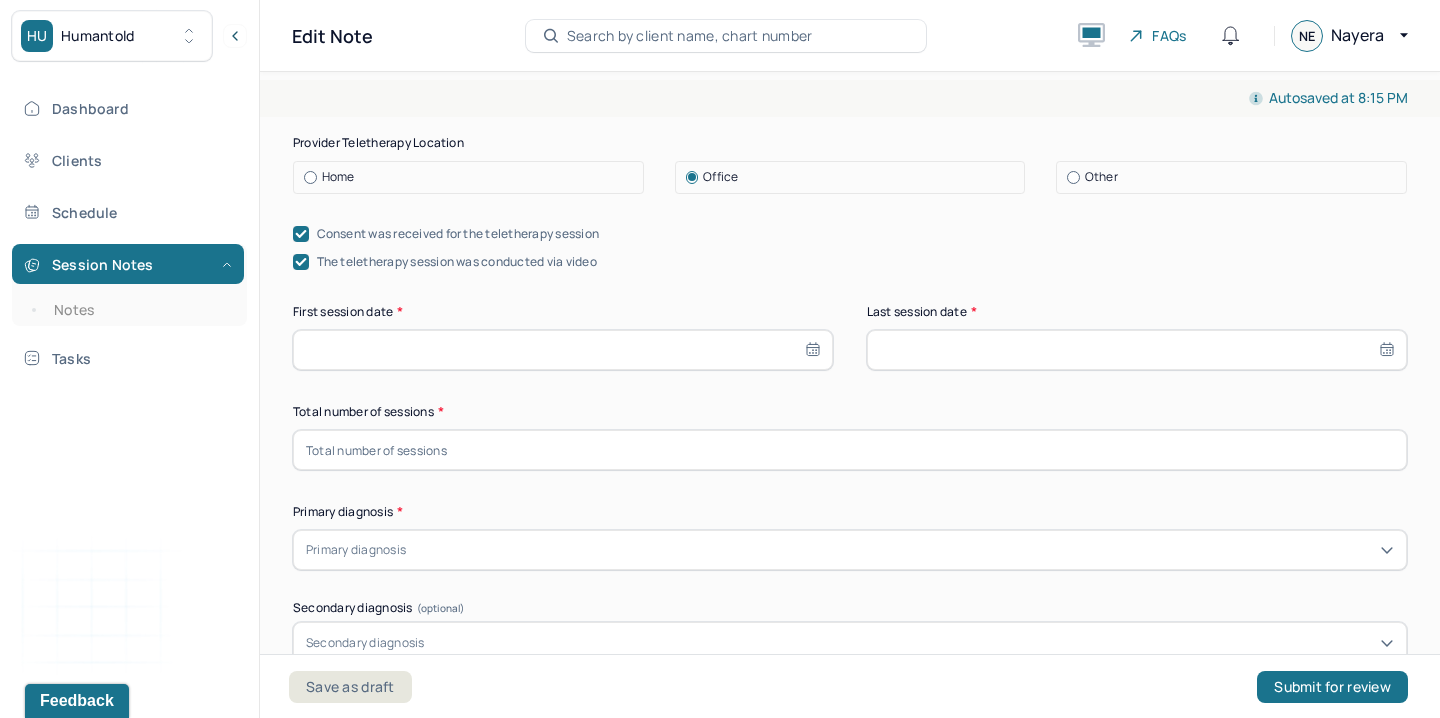 click at bounding box center [1137, 350] 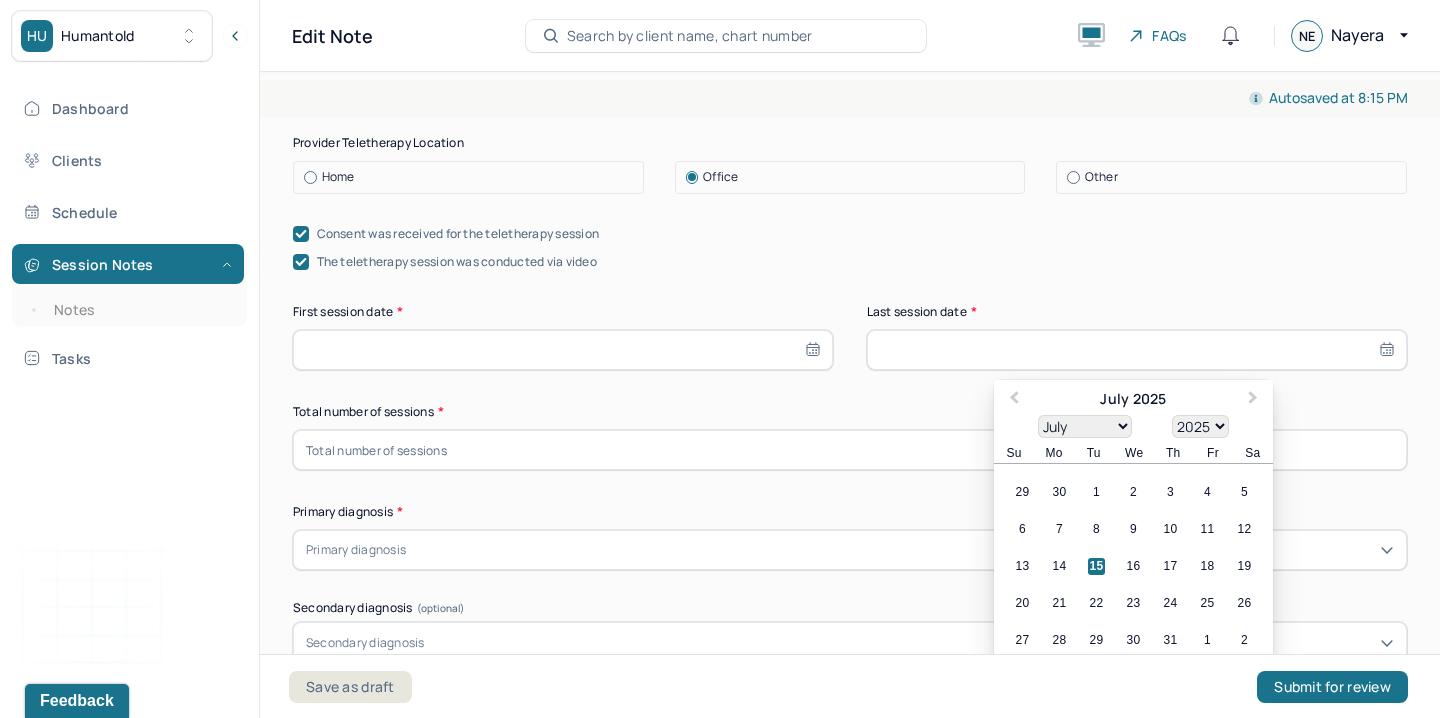 click on "15" at bounding box center (1096, 566) 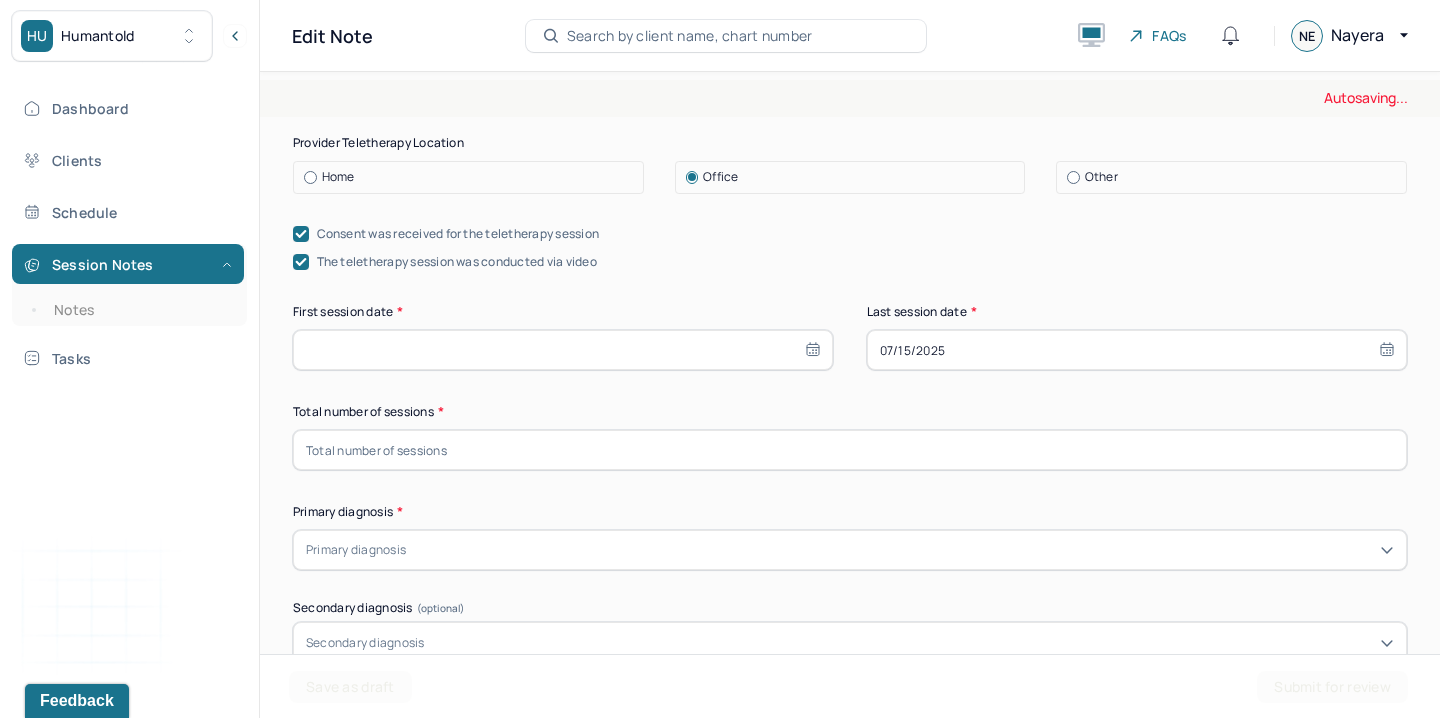 click at bounding box center [902, 550] 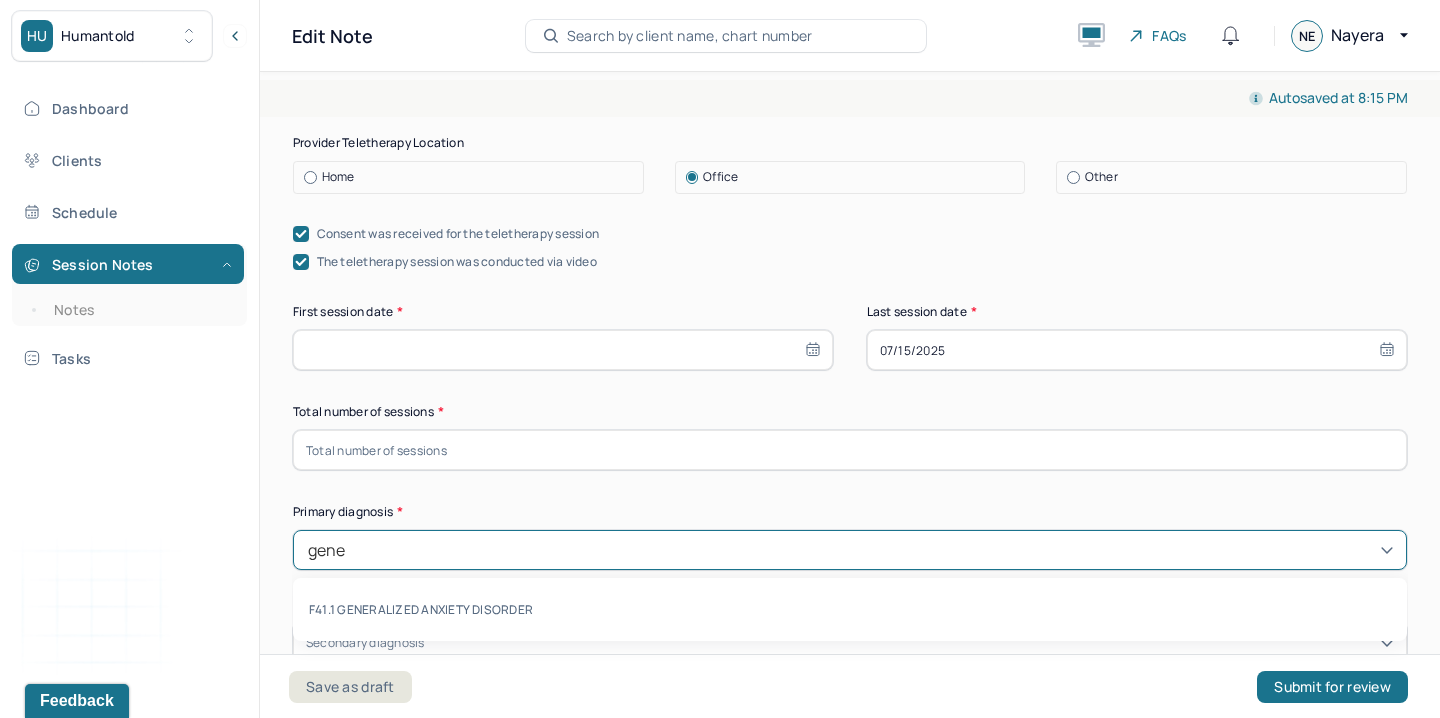 type on "gener" 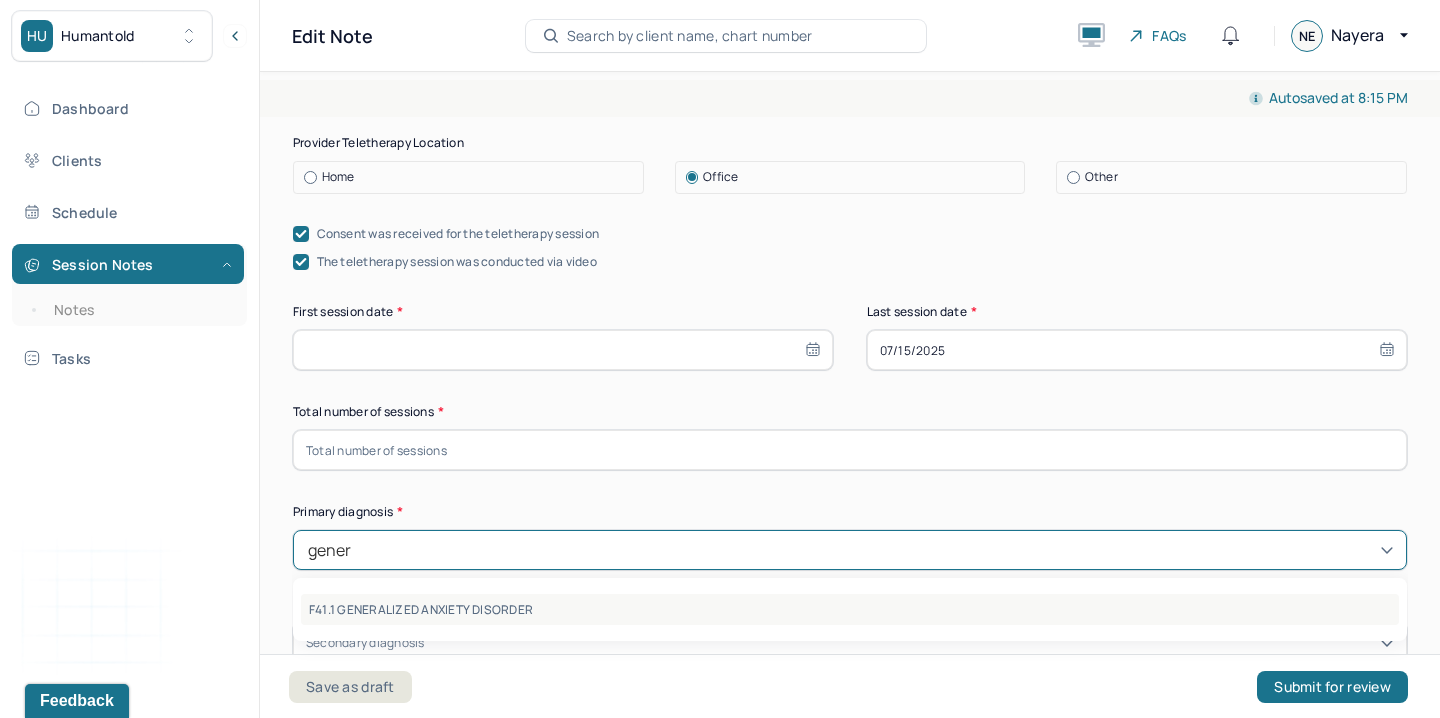 click on "F41.1 GENERALIZED ANXIETY DISORDER" at bounding box center [850, 609] 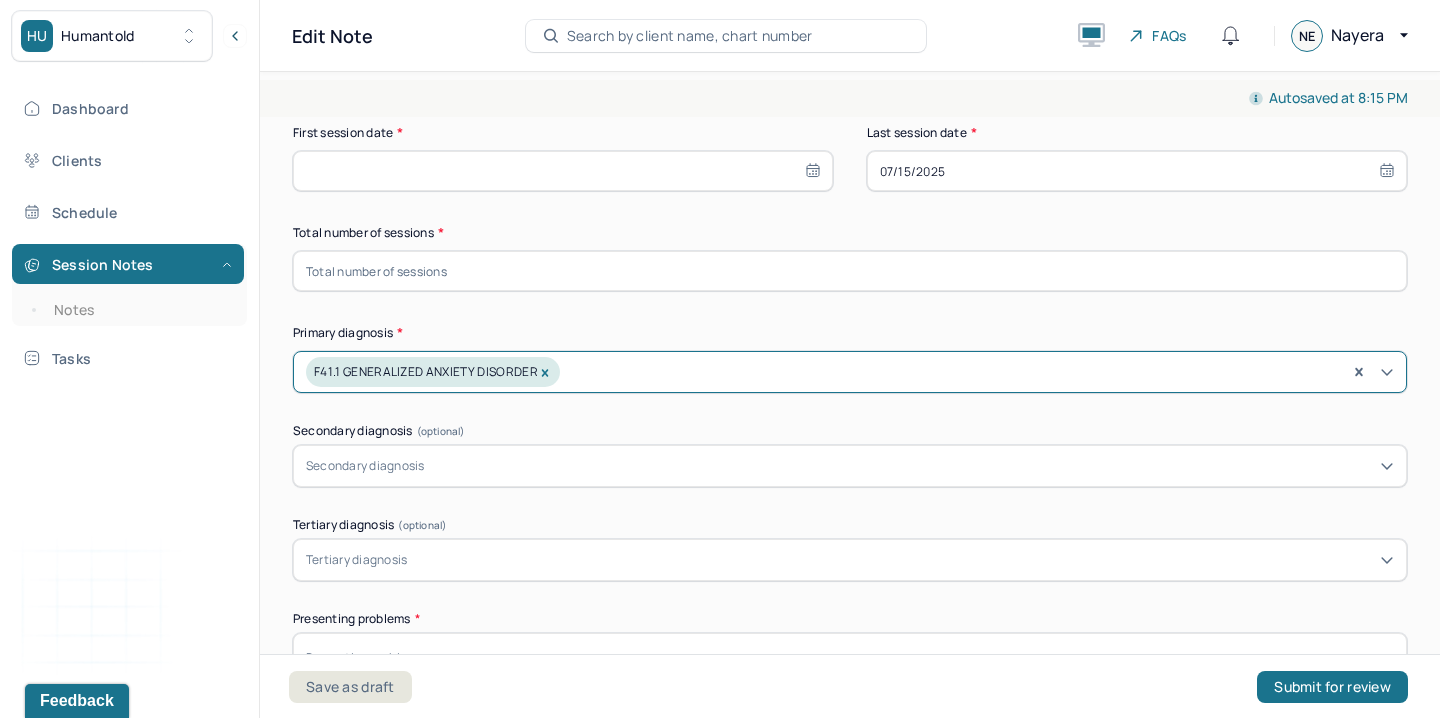 scroll, scrollTop: 564, scrollLeft: 0, axis: vertical 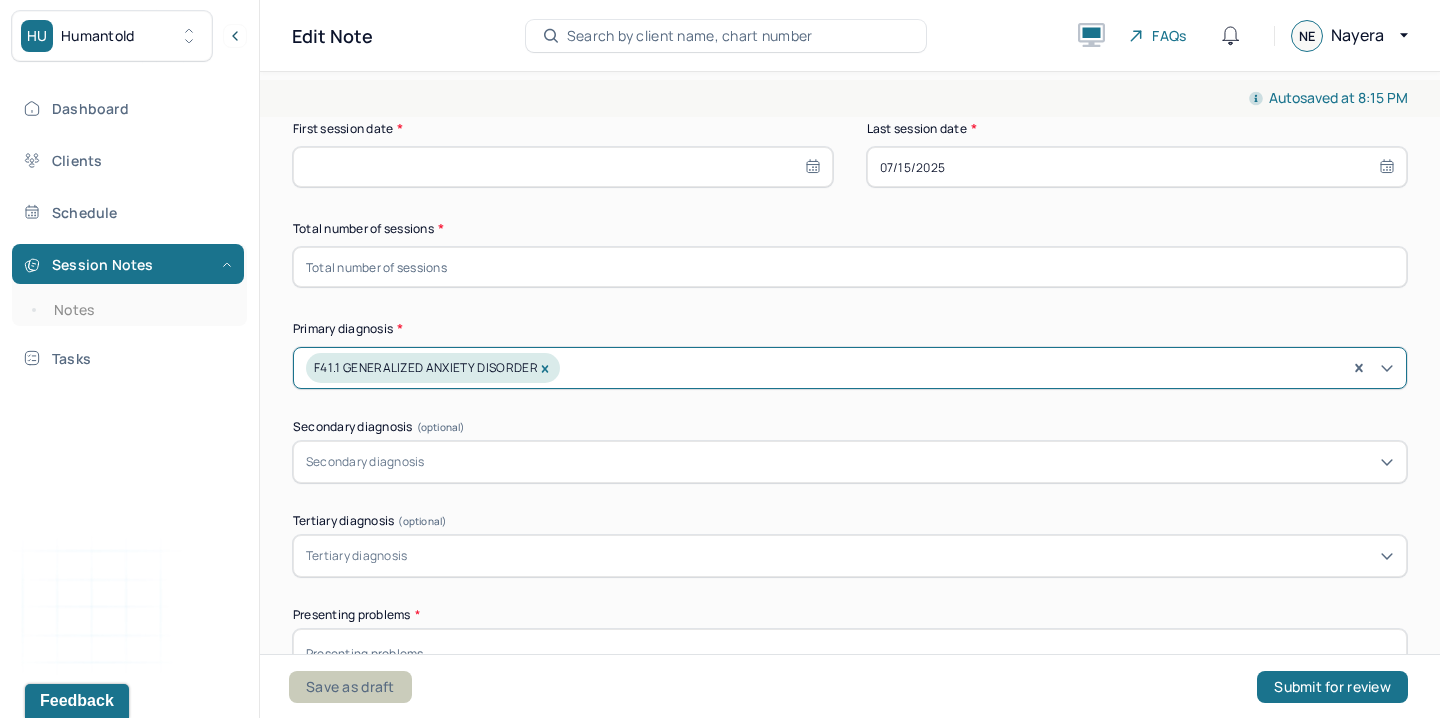 click on "Save as draft" at bounding box center [350, 687] 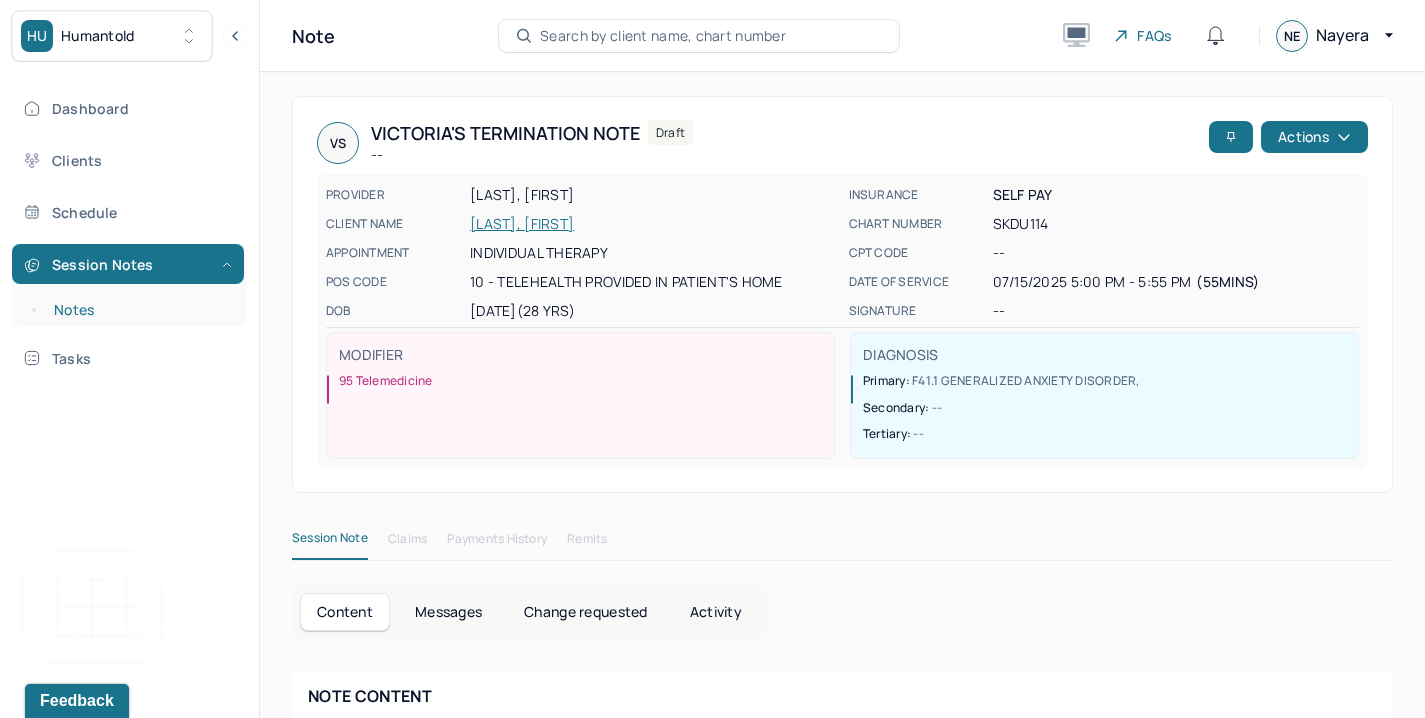 click on "Notes" at bounding box center [139, 310] 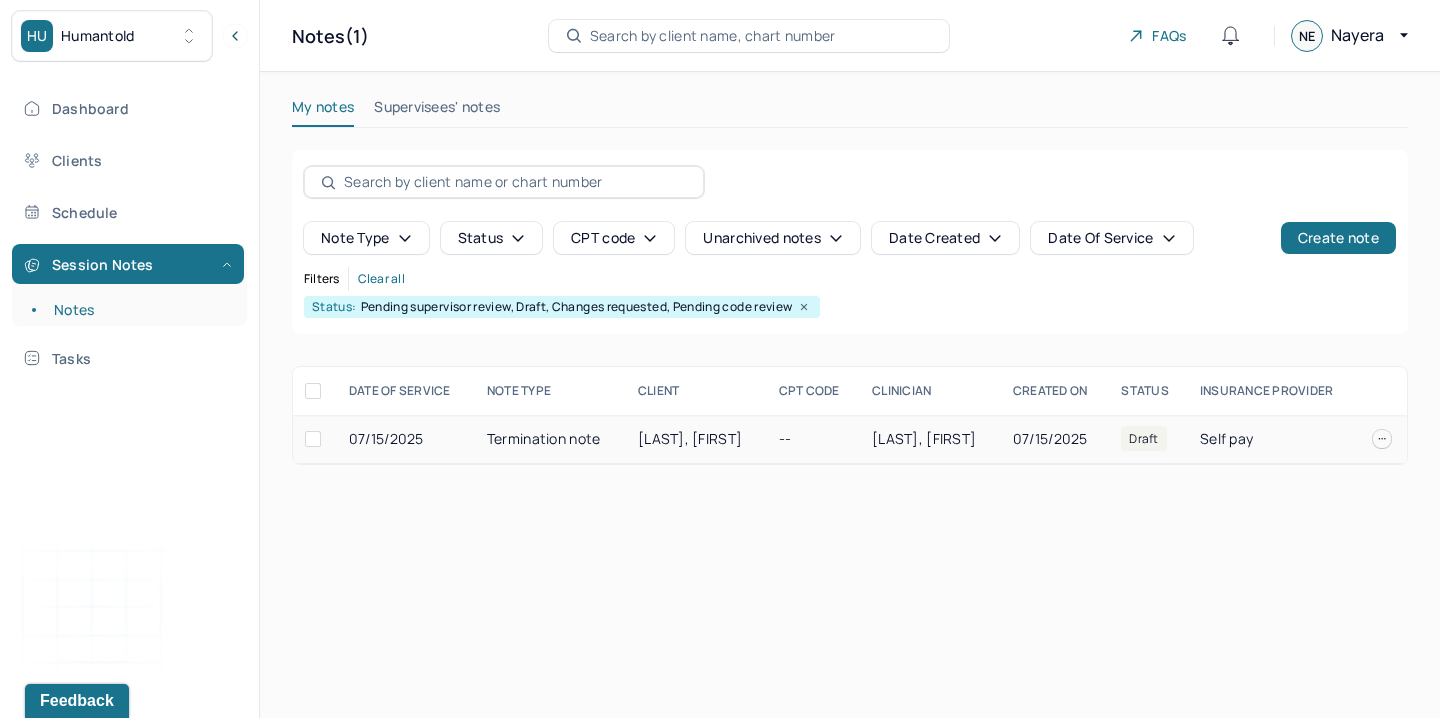 click on "Termination note" at bounding box center [550, 439] 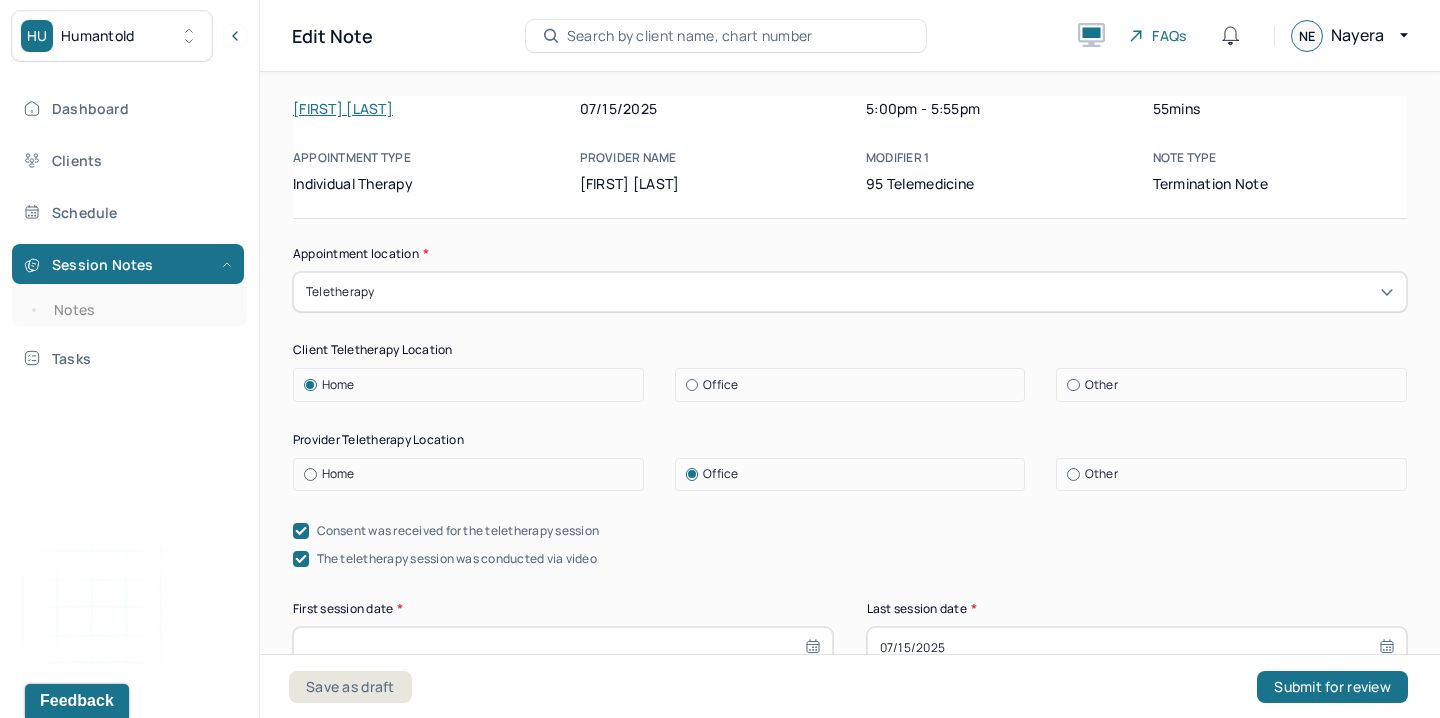 scroll, scrollTop: 368, scrollLeft: 0, axis: vertical 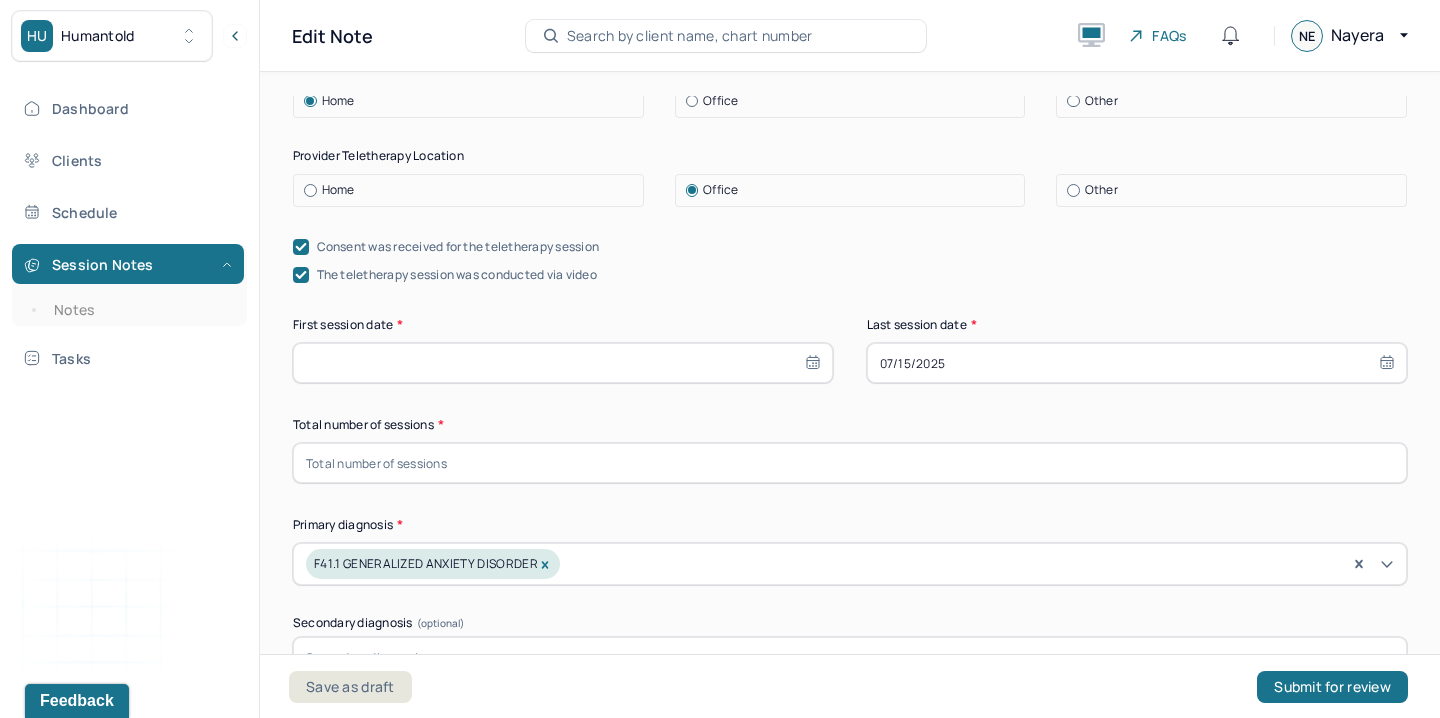 click at bounding box center [563, 363] 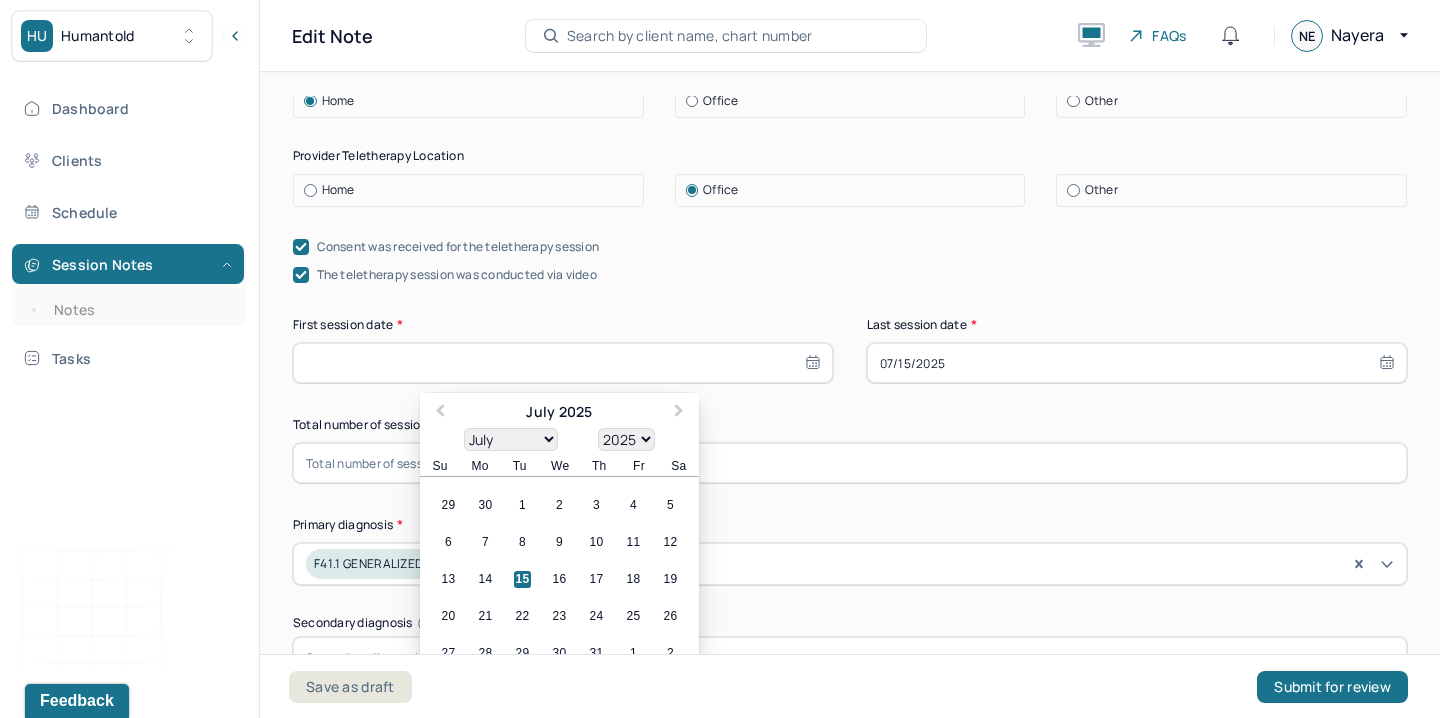 click on "1900 1901 1902 1903 1904 1905 1906 1907 1908 1909 1910 1911 1912 1913 1914 1915 1916 1917 1918 1919 1920 1921 1922 1923 1924 1925 1926 1927 1928 1929 1930 1931 1932 1933 1934 1935 1936 1937 1938 1939 1940 1941 1942 1943 1944 1945 1946 1947 1948 1949 1950 1951 1952 1953 1954 1955 1956 1957 1958 1959 1960 1961 1962 1963 1964 1965 1966 1967 1968 1969 1970 1971 1972 1973 1974 1975 1976 1977 1978 1979 1980 1981 1982 1983 1984 1985 1986 1987 1988 1989 1990 1991 1992 1993 1994 1995 1996 1997 1998 1999 2000 2001 2002 2003 2004 2005 2006 2007 2008 2009 2010 2011 2012 2013 2014 2015 2016 2017 2018 2019 2020 2021 2022 2023 2024 2025 2026 2027 2028 2029 2030 2031 2032 2033 2034 2035 2036 2037 2038 2039 2040 2041 2042 2043 2044 2045 2046 2047 2048 2049 2050 2051 2052 2053 2054 2055 2056 2057 2058 2059 2060 2061 2062 2063 2064 2065 2066 2067 2068 2069 2070 2071 2072 2073 2074 2075 2076 2077 2078 2079 2080 2081 2082 2083 2084 2085 2086 2087 2088 2089 2090 2091 2092 2093 2094 2095 2096 2097 2098 2099 2100" at bounding box center (626, 439) 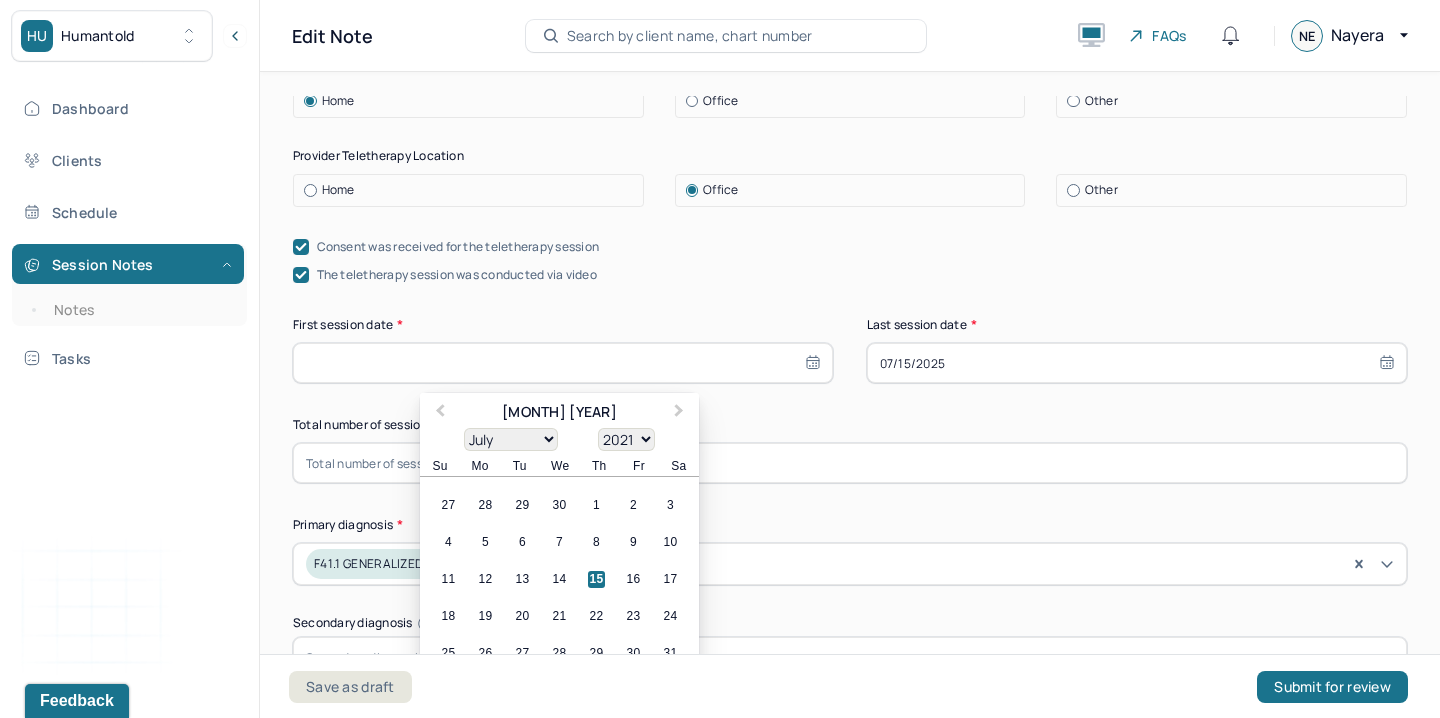 click on "January February March April May June July August September October November December" at bounding box center [511, 439] 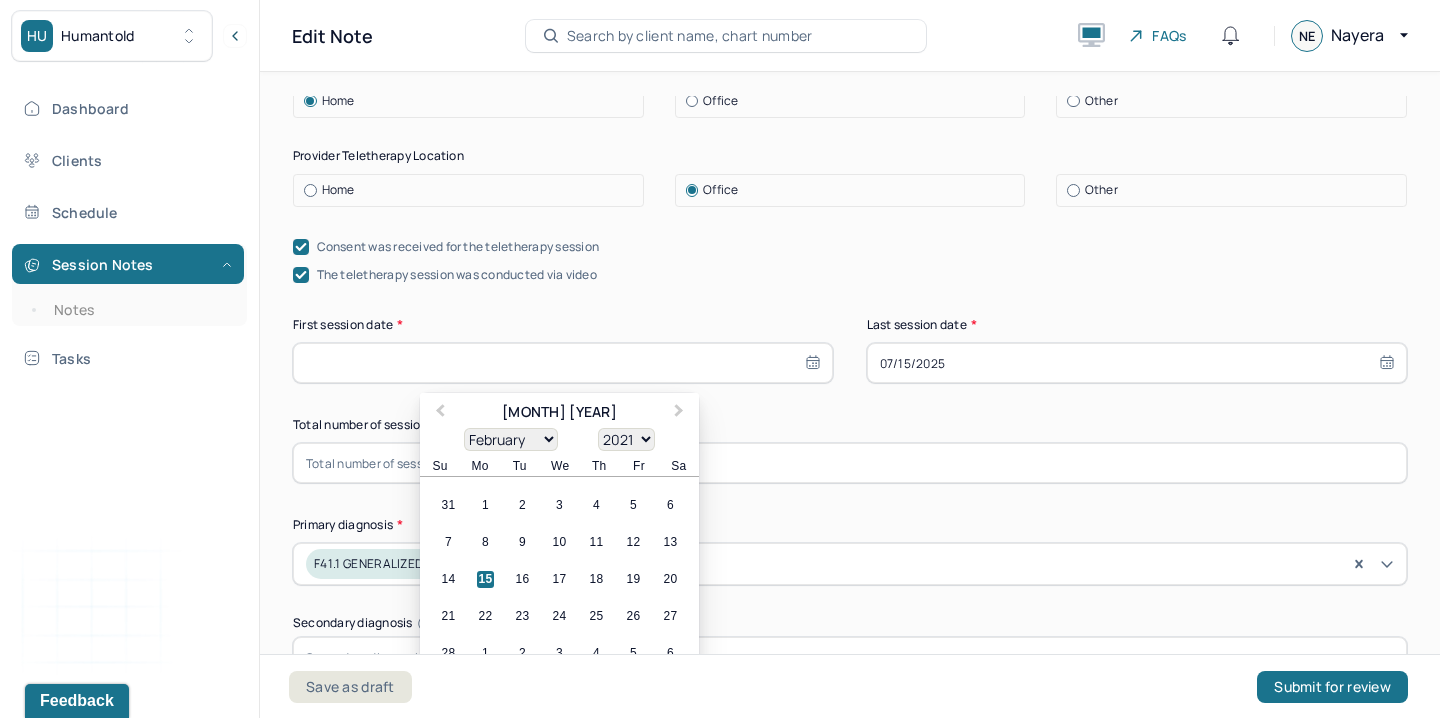 click on "7 8 9 10 11 12 13" at bounding box center [559, 542] 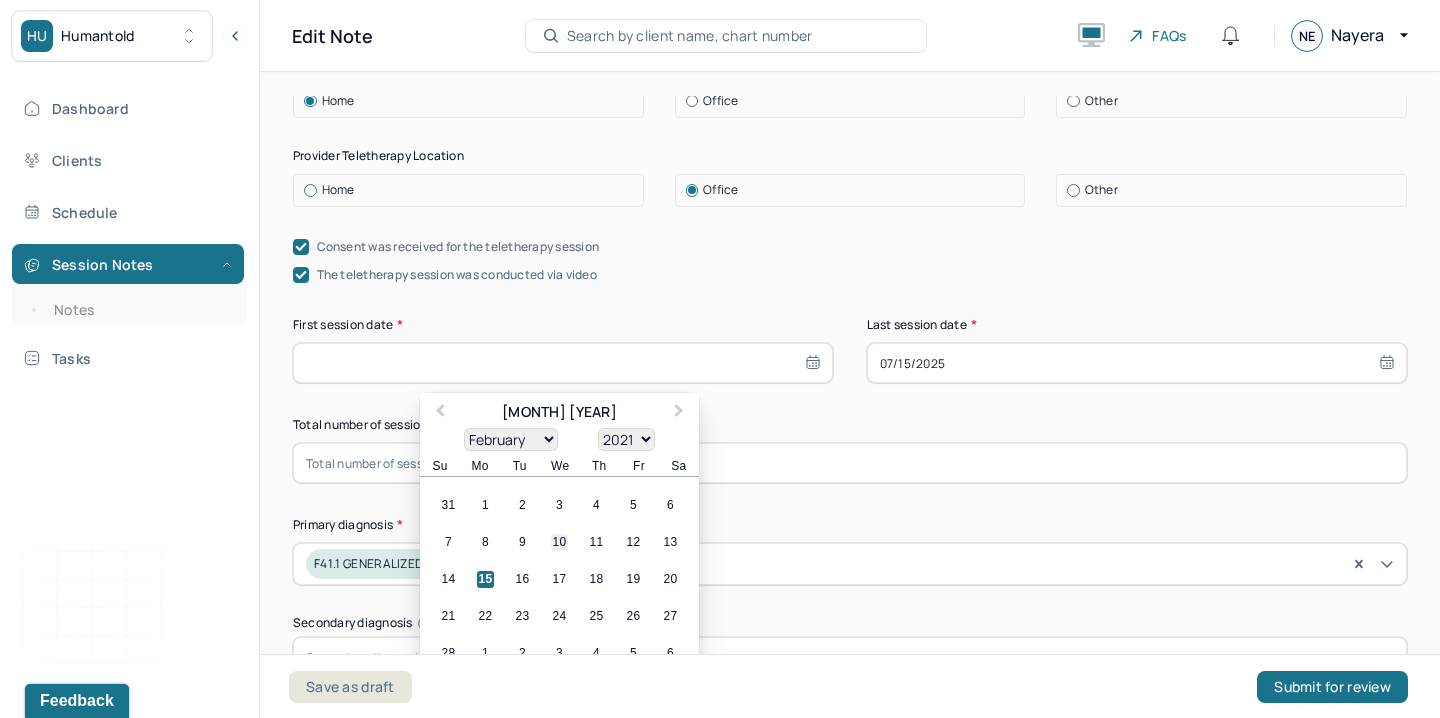click on "10" at bounding box center (559, 542) 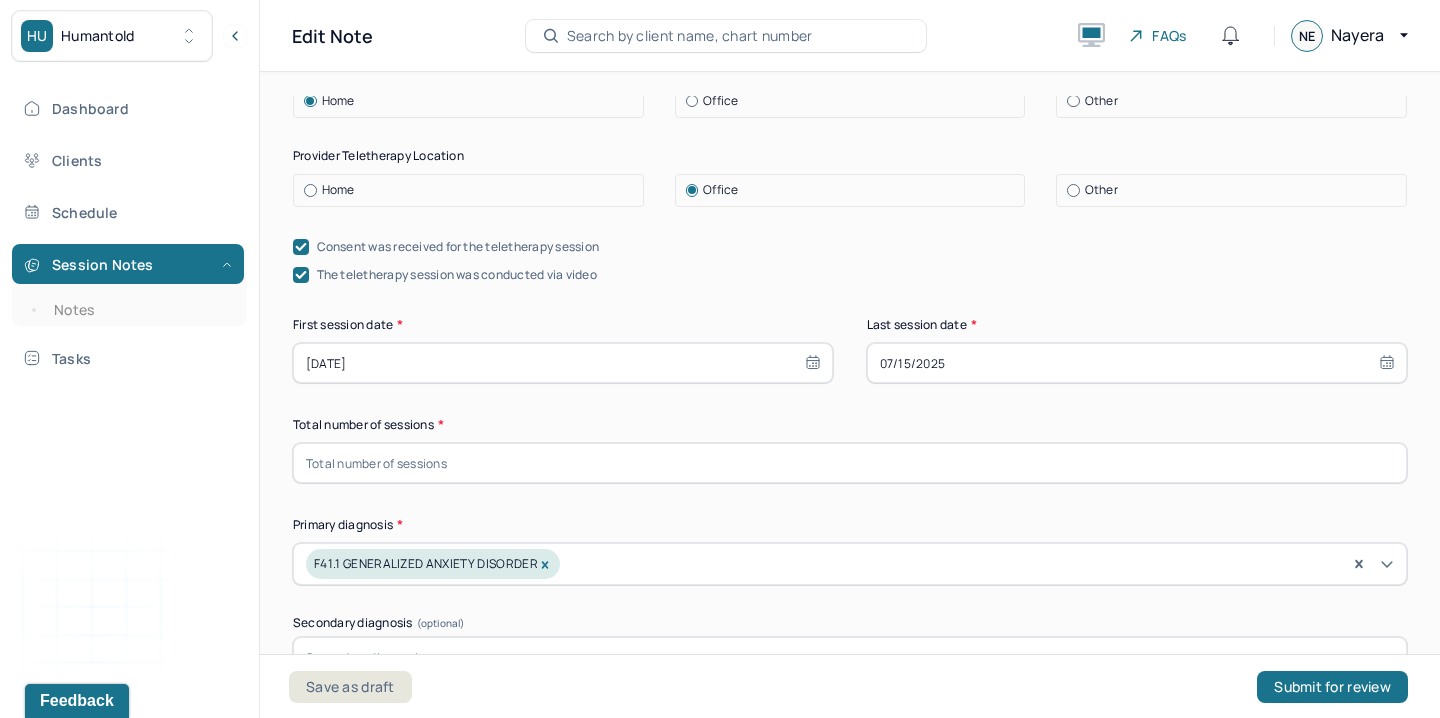 click at bounding box center (850, 463) 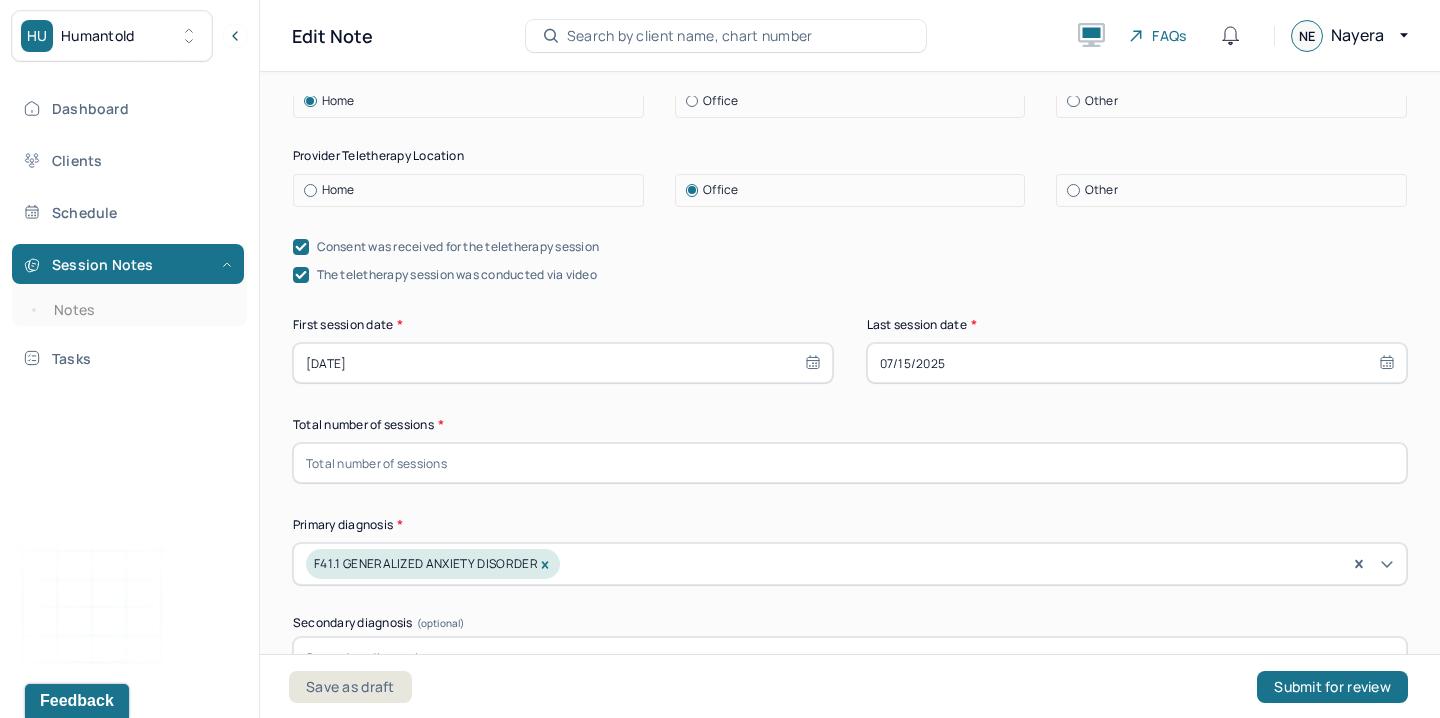 click at bounding box center (850, 463) 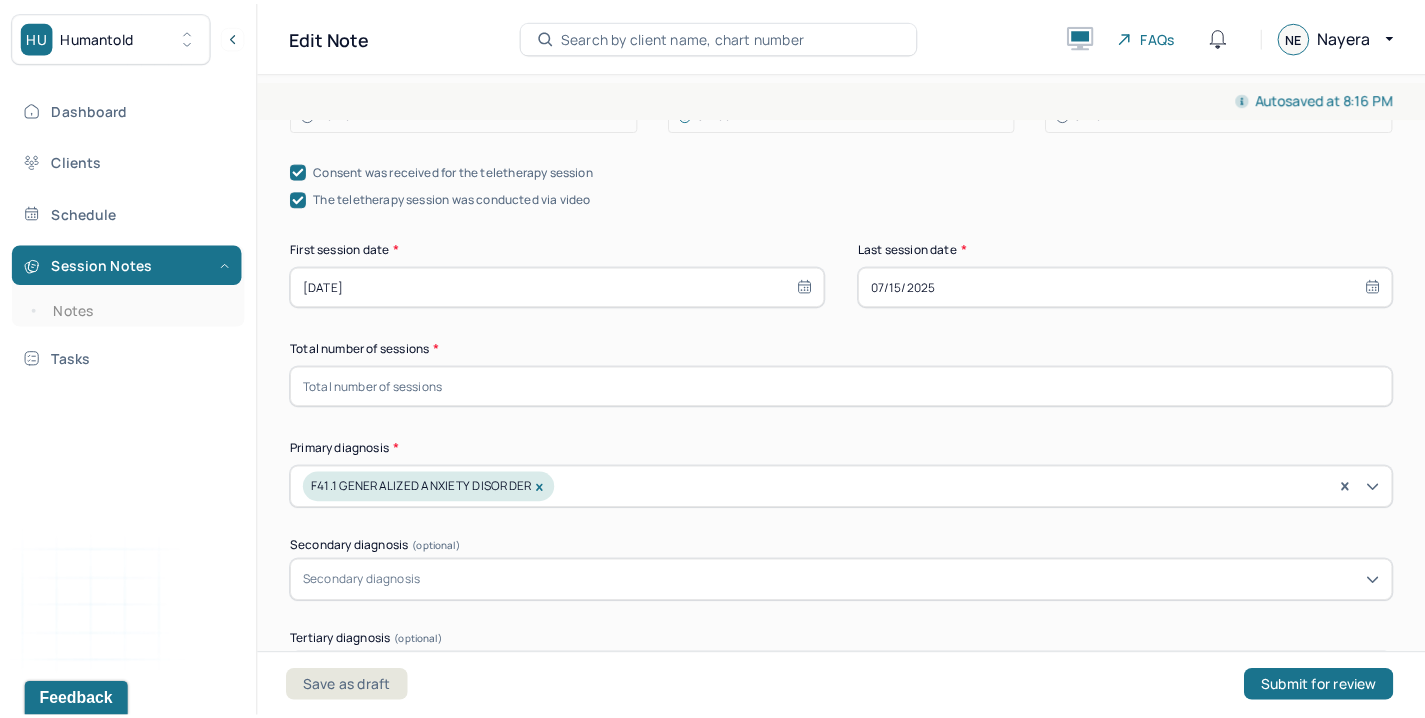 scroll, scrollTop: 527, scrollLeft: 0, axis: vertical 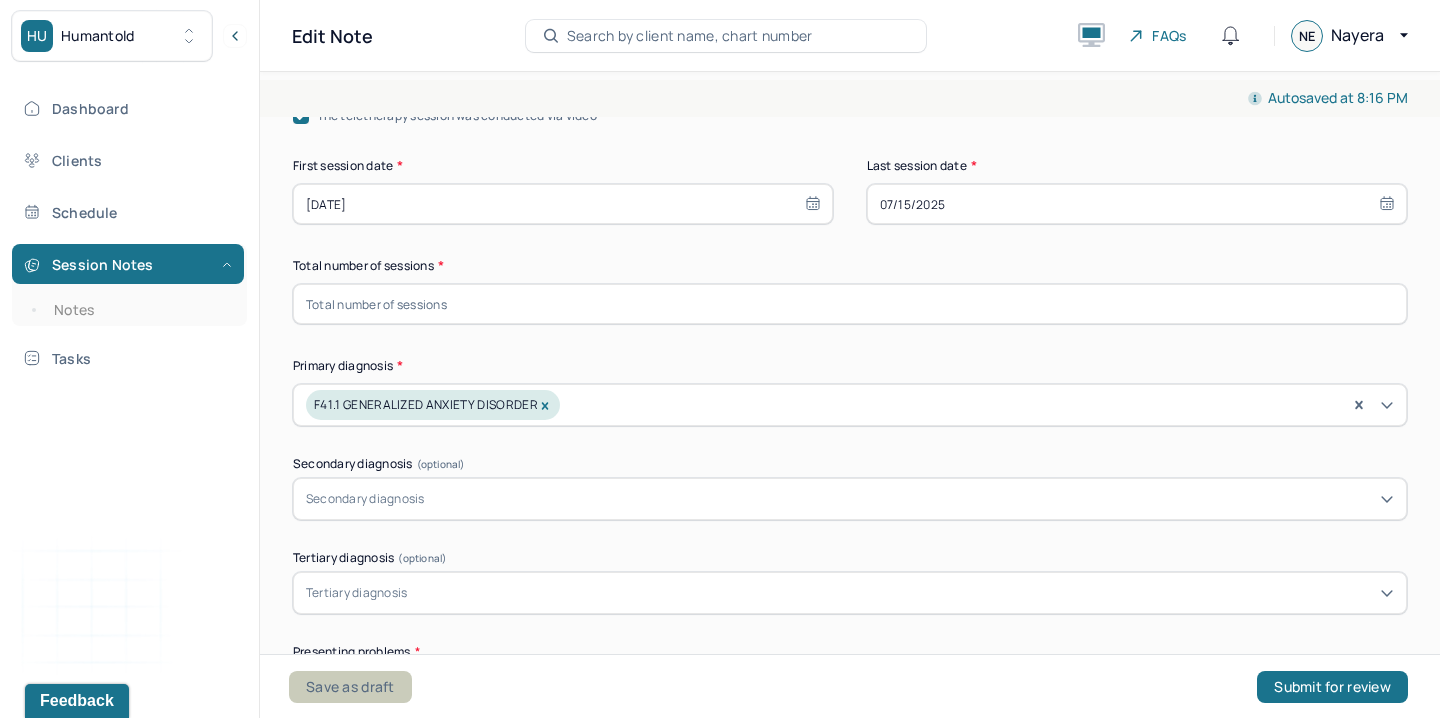 click on "Save as draft" at bounding box center [350, 687] 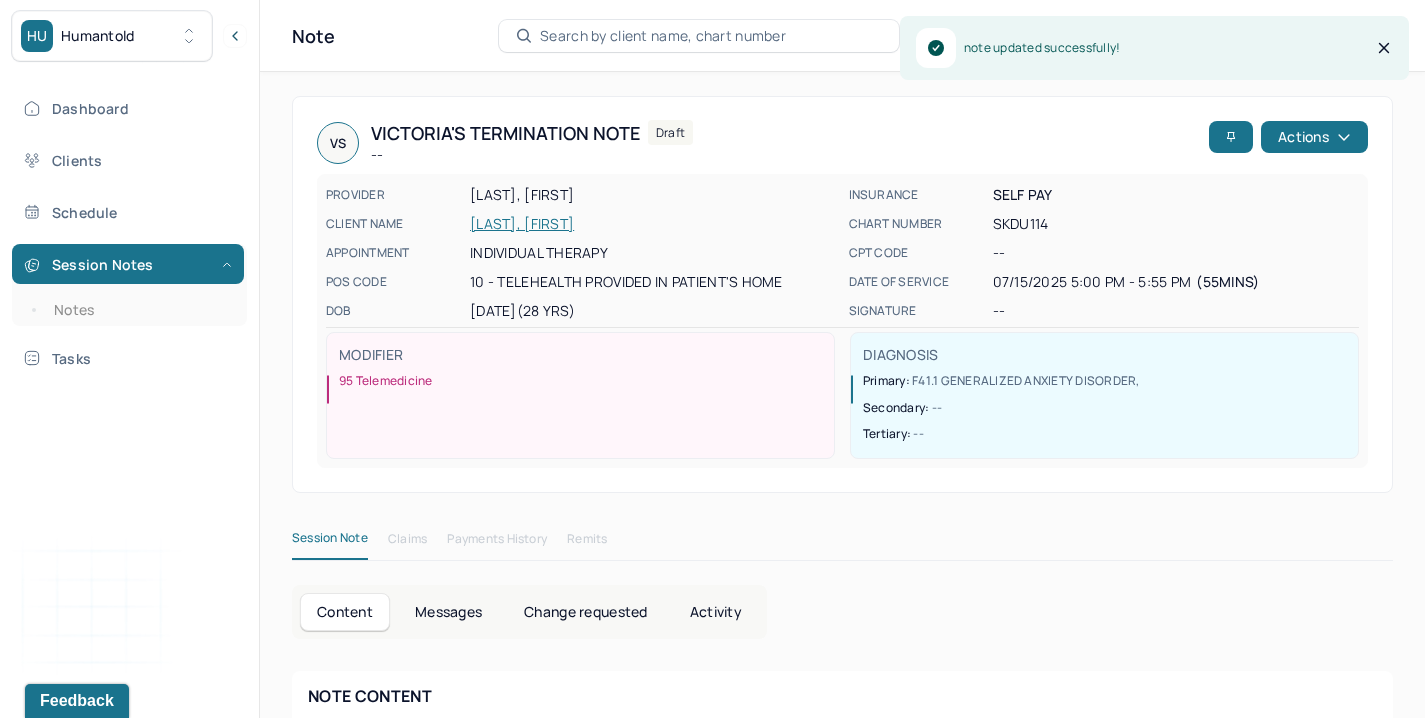 click on "[LAST], [FIRST]" at bounding box center (653, 224) 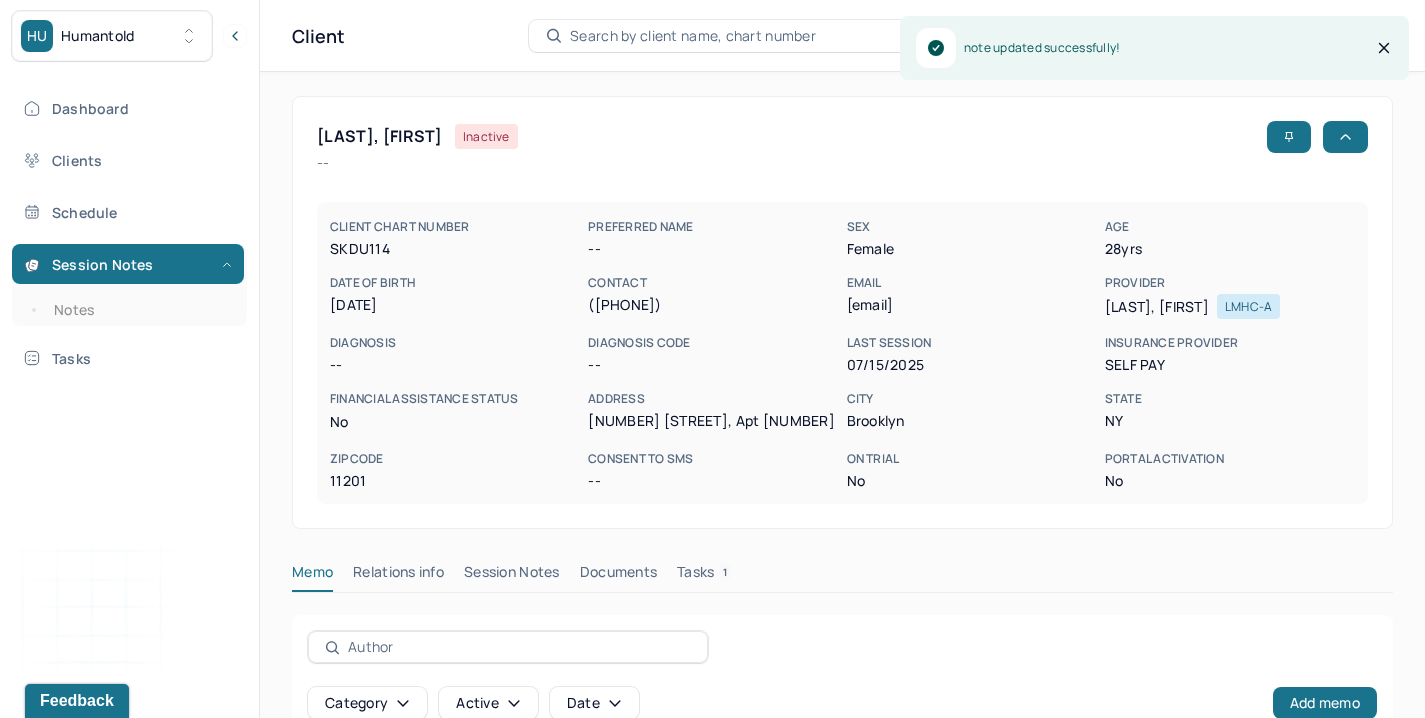 click on "Memo     Relations info     Session Notes     Documents     Tasks 1" at bounding box center [842, 588] 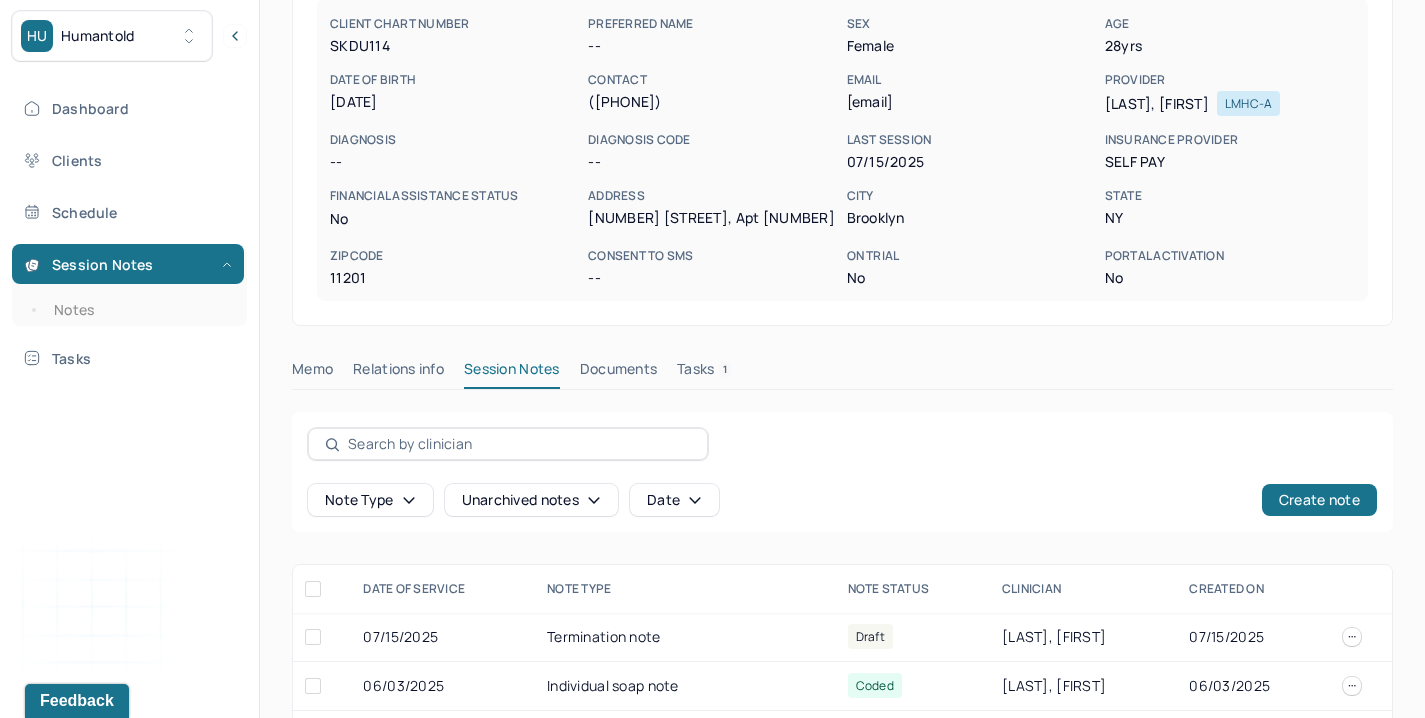 scroll, scrollTop: 648, scrollLeft: 0, axis: vertical 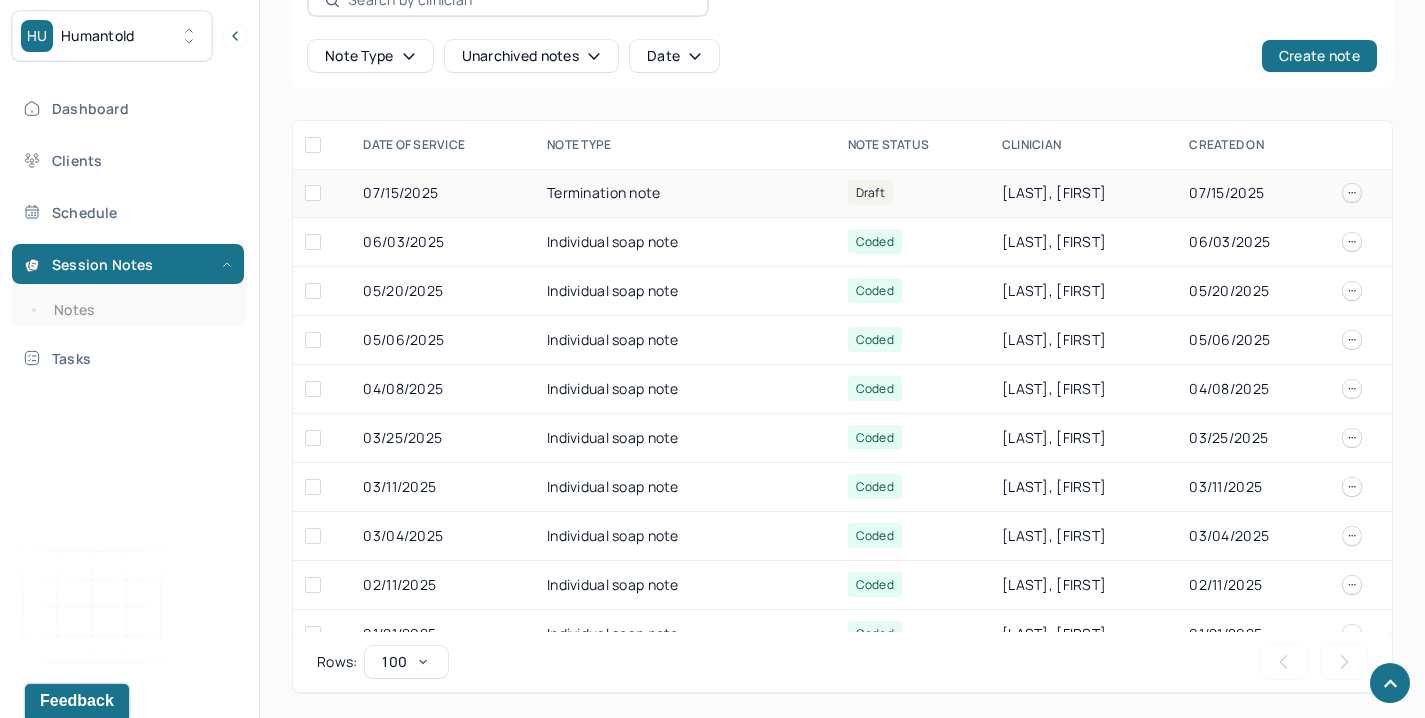 click on "Draft" at bounding box center [870, 192] 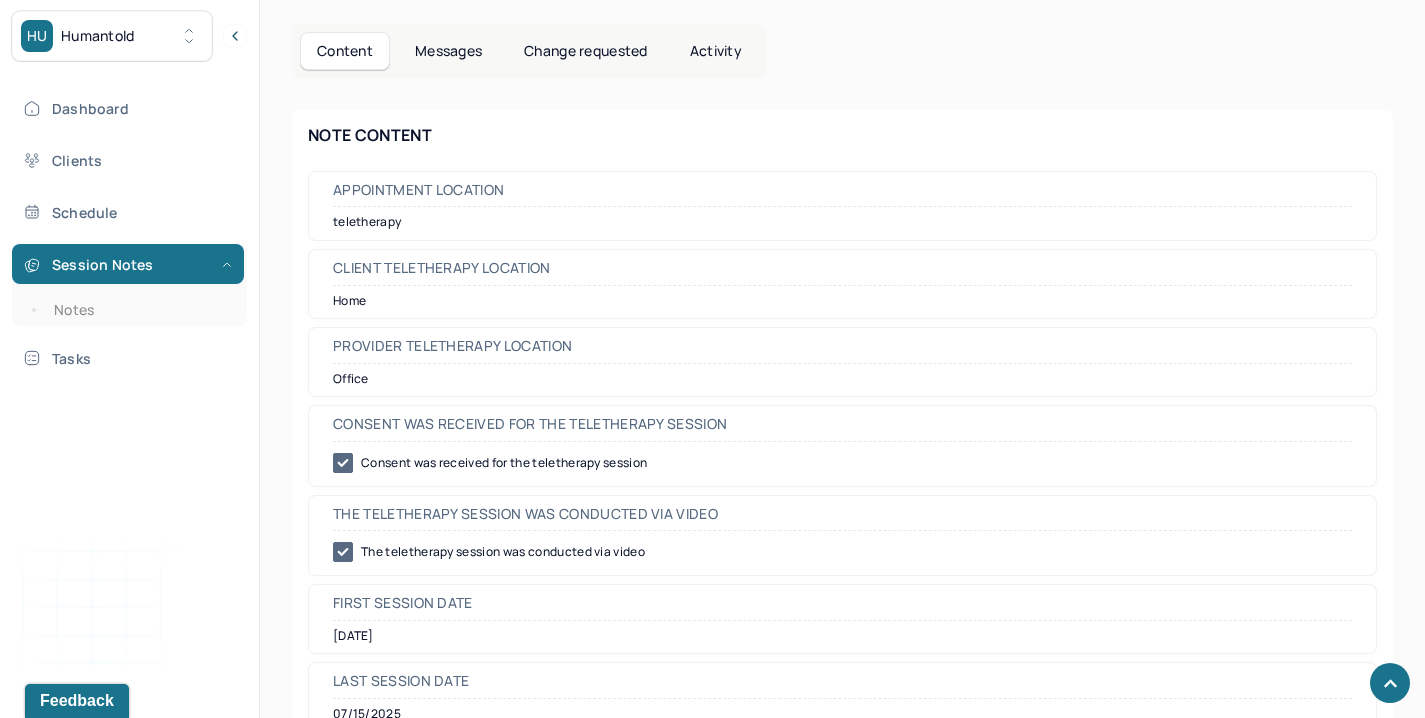 click on "Dashboard Clients Schedule Session Notes Notes Tasks" at bounding box center (129, 233) 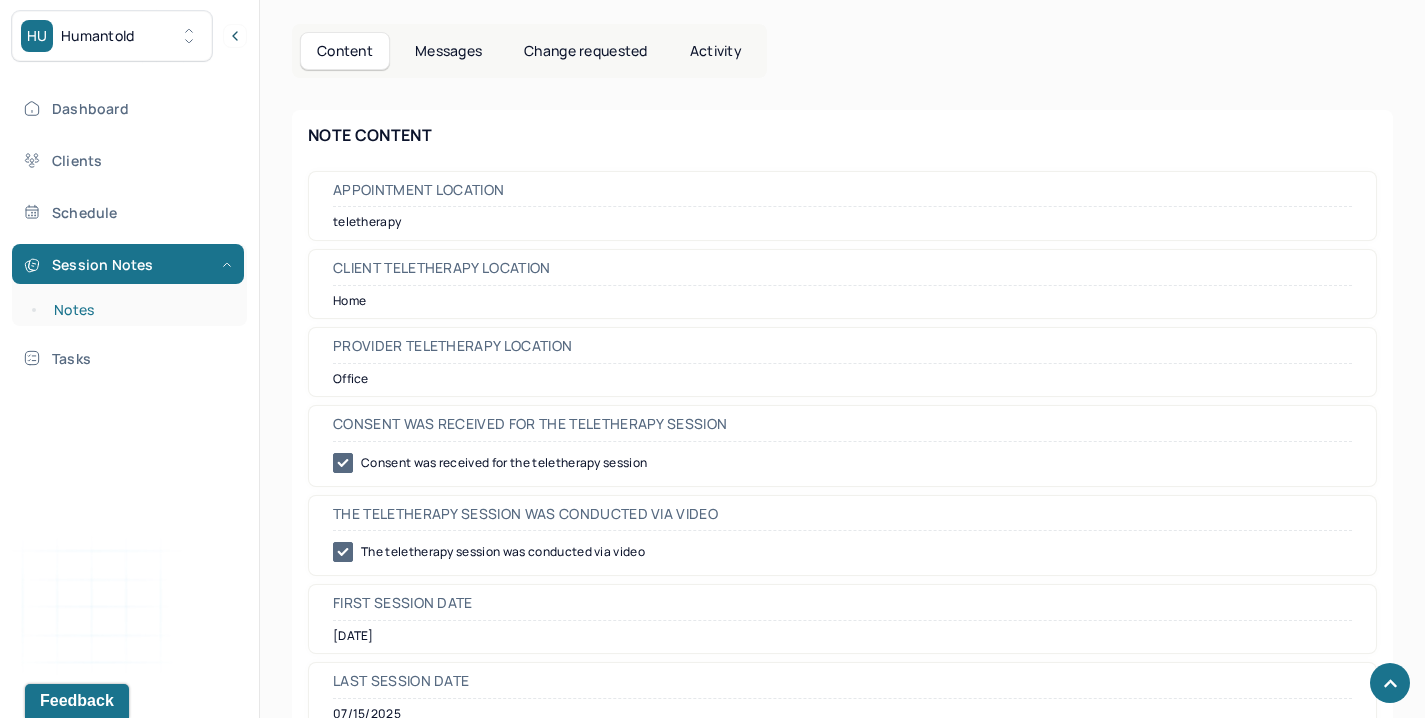 click on "Notes" at bounding box center (139, 310) 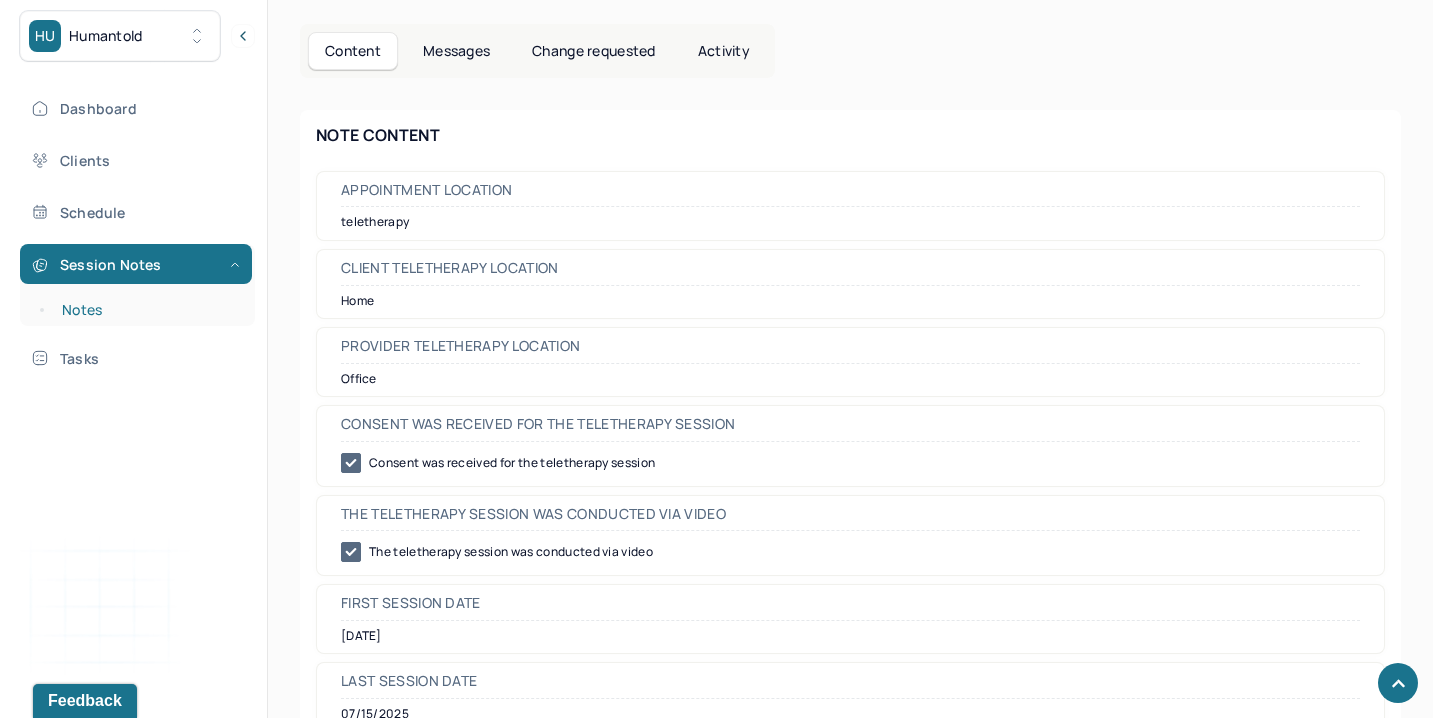 scroll, scrollTop: 0, scrollLeft: 0, axis: both 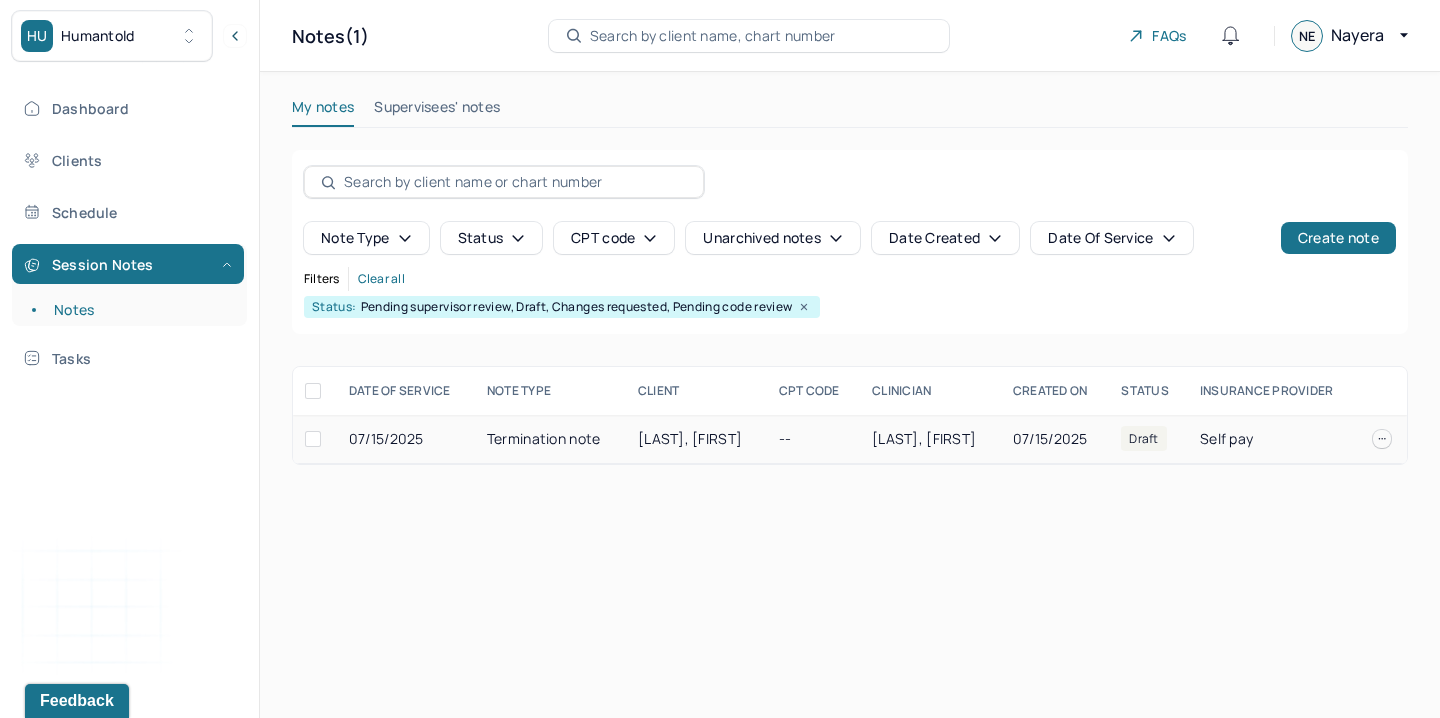 click on "[LAST], [FIRST]" at bounding box center (690, 438) 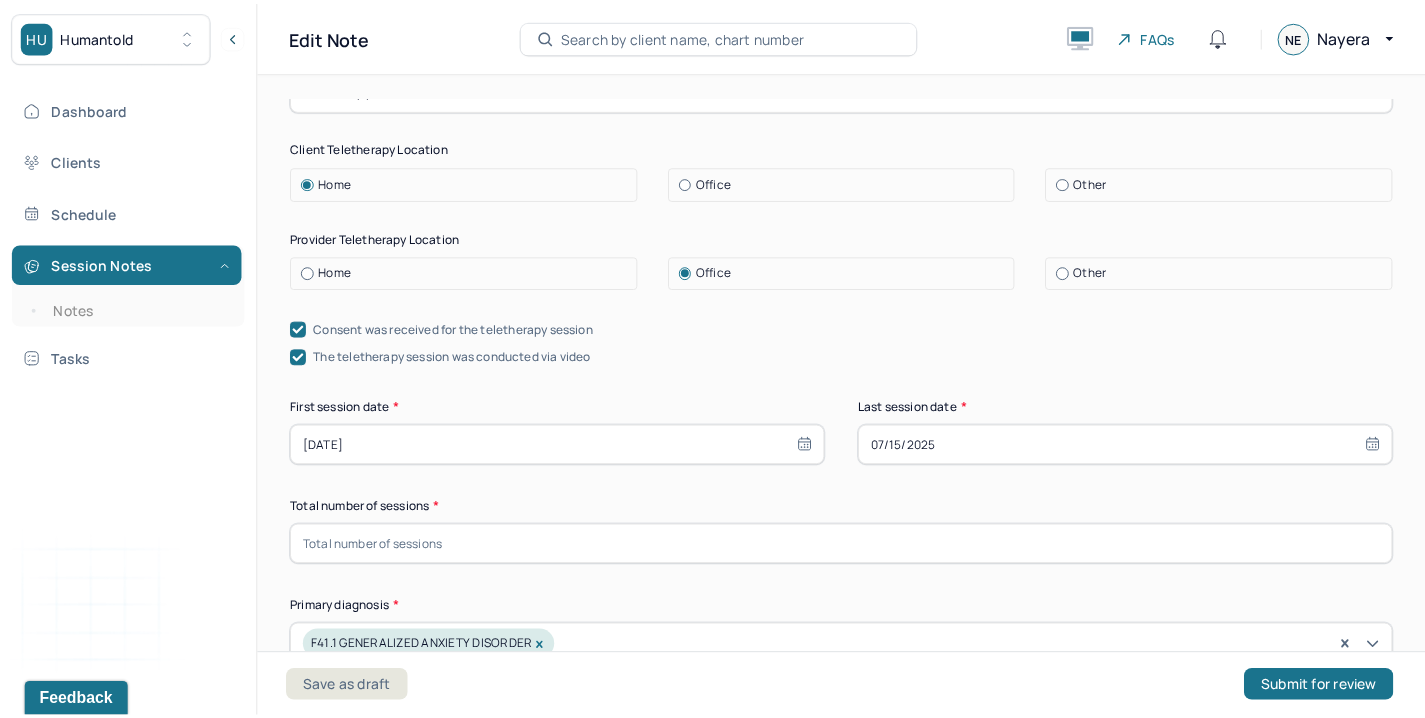 scroll, scrollTop: 400, scrollLeft: 0, axis: vertical 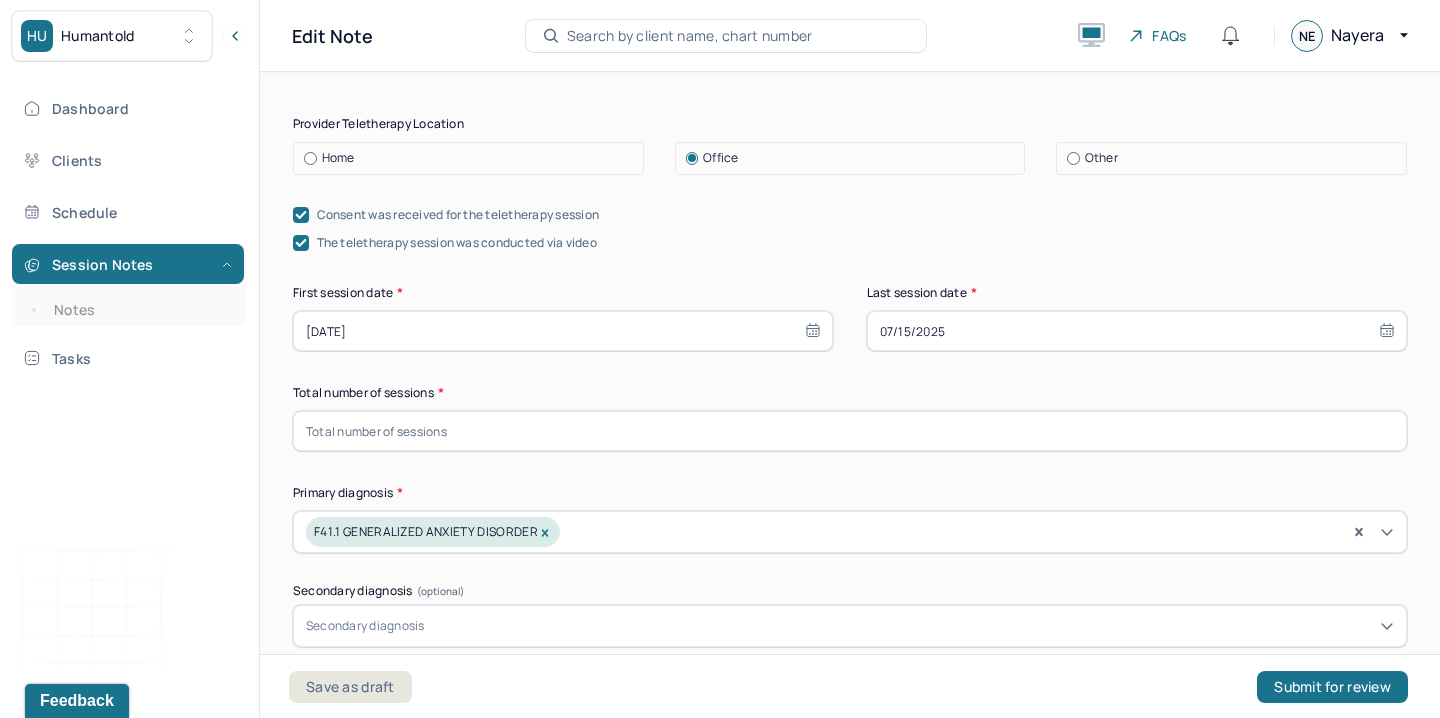 click at bounding box center (850, 431) 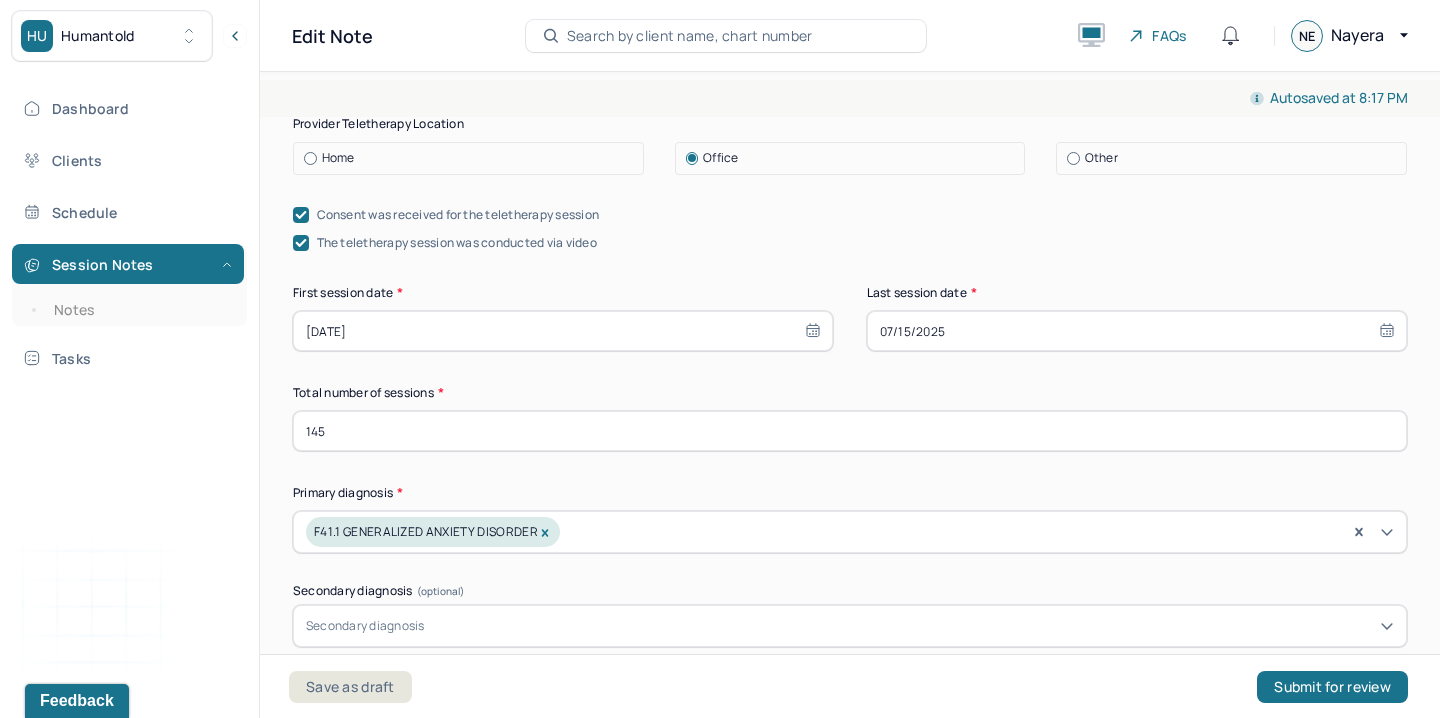 type on "145" 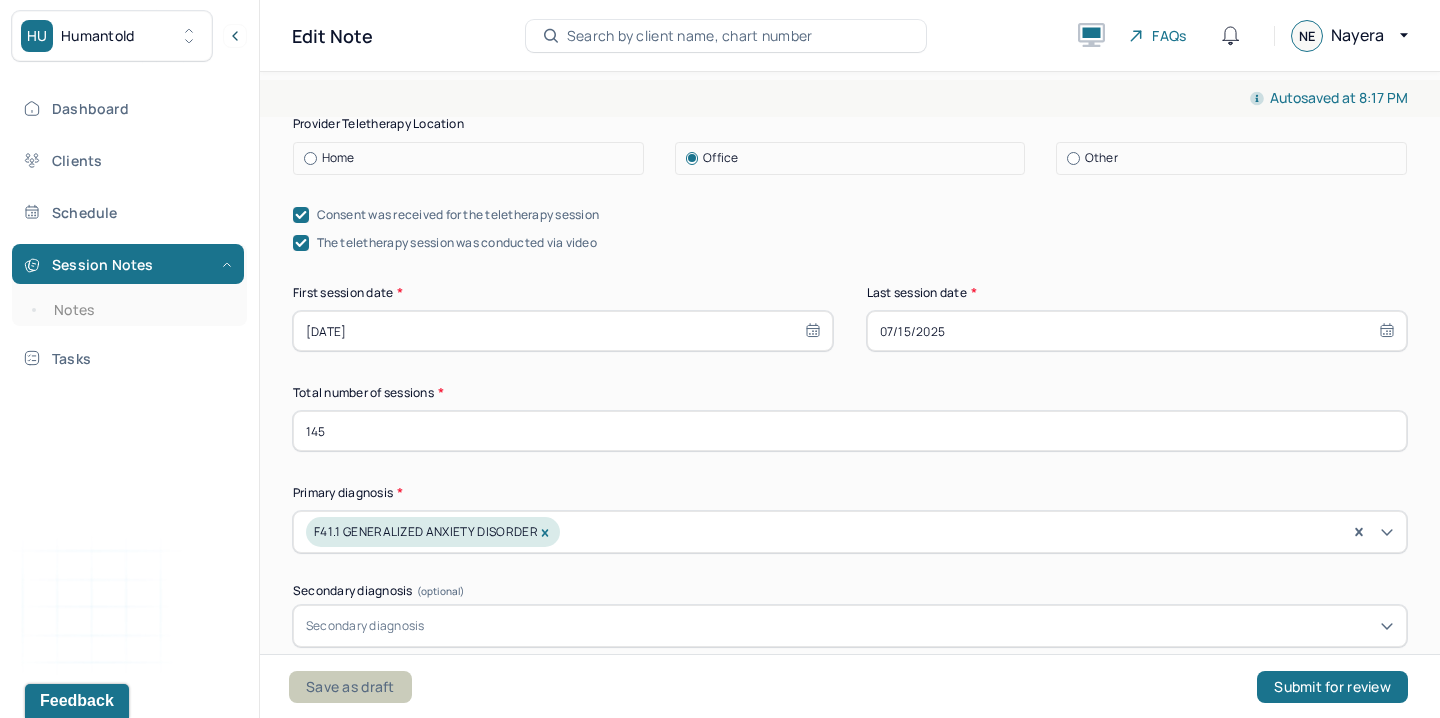 click on "Save as draft" at bounding box center [350, 687] 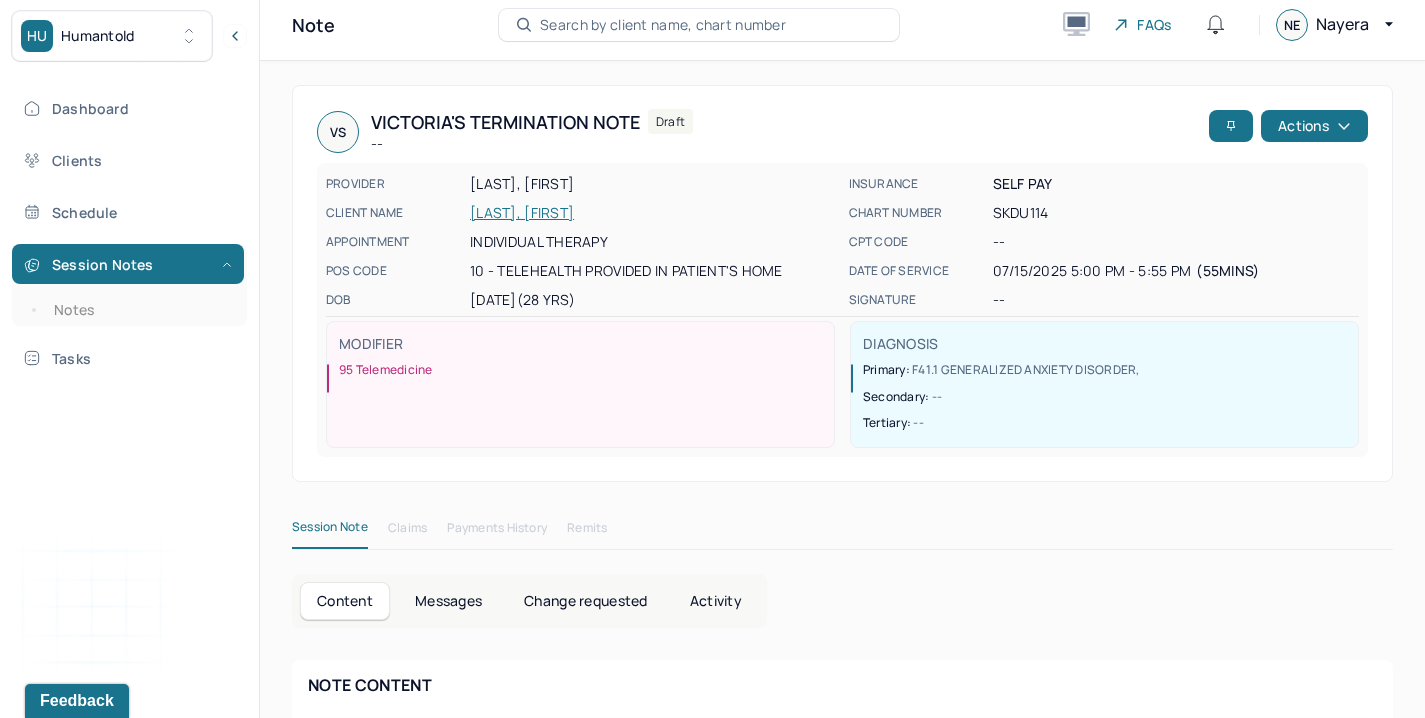 scroll, scrollTop: 0, scrollLeft: 0, axis: both 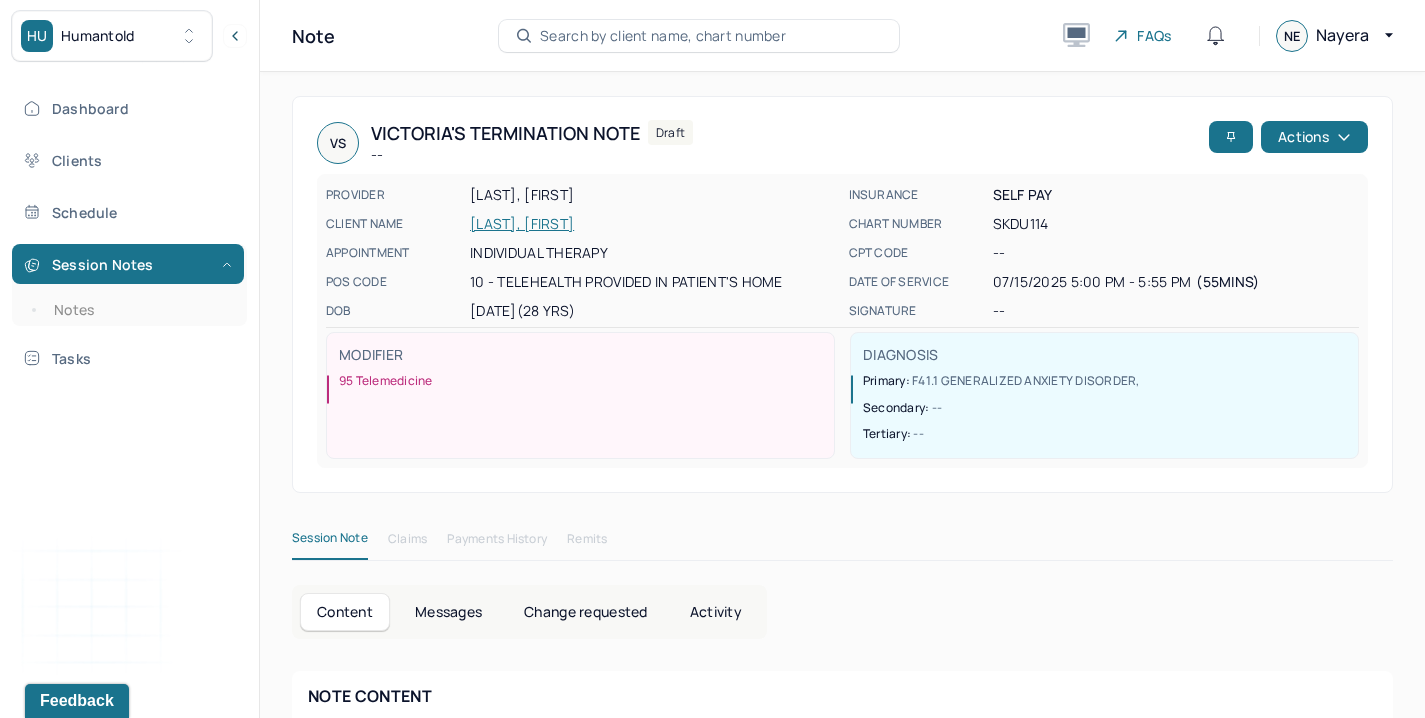 click on "PROVIDER [LAST], [FIRST] CLIENT NAME [LAST], [FIRST] APPOINTMENT Individual therapy POS CODE 10 - Telehealth Provided in Patient's Home DOB [DATE]  ([AGE] Yrs)" at bounding box center (581, 253) 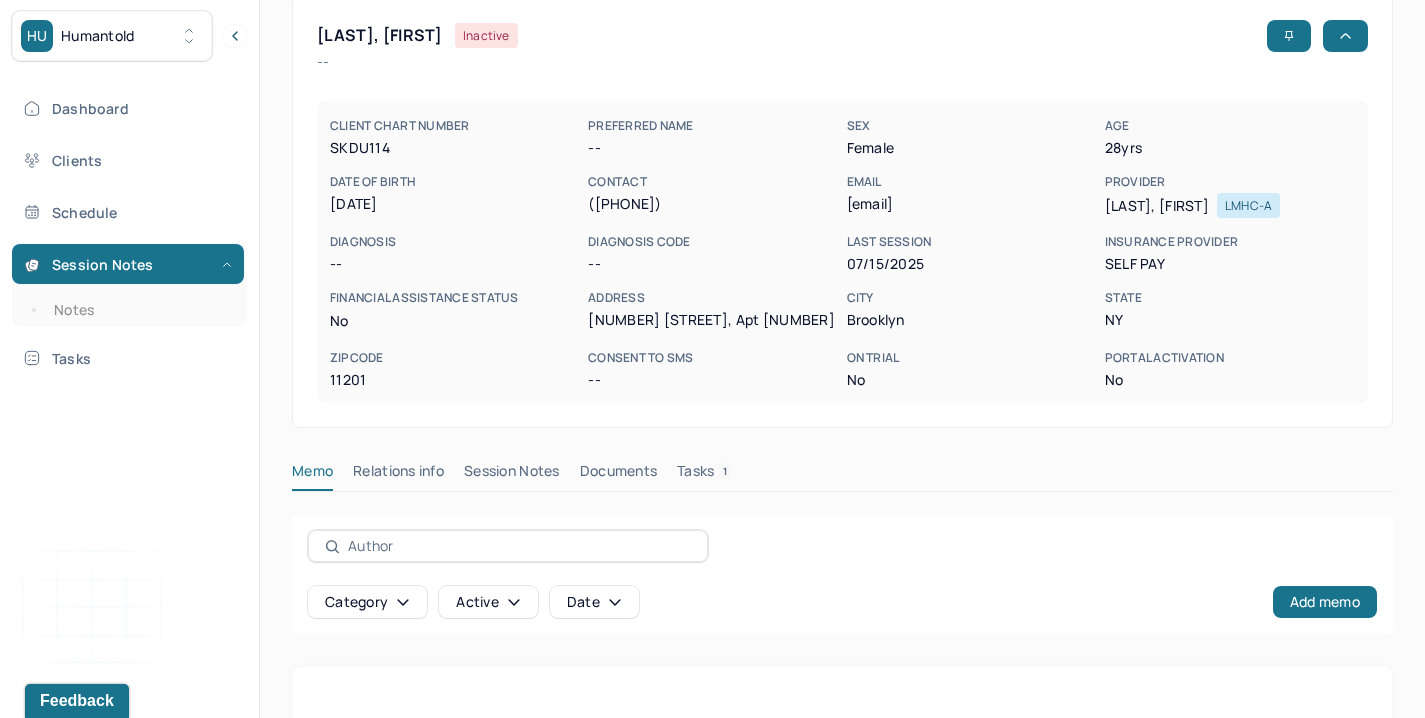 scroll, scrollTop: 339, scrollLeft: 0, axis: vertical 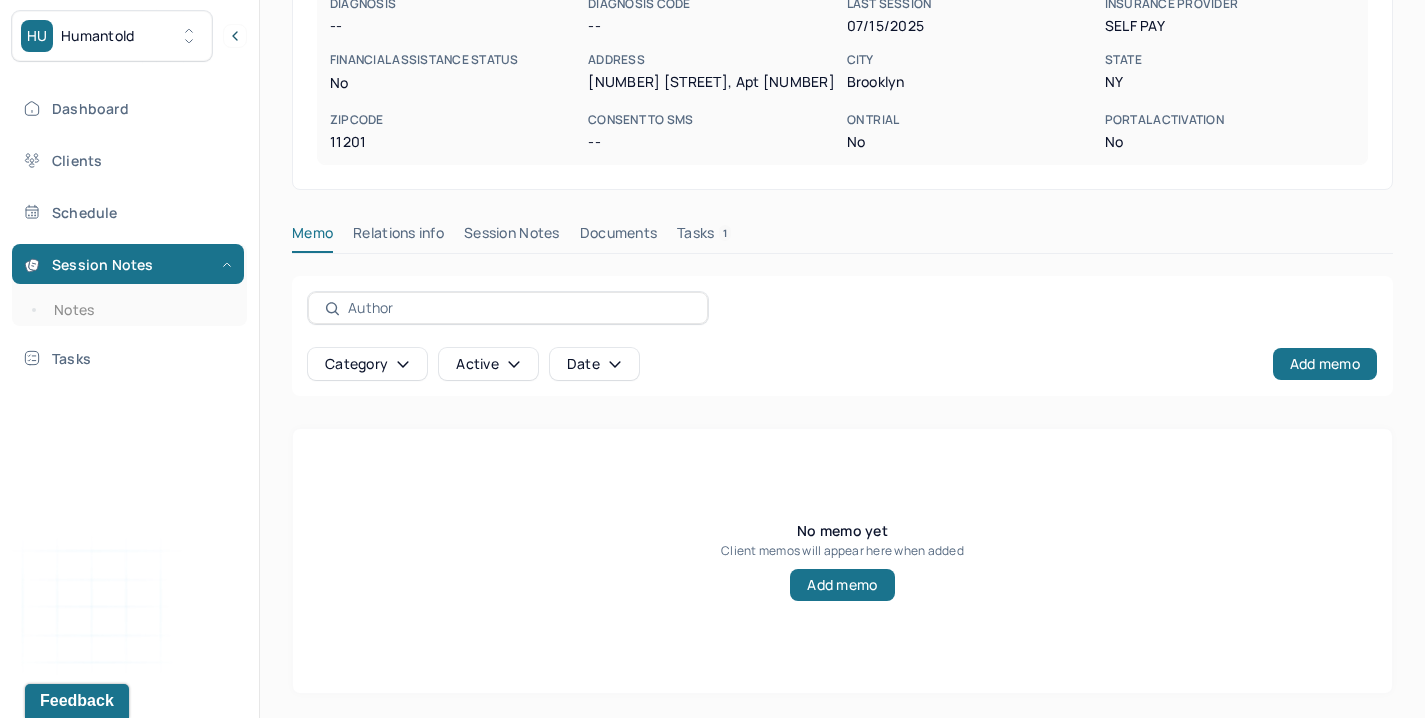 click on "Session Notes" at bounding box center (512, 237) 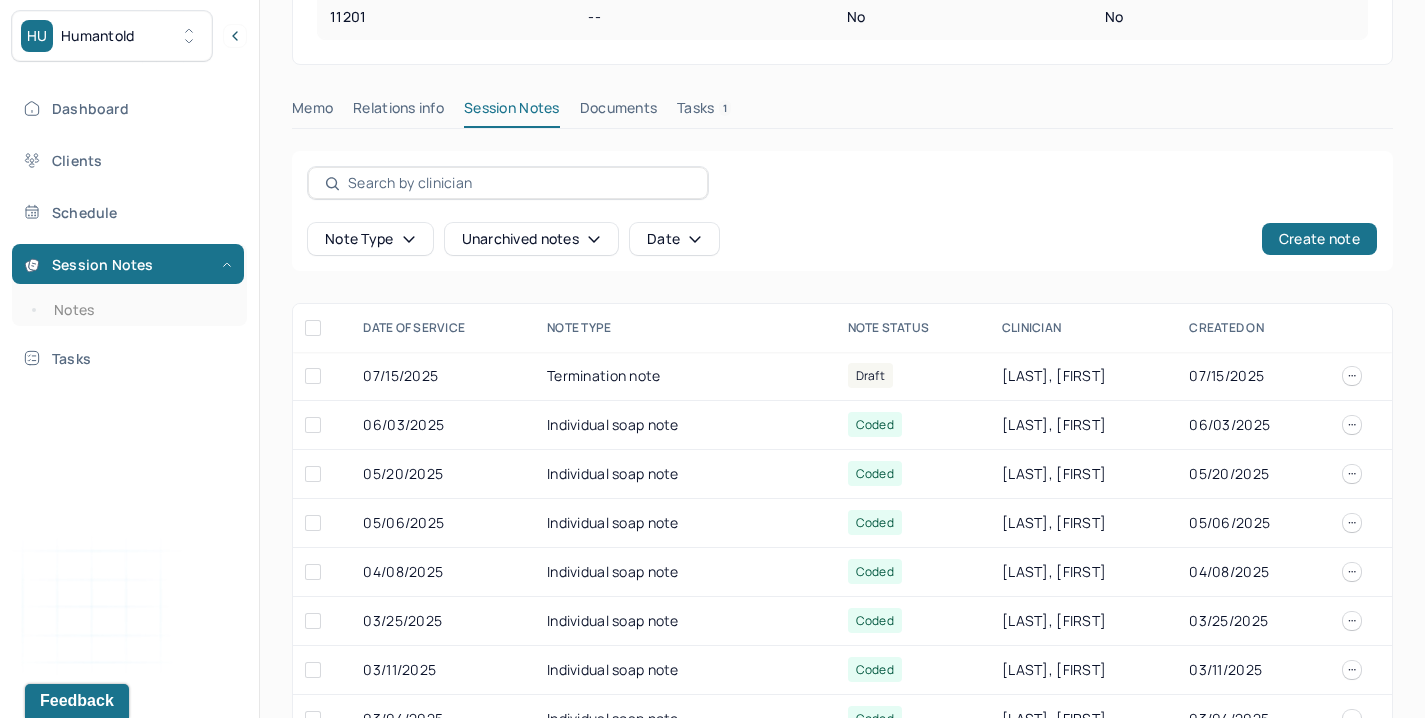 click on "Tasks 1" at bounding box center [704, 112] 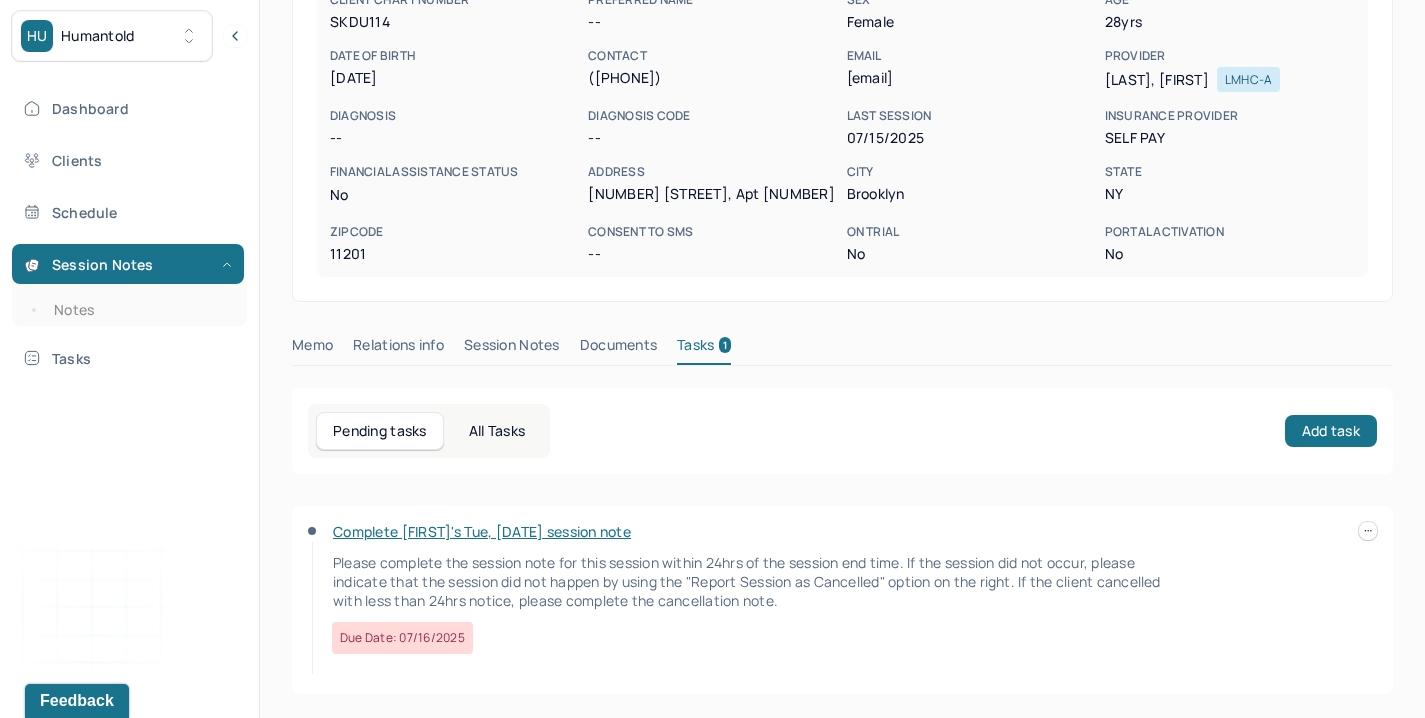 scroll, scrollTop: 228, scrollLeft: 0, axis: vertical 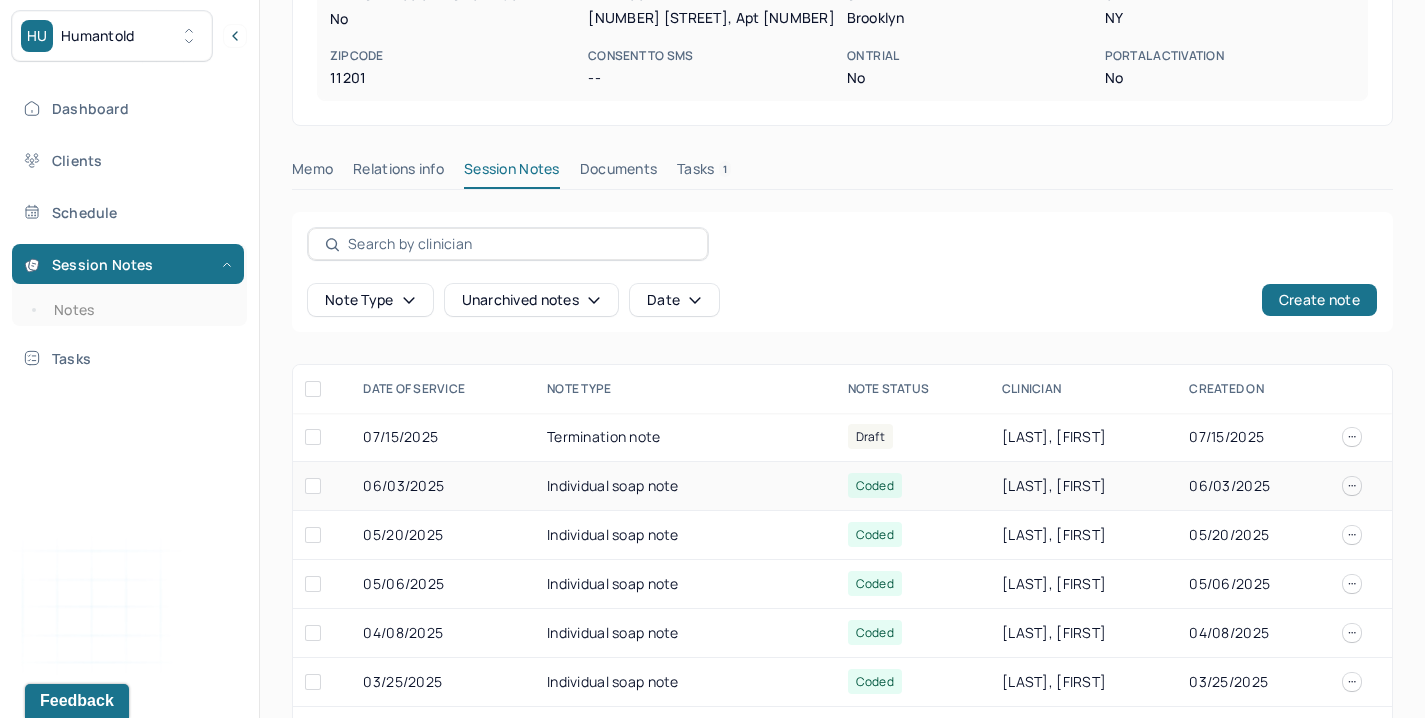 click on "Individual soap note" at bounding box center (685, 486) 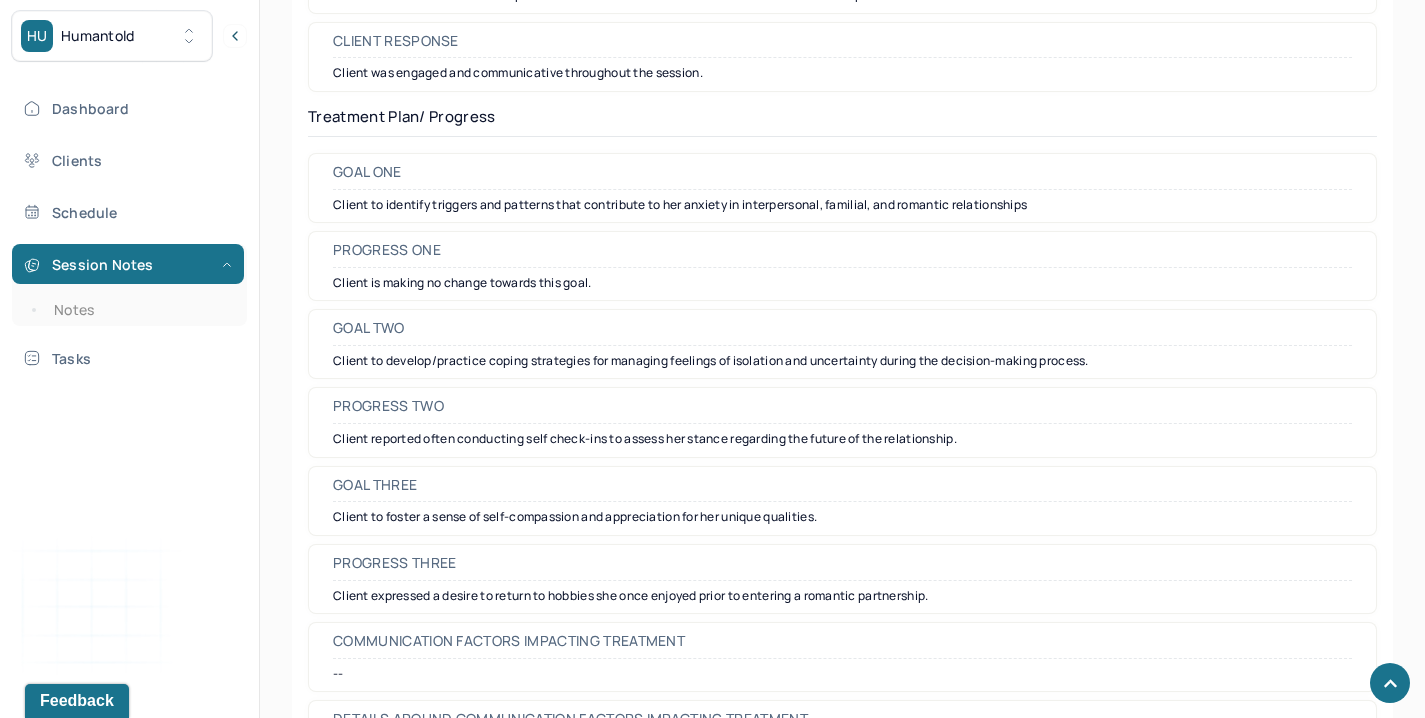scroll, scrollTop: 2885, scrollLeft: 0, axis: vertical 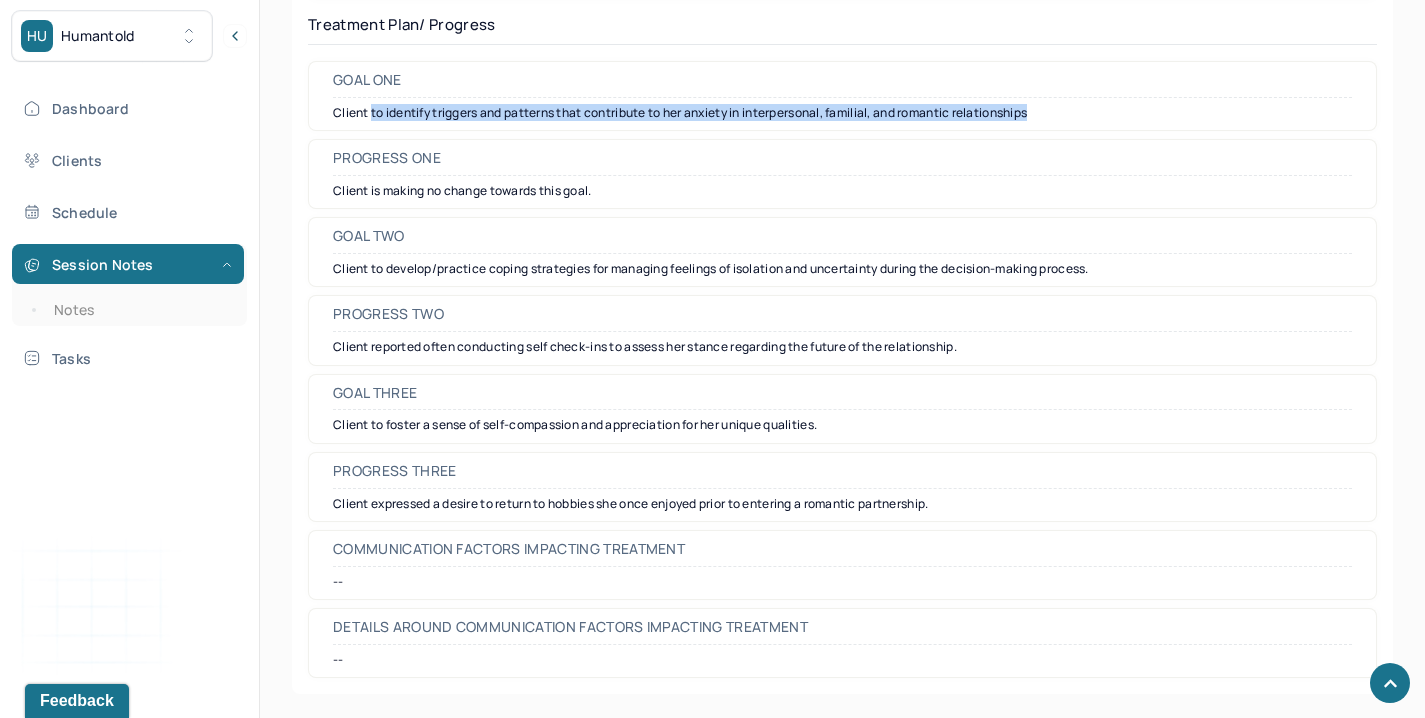 drag, startPoint x: 370, startPoint y: 111, endPoint x: 1057, endPoint y: 111, distance: 687 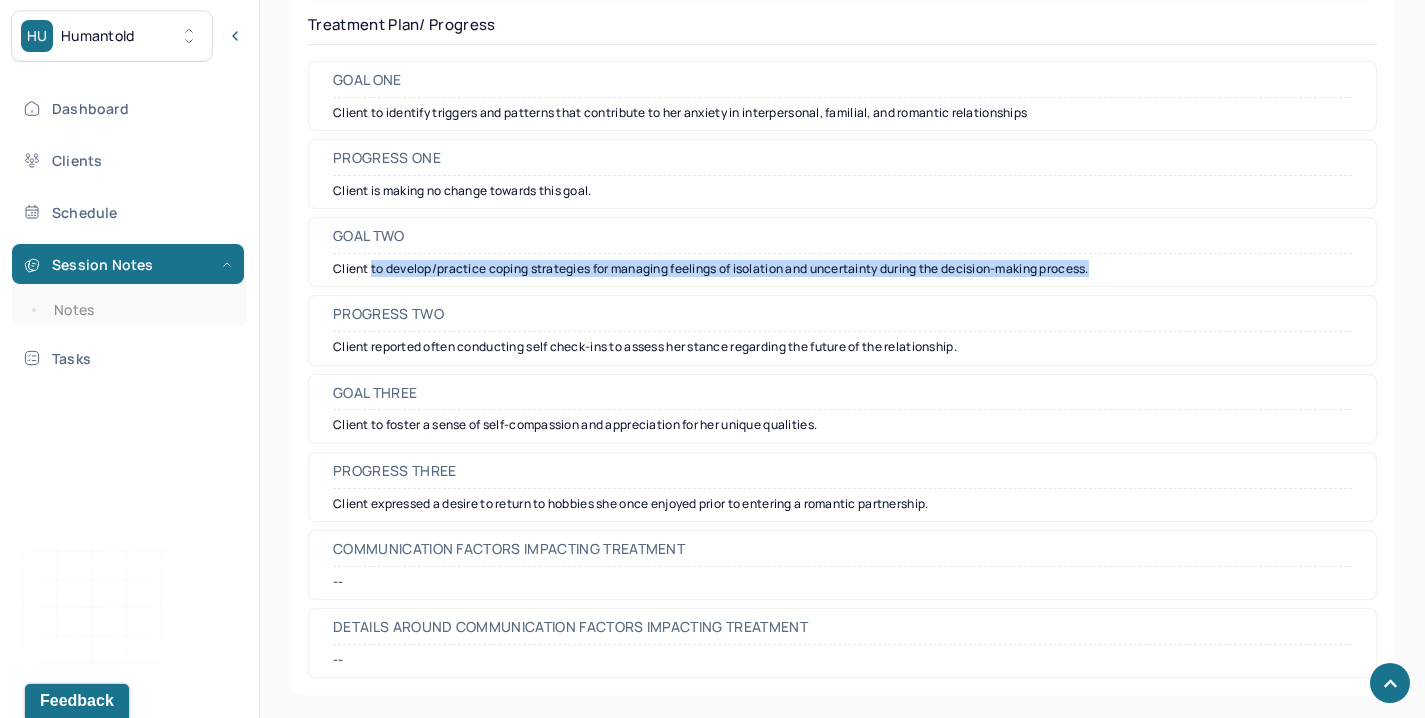 drag, startPoint x: 371, startPoint y: 269, endPoint x: 1121, endPoint y: 267, distance: 750.0027 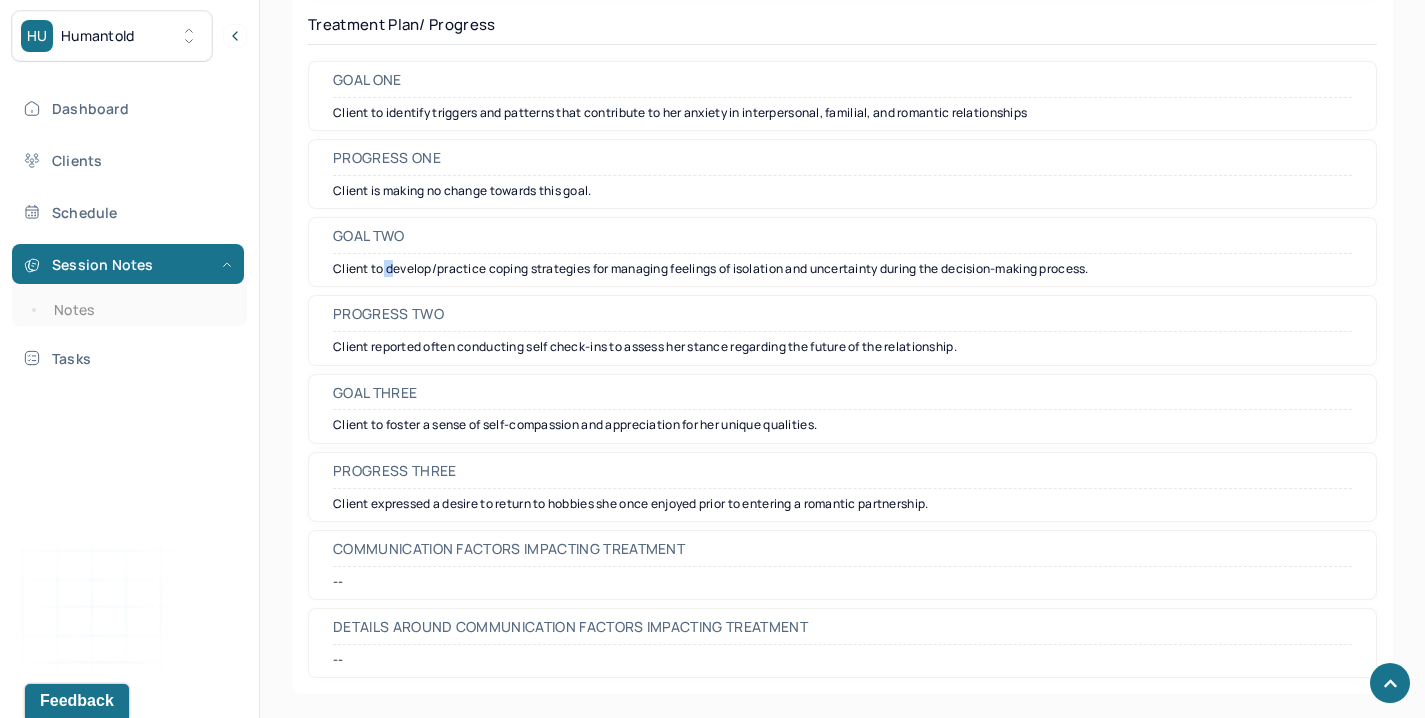 click on "Client to develop/practice coping strategies for managing feelings of isolation and uncertainty during the decision-making process." at bounding box center [842, 269] 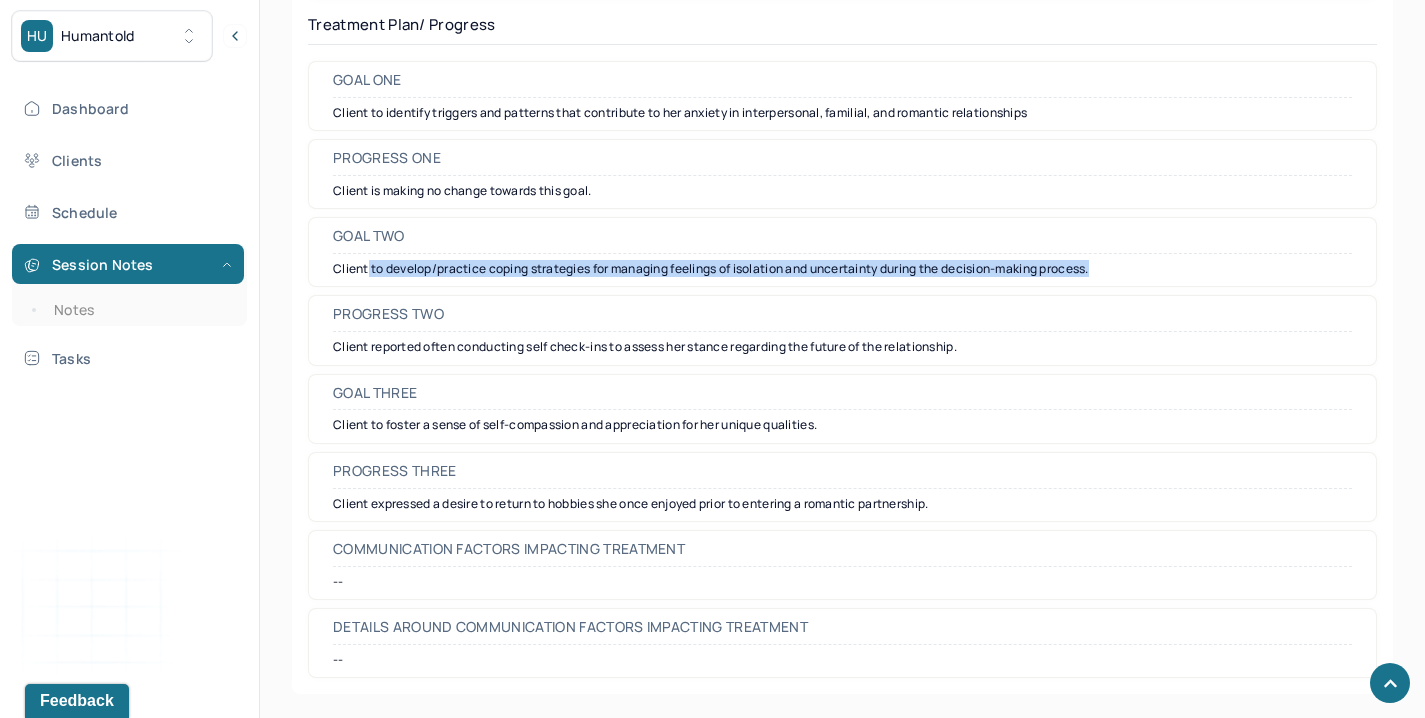 drag, startPoint x: 370, startPoint y: 268, endPoint x: 1110, endPoint y: 284, distance: 740.173 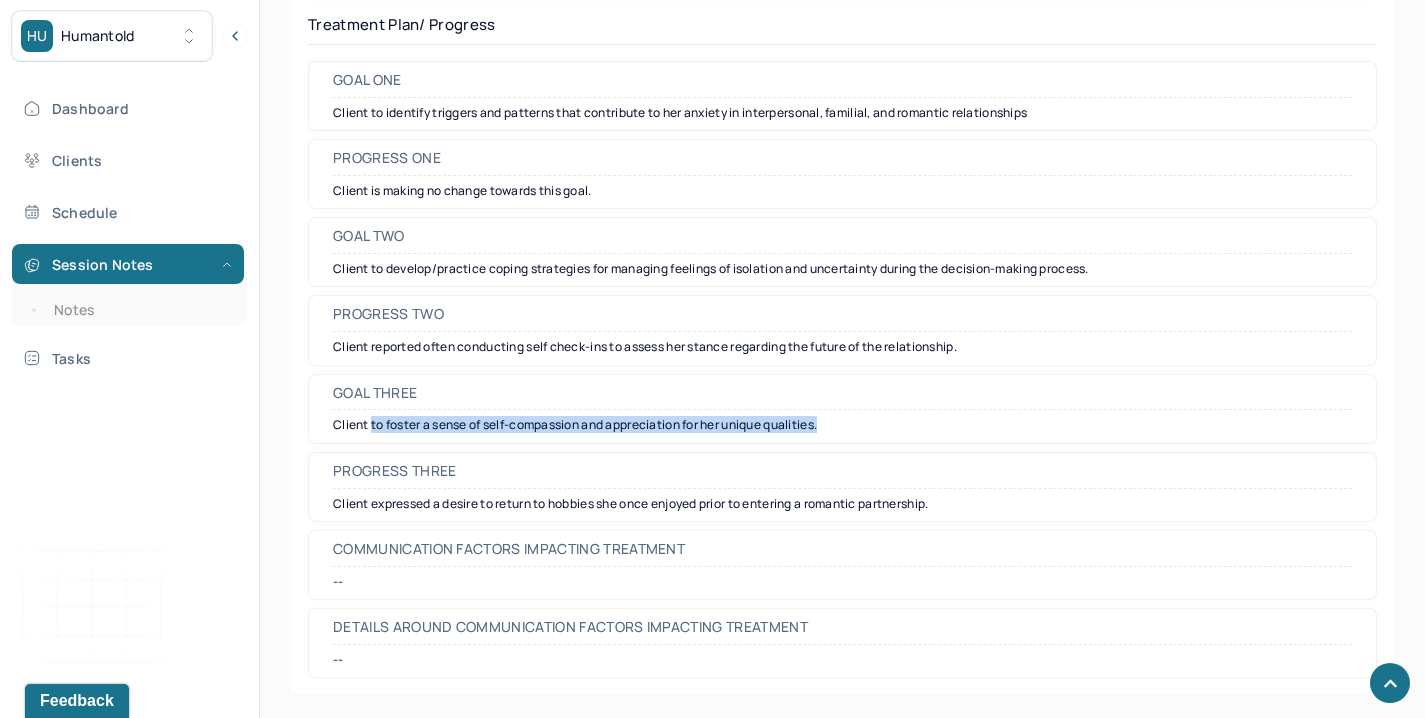 drag, startPoint x: 371, startPoint y: 428, endPoint x: 887, endPoint y: 422, distance: 516.0349 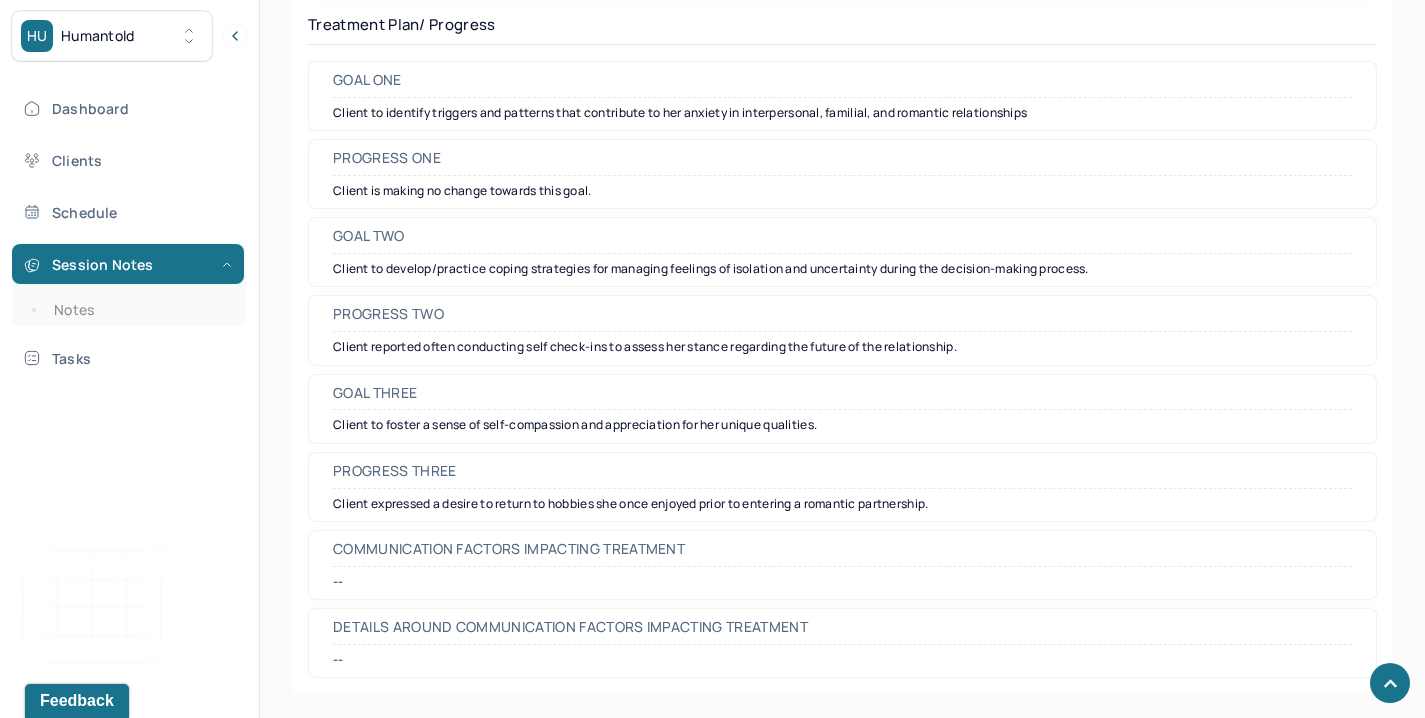 click on "Client reported often conducting self check-ins to assess her stance regarding the future of the relationship." at bounding box center (842, 347) 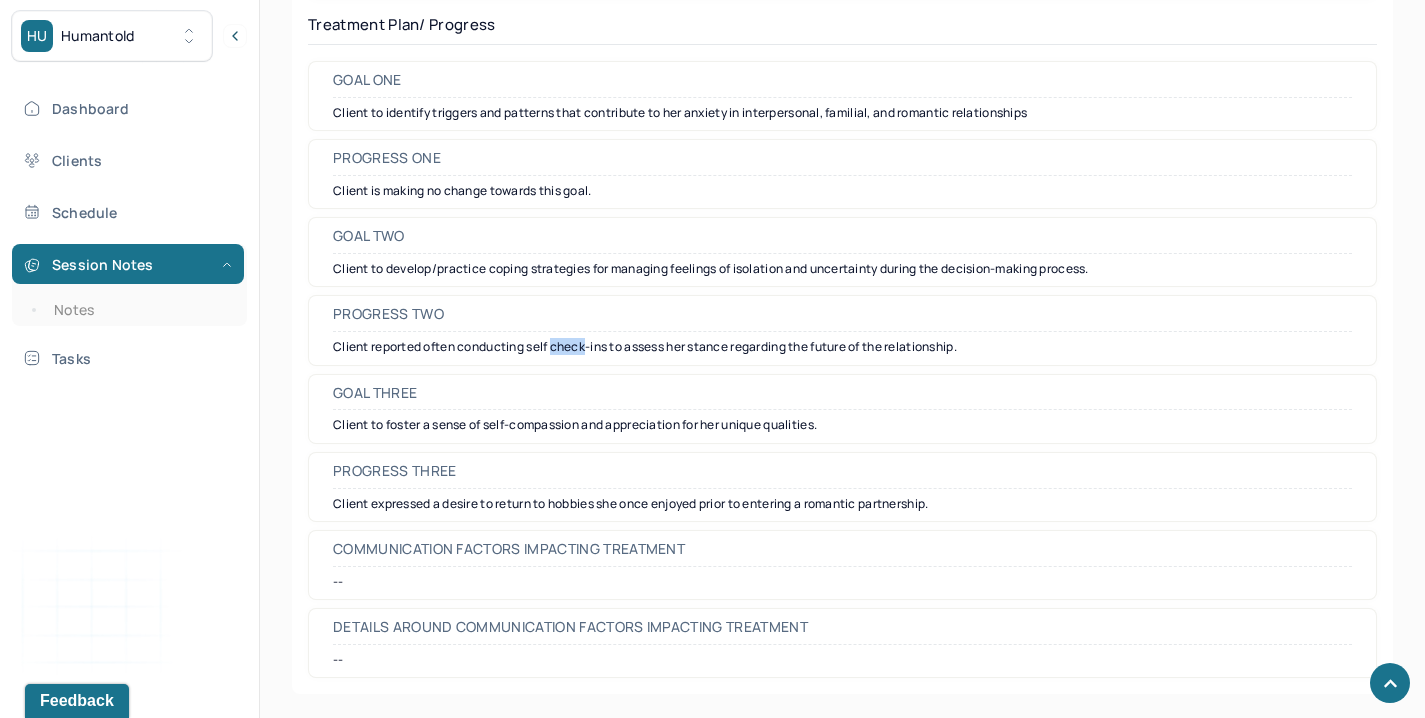 click on "Client reported often conducting self check-ins to assess her stance regarding the future of the relationship." at bounding box center [842, 347] 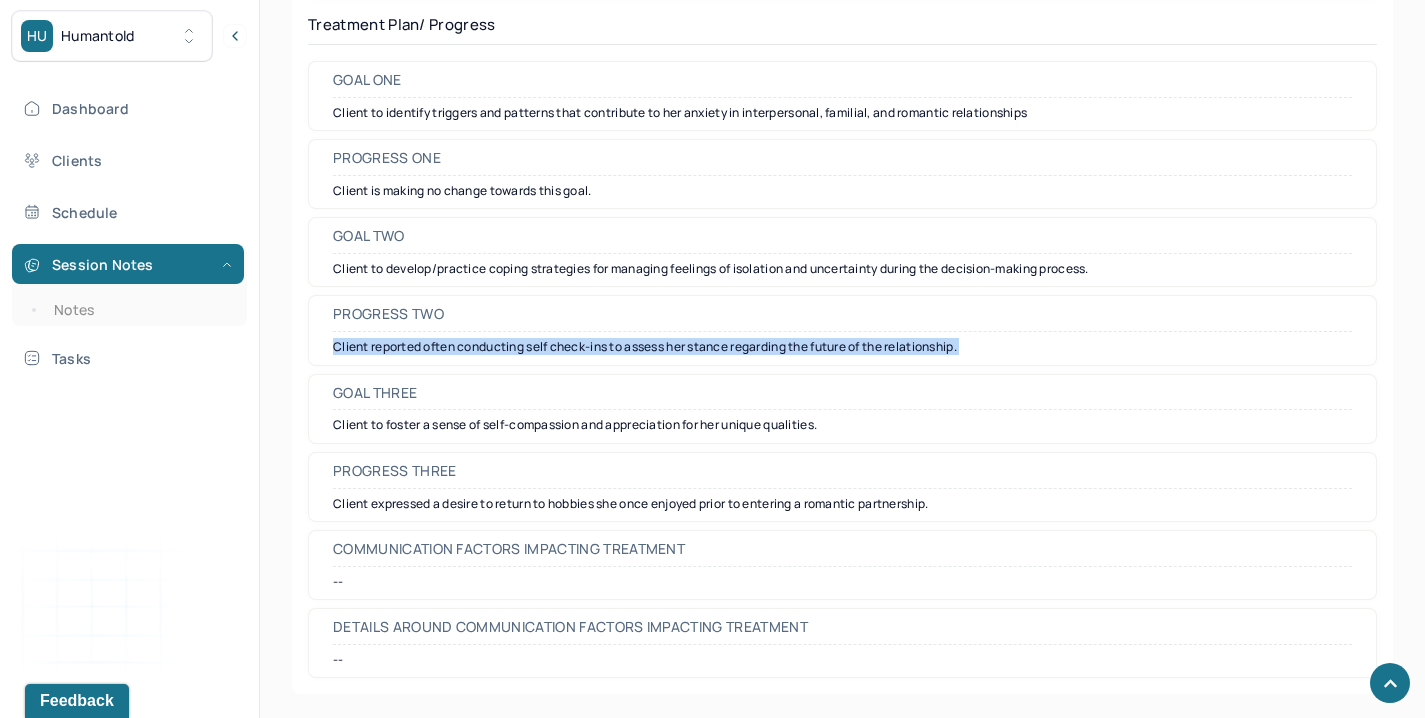 click on "Client reported often conducting self check-ins to assess her stance regarding the future of the relationship." at bounding box center [842, 347] 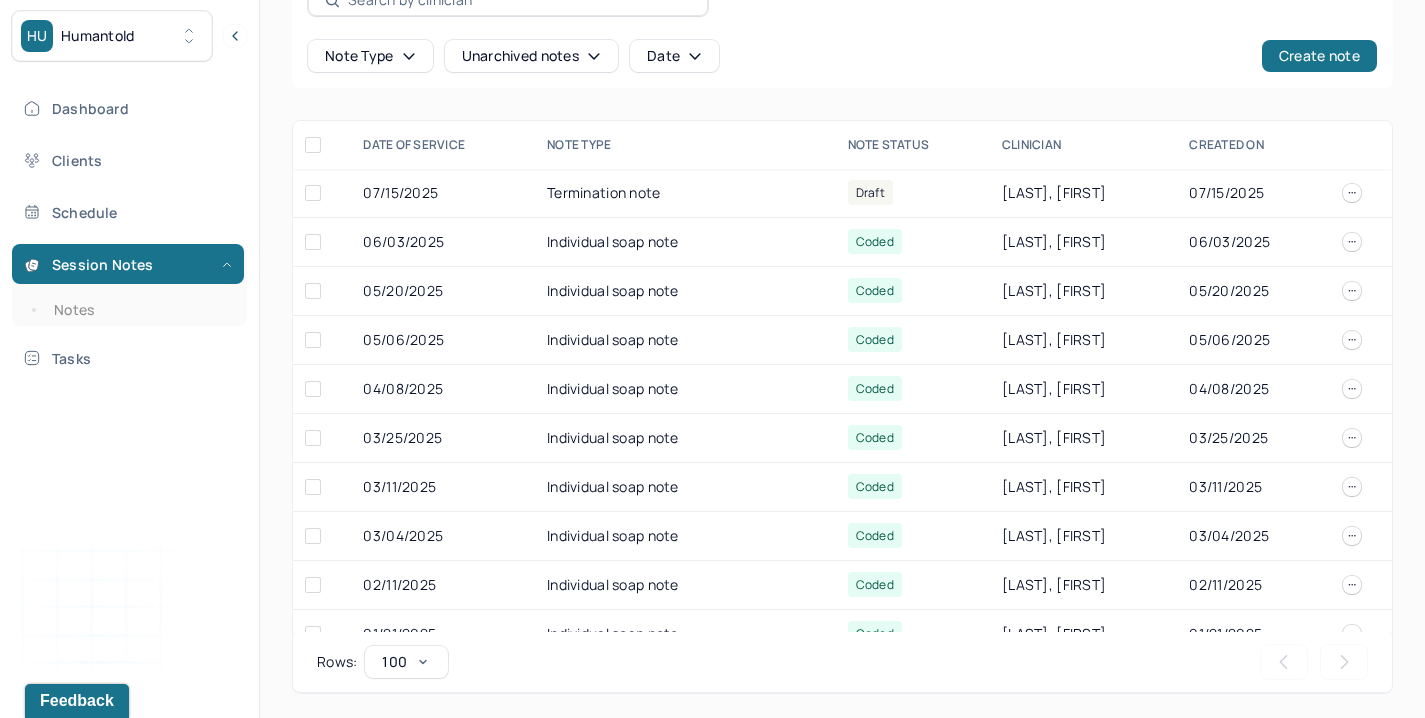 scroll, scrollTop: 403, scrollLeft: 0, axis: vertical 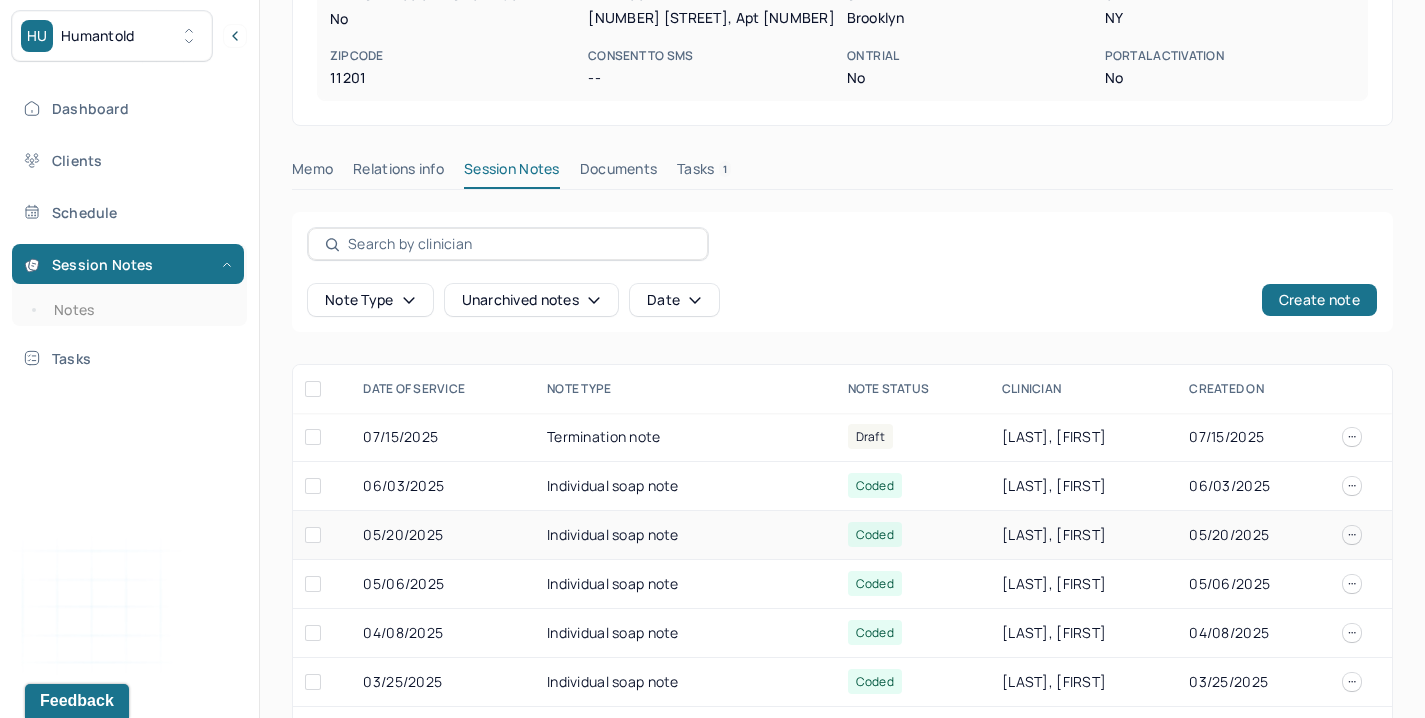 click on "Individual soap note" at bounding box center (685, 535) 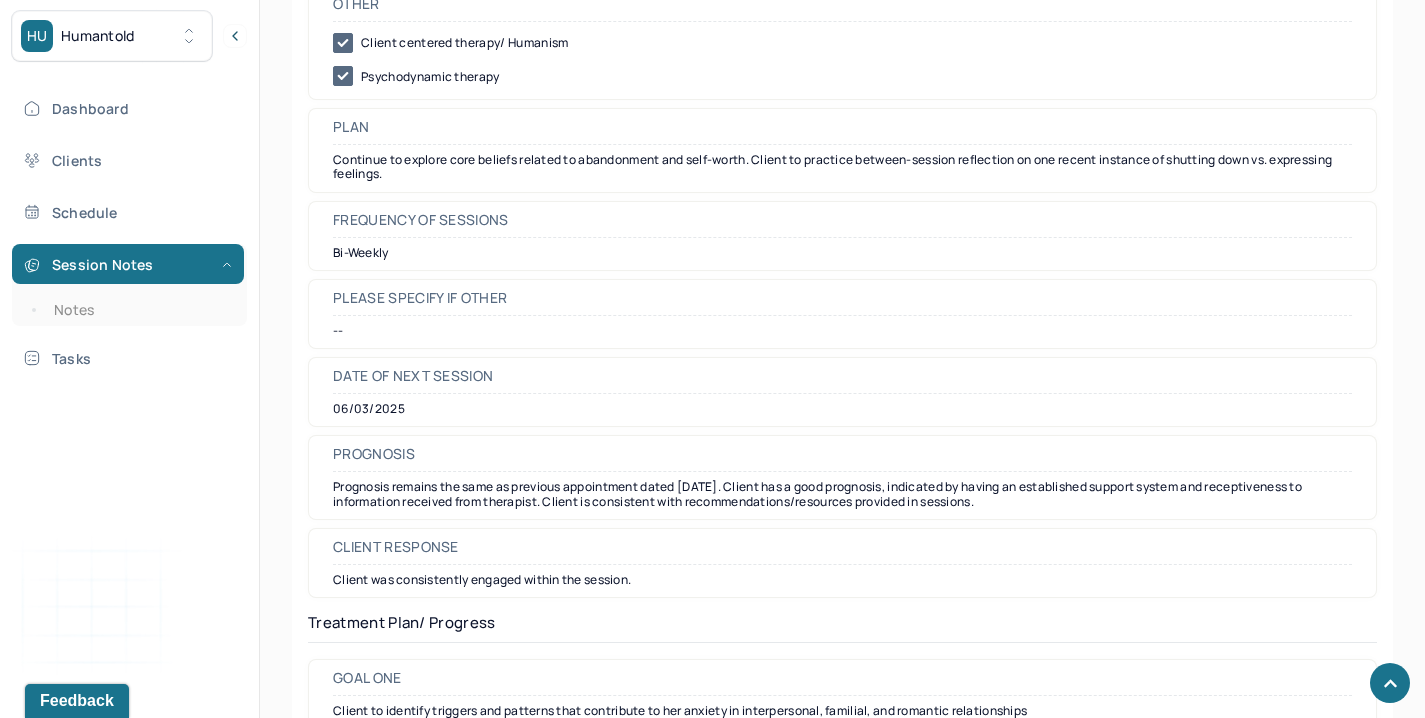scroll, scrollTop: 2907, scrollLeft: 0, axis: vertical 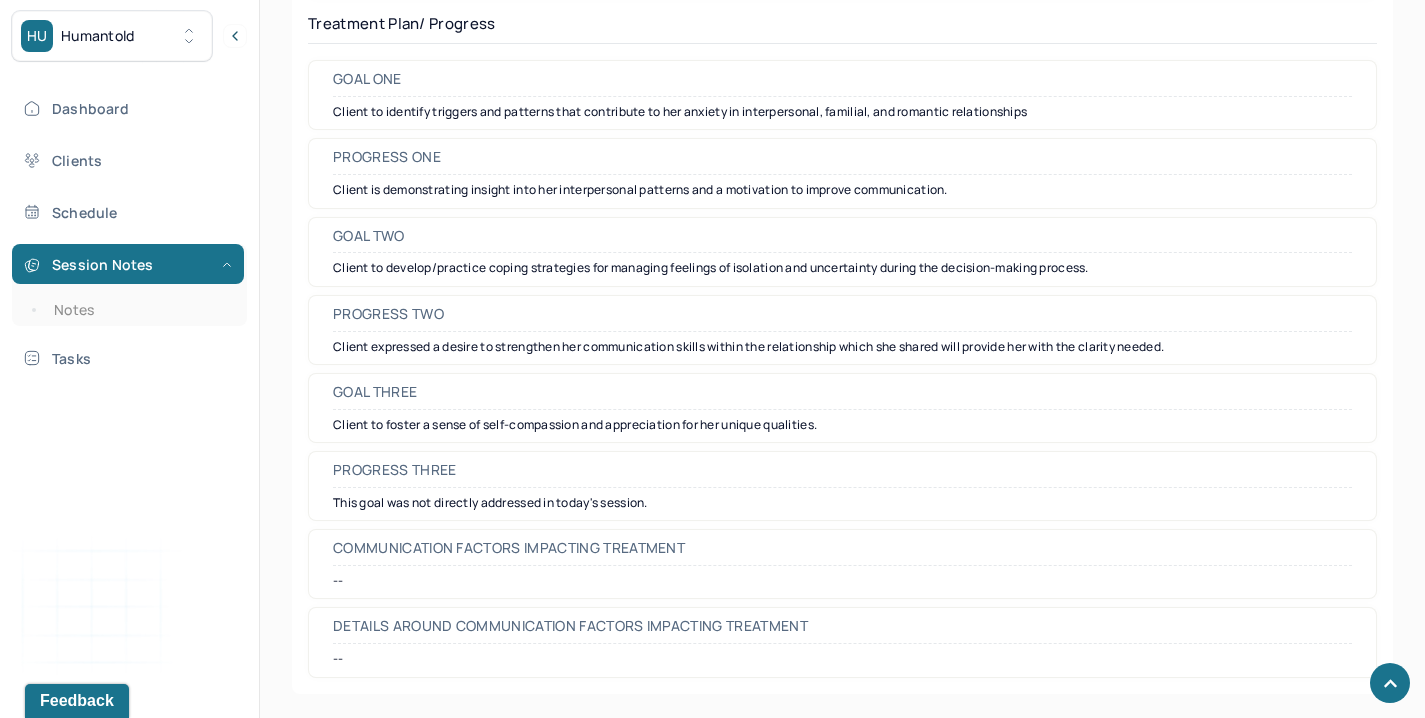 click on "Client is demonstrating insight into her interpersonal patterns and a motivation to improve communication." at bounding box center [842, 190] 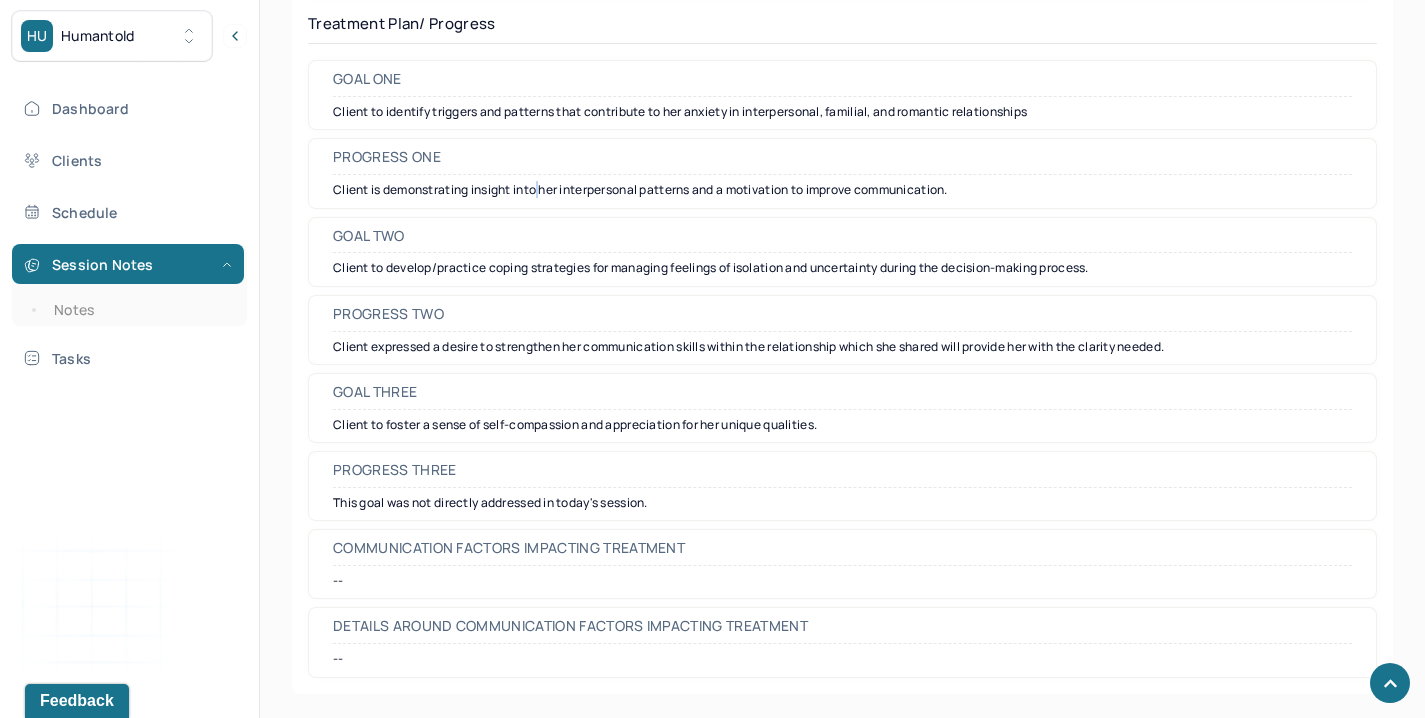 click on "Client is demonstrating insight into her interpersonal patterns and a motivation to improve communication." at bounding box center [842, 190] 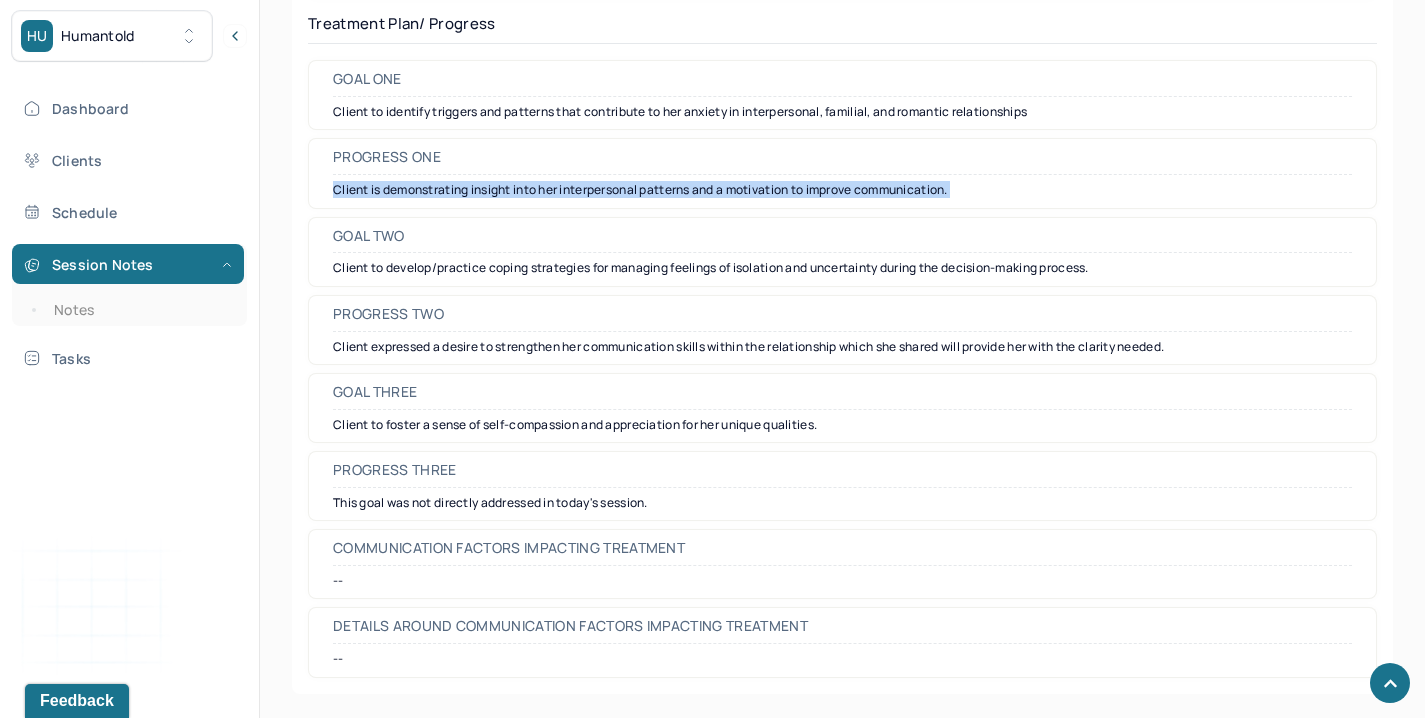 click on "Client is demonstrating insight into her interpersonal patterns and a motivation to improve communication." at bounding box center [842, 190] 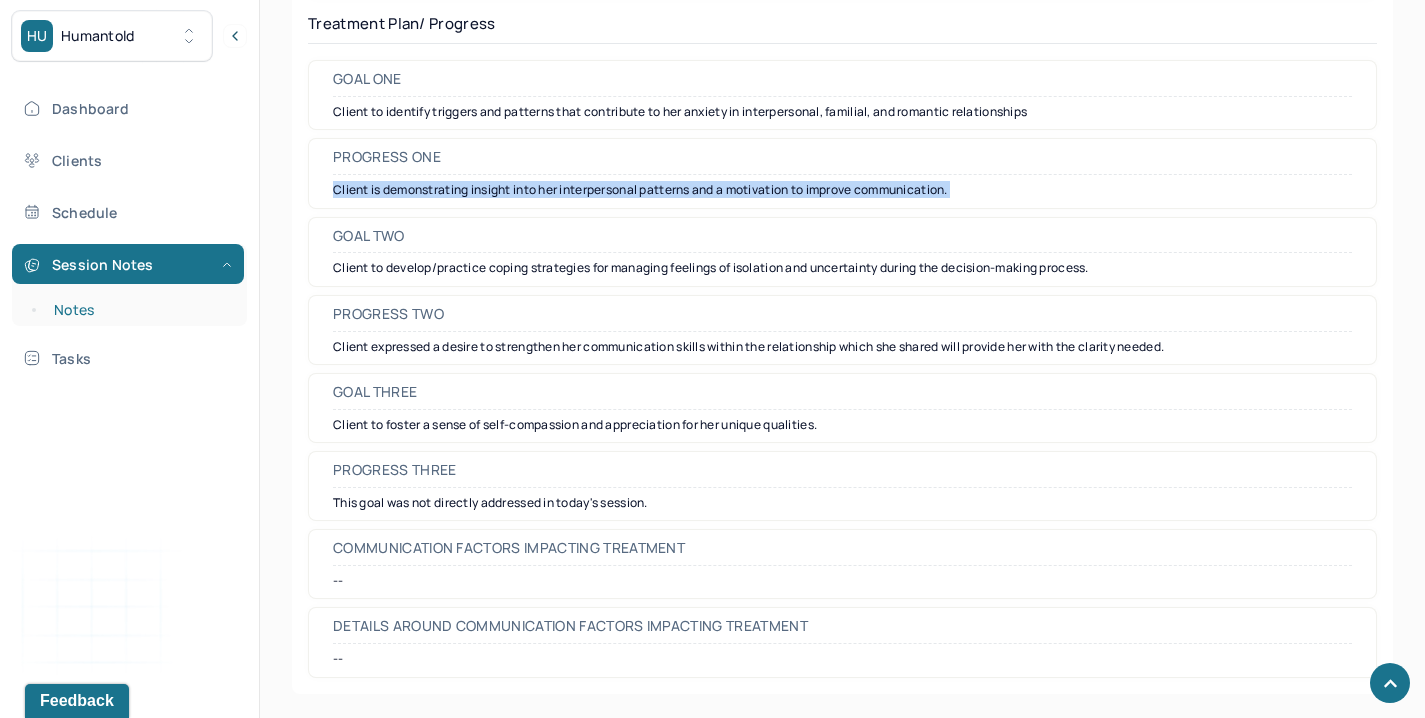 click on "Notes" at bounding box center (139, 310) 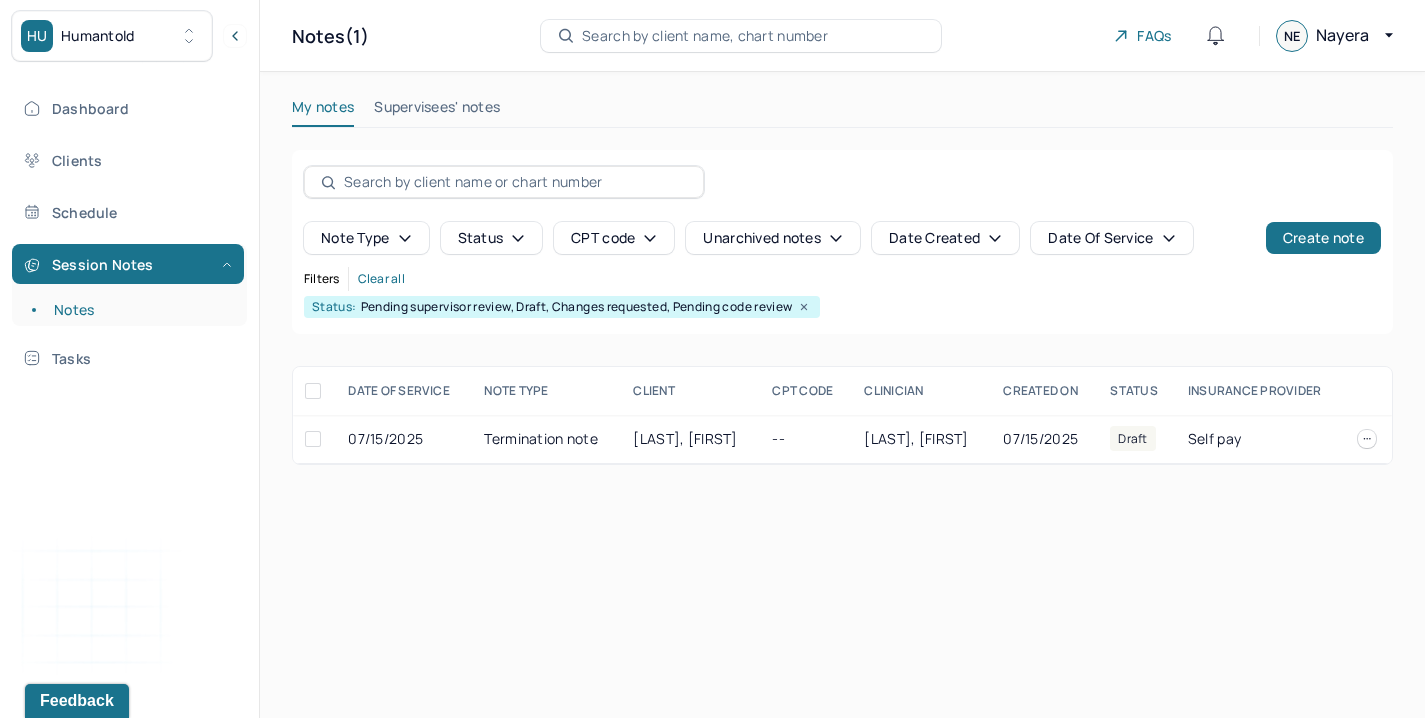 scroll, scrollTop: 0, scrollLeft: 0, axis: both 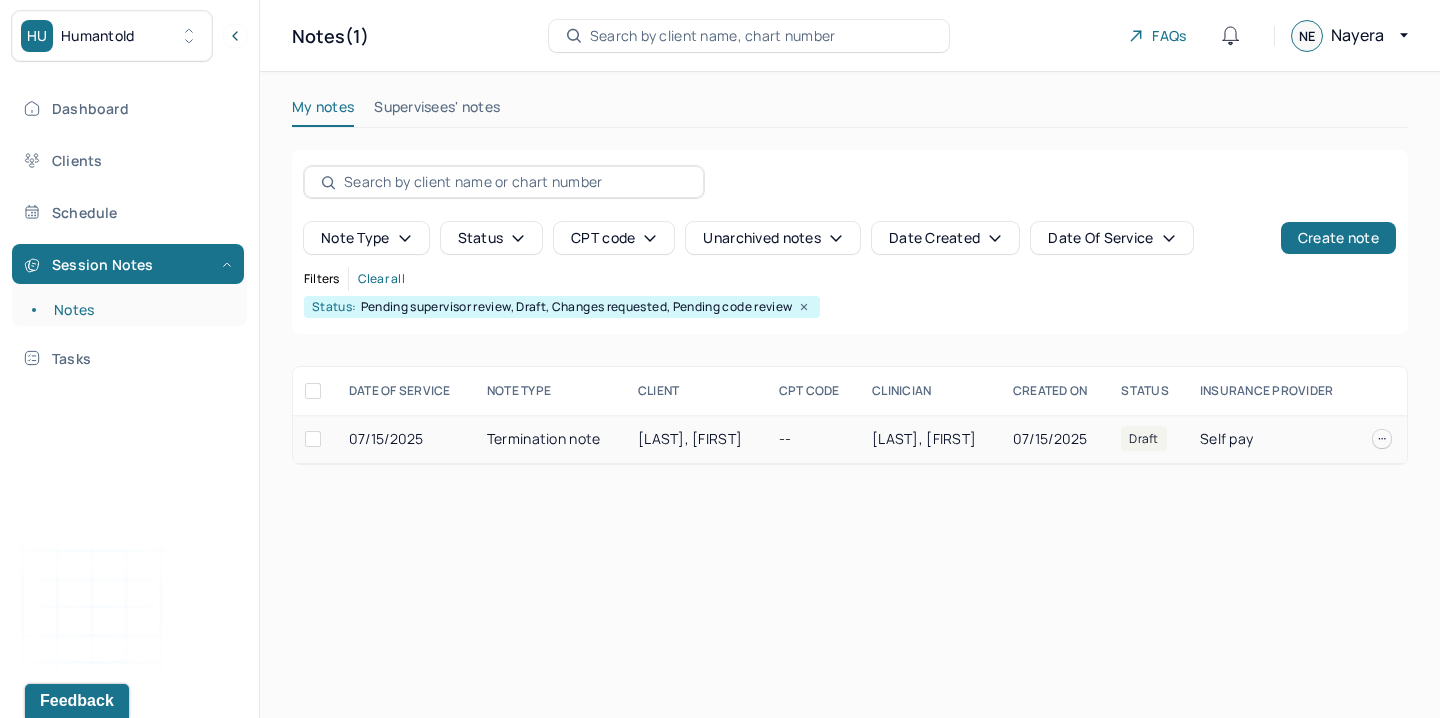 click on "07/15/2025" at bounding box center [406, 439] 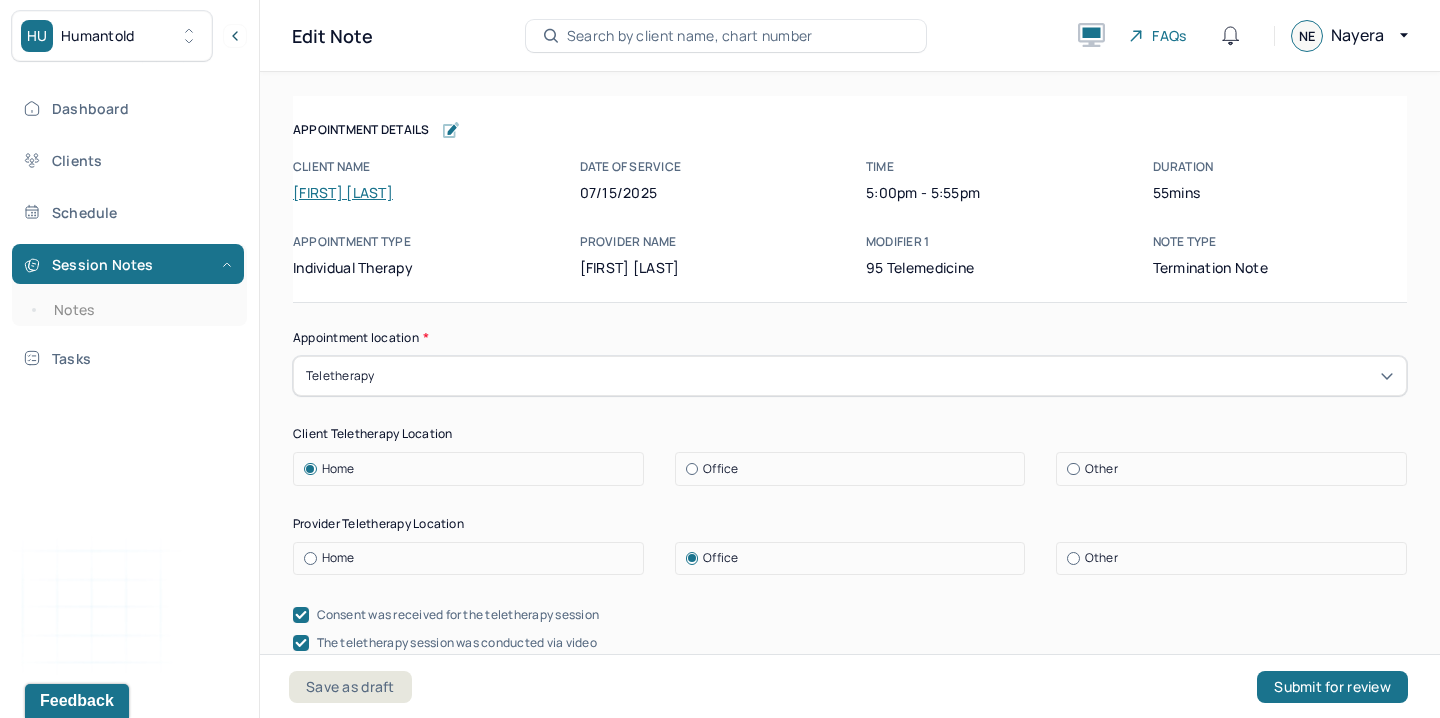 click on "Client name [FIRST] [LAST] Date of service [DATE] Time [TIME] - [TIME] Duration 55mins Appointment type individual therapy Provider name [FIRST] [LAST] Modifier 1 95 Telemedicine Note type Termination note" at bounding box center (850, 218) 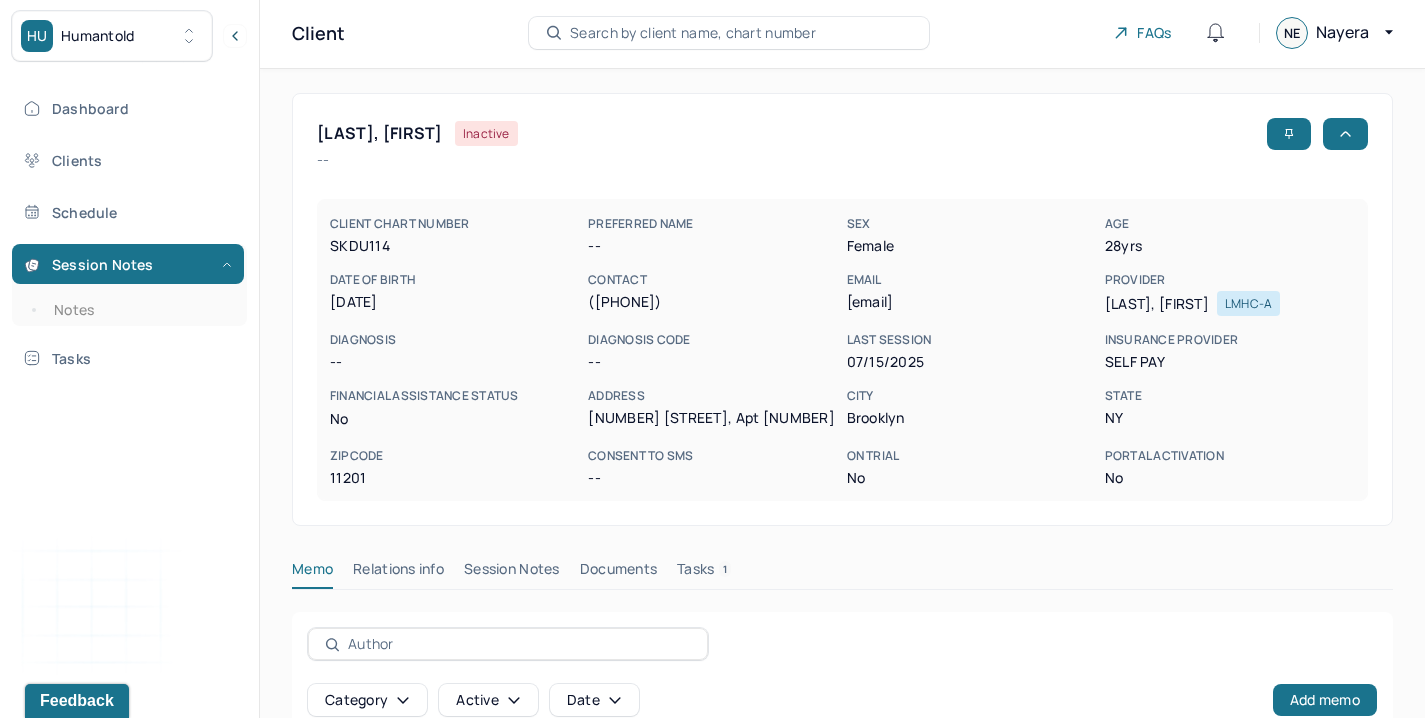 click on "Session Notes" at bounding box center [512, 573] 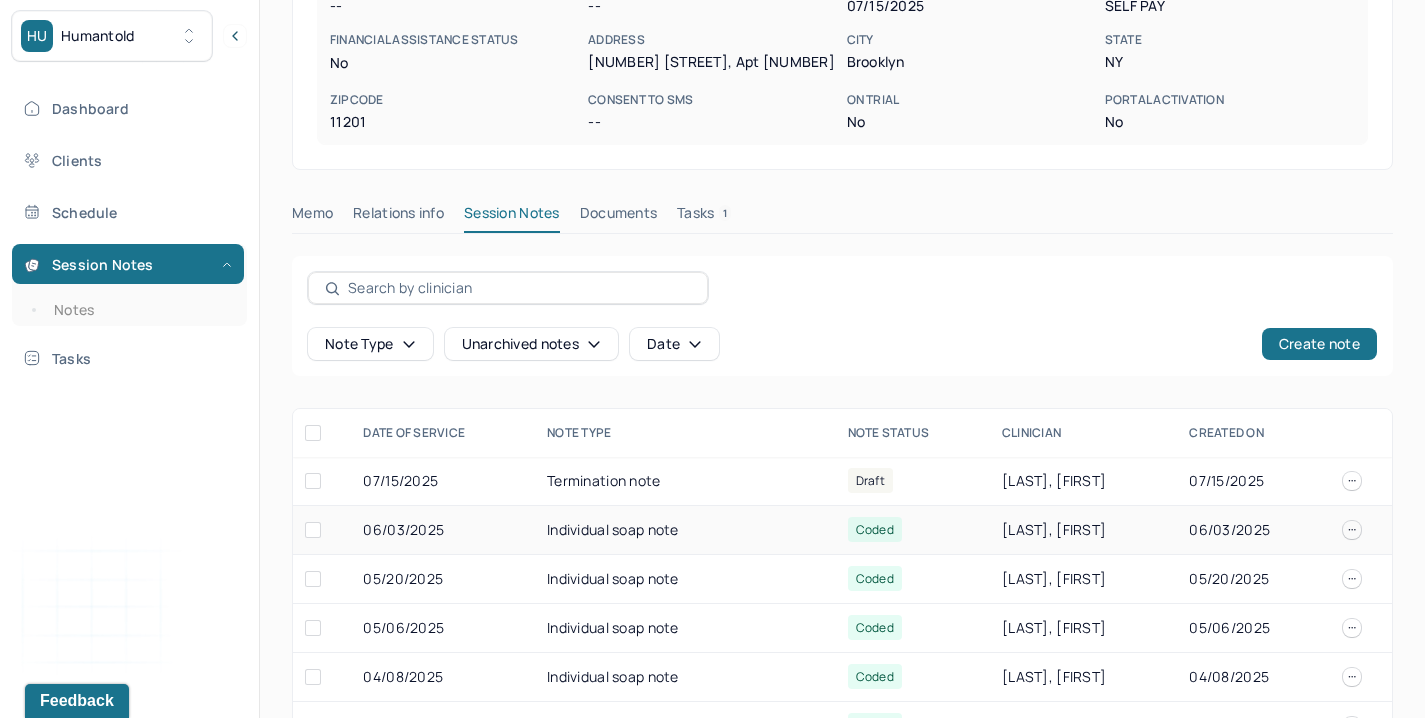 click on "Individual soap note" at bounding box center (685, 530) 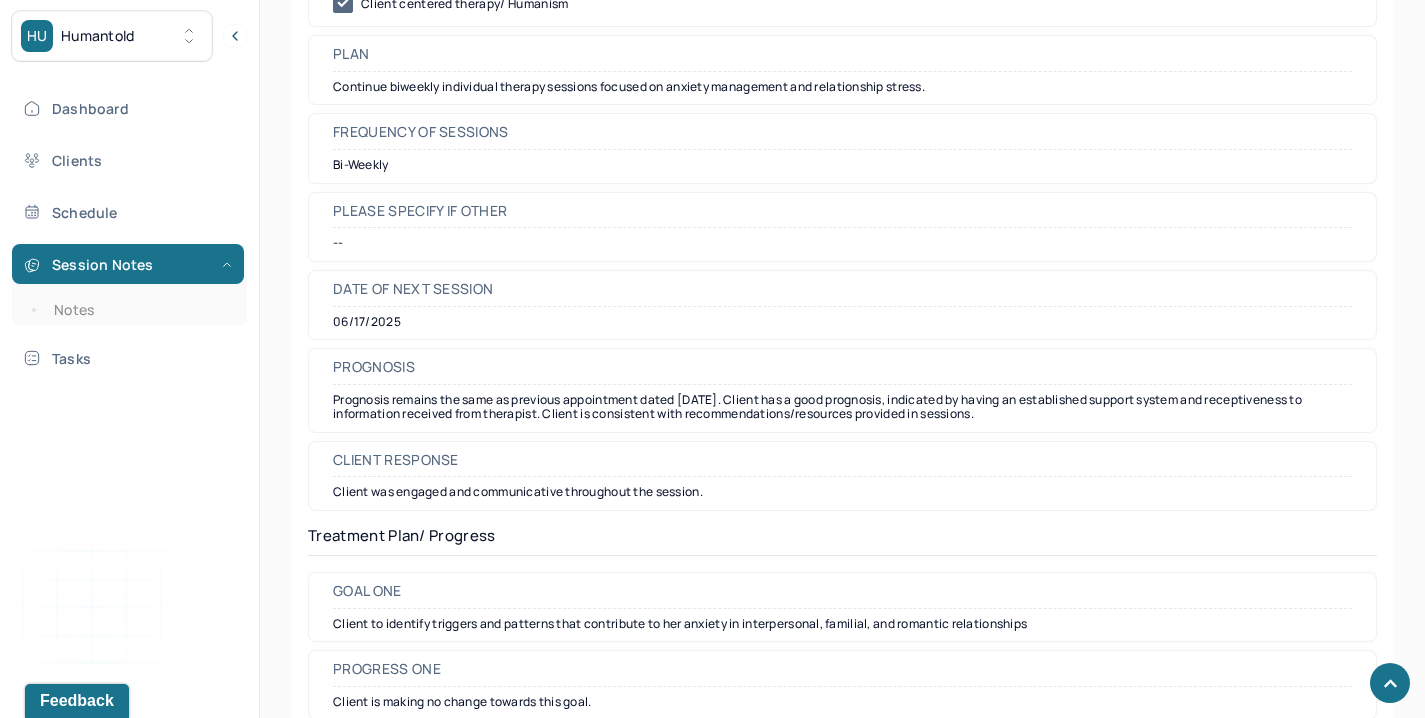 scroll, scrollTop: 2885, scrollLeft: 0, axis: vertical 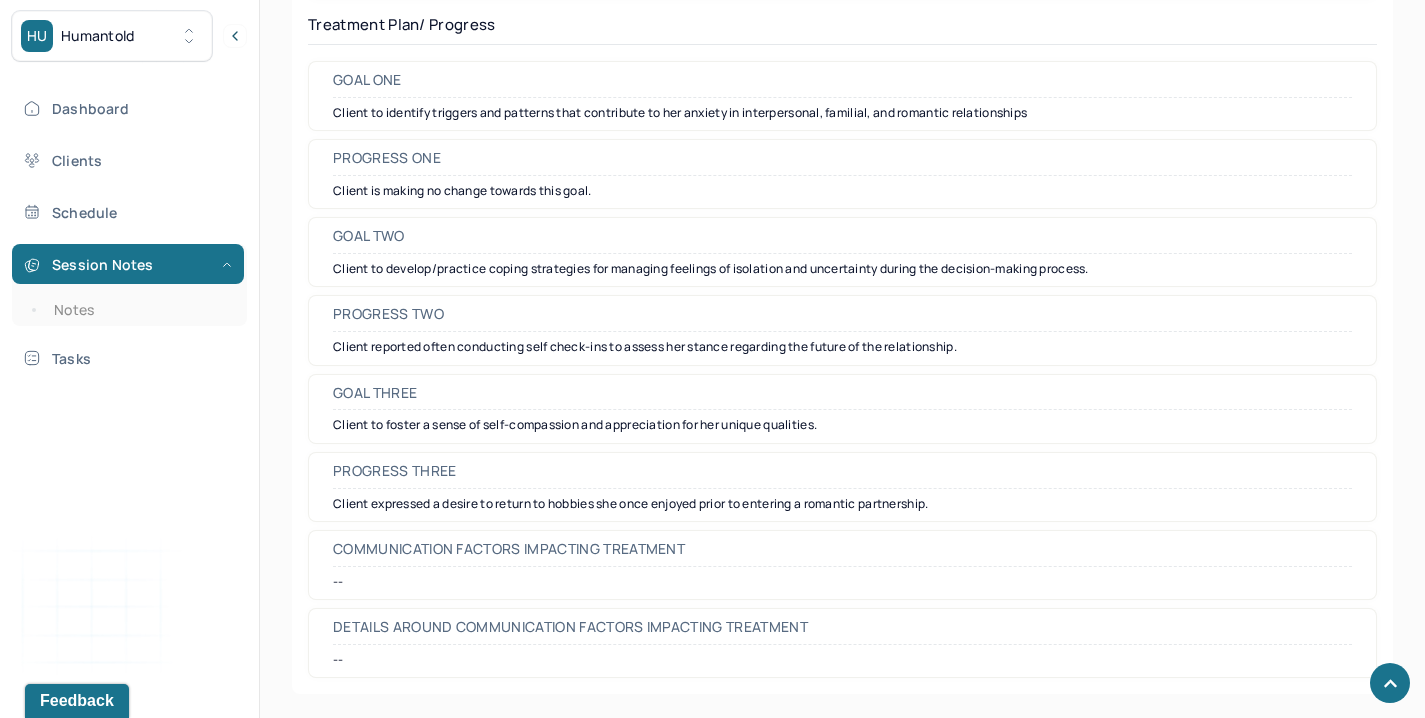 click on "Client reported often conducting self check-ins to assess her stance regarding the future of the relationship." at bounding box center (842, 347) 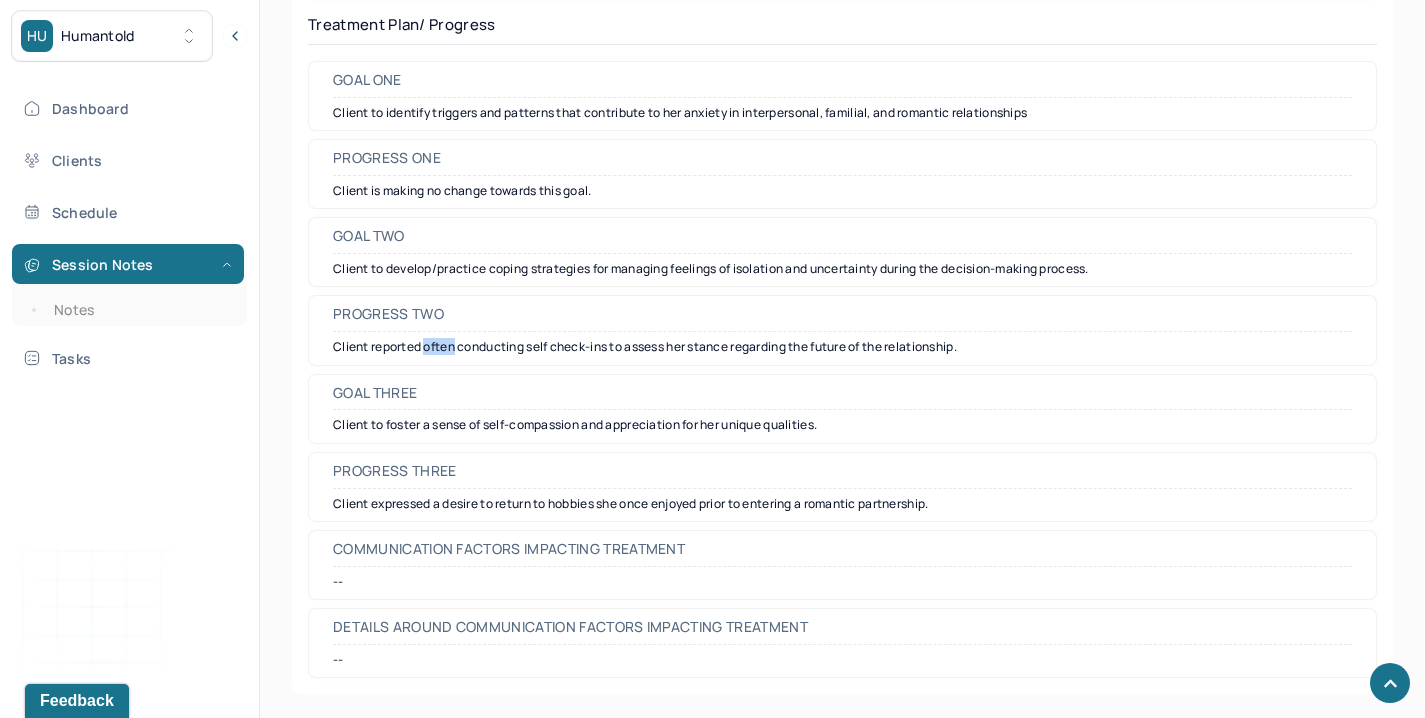 click on "Client reported often conducting self check-ins to assess her stance regarding the future of the relationship." at bounding box center (842, 347) 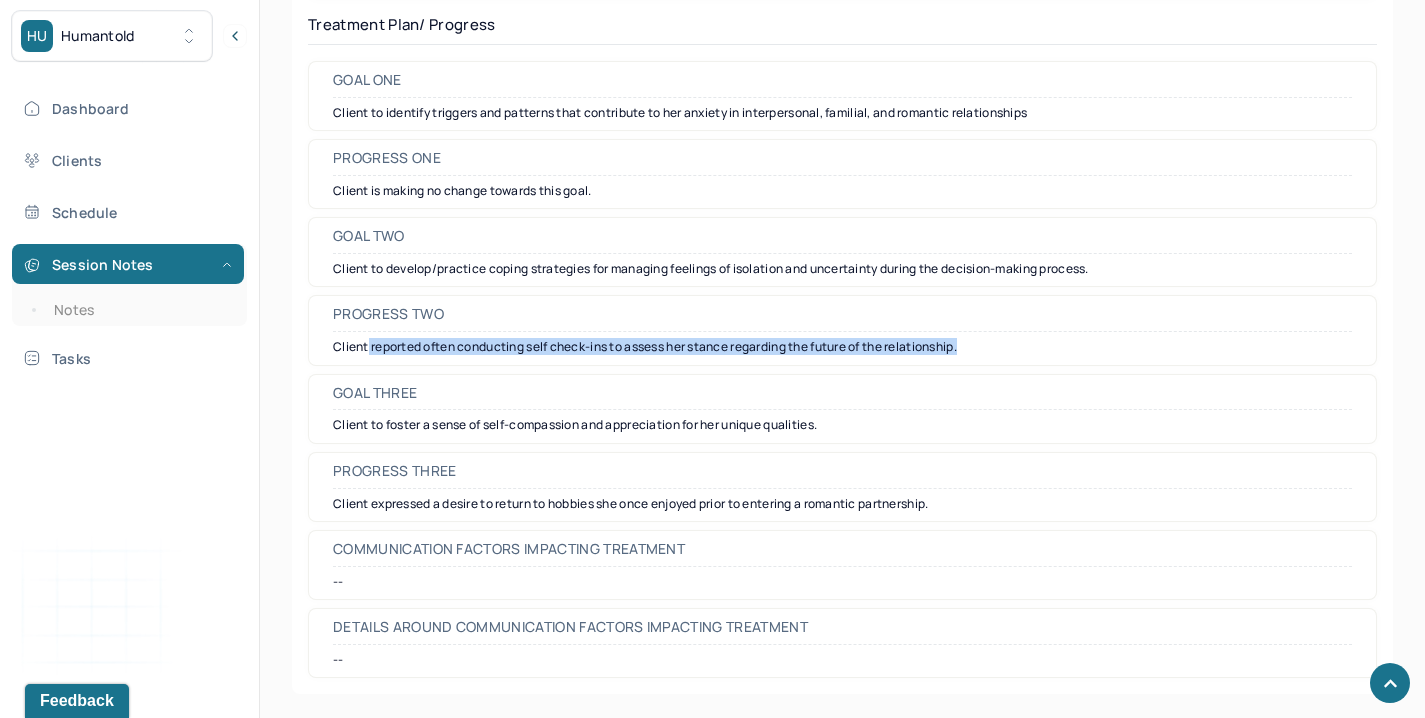 drag, startPoint x: 369, startPoint y: 345, endPoint x: 983, endPoint y: 343, distance: 614.00323 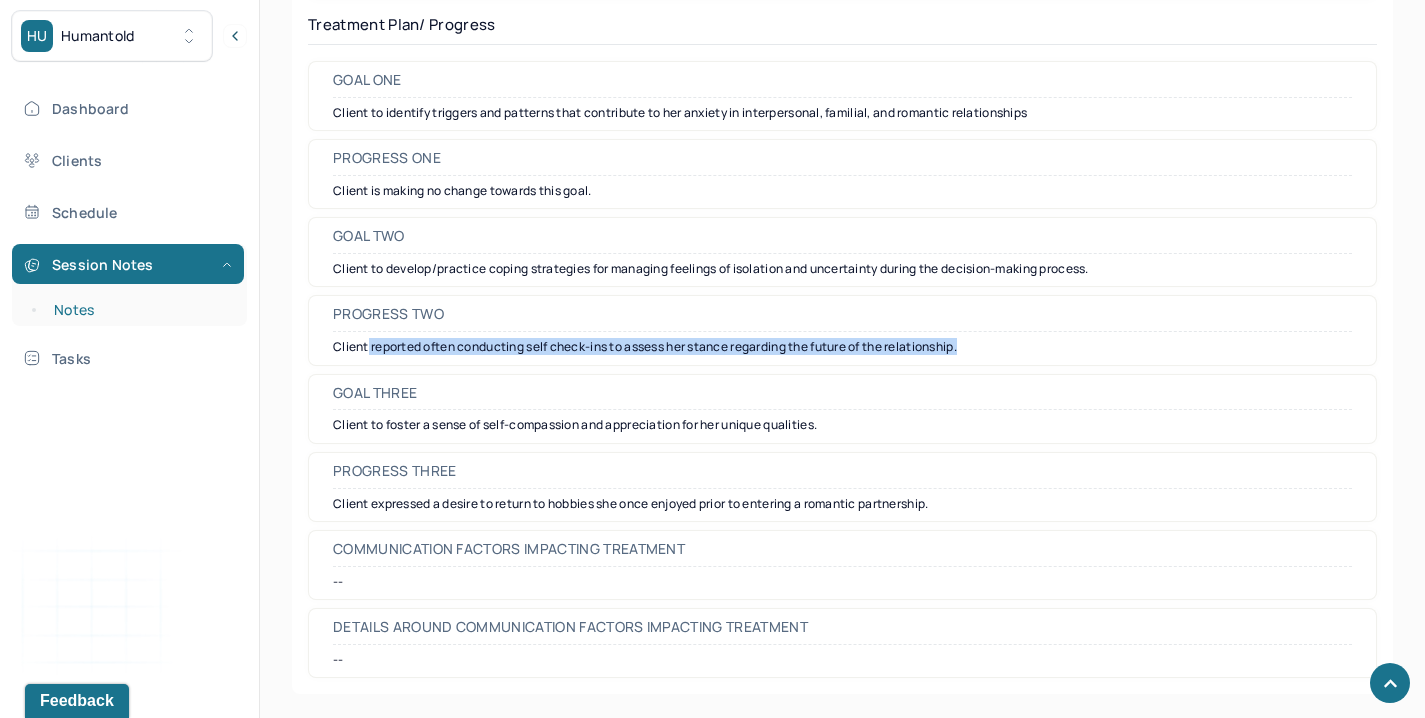 click on "Notes" at bounding box center [139, 310] 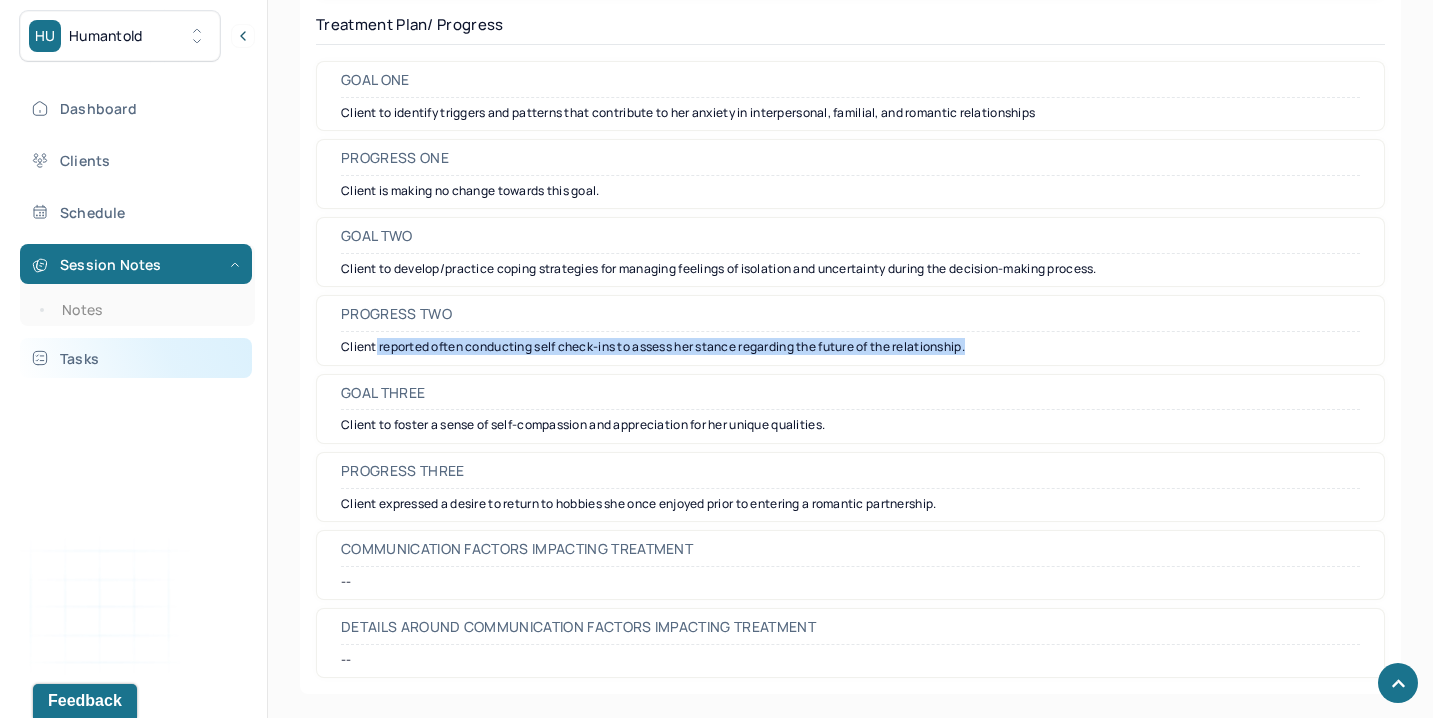 scroll, scrollTop: 0, scrollLeft: 0, axis: both 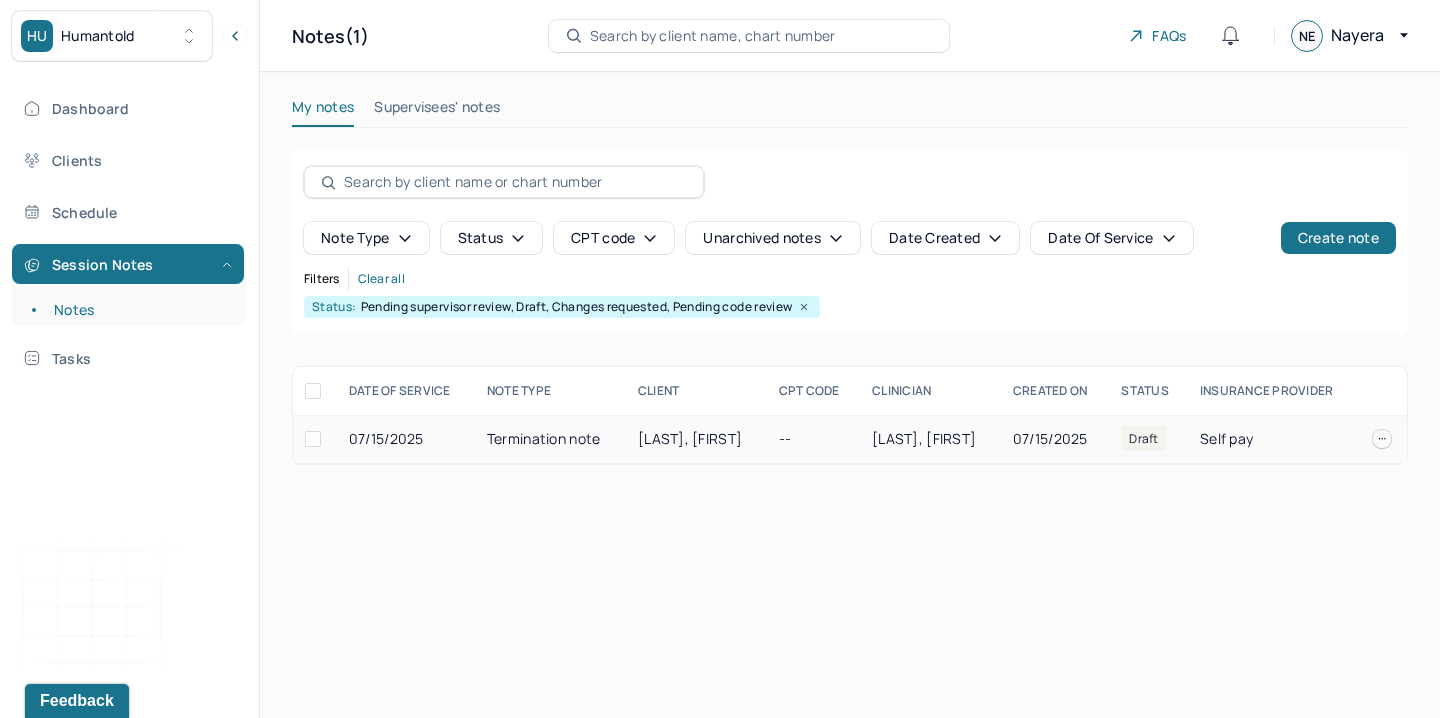 click on "Termination note" at bounding box center (550, 439) 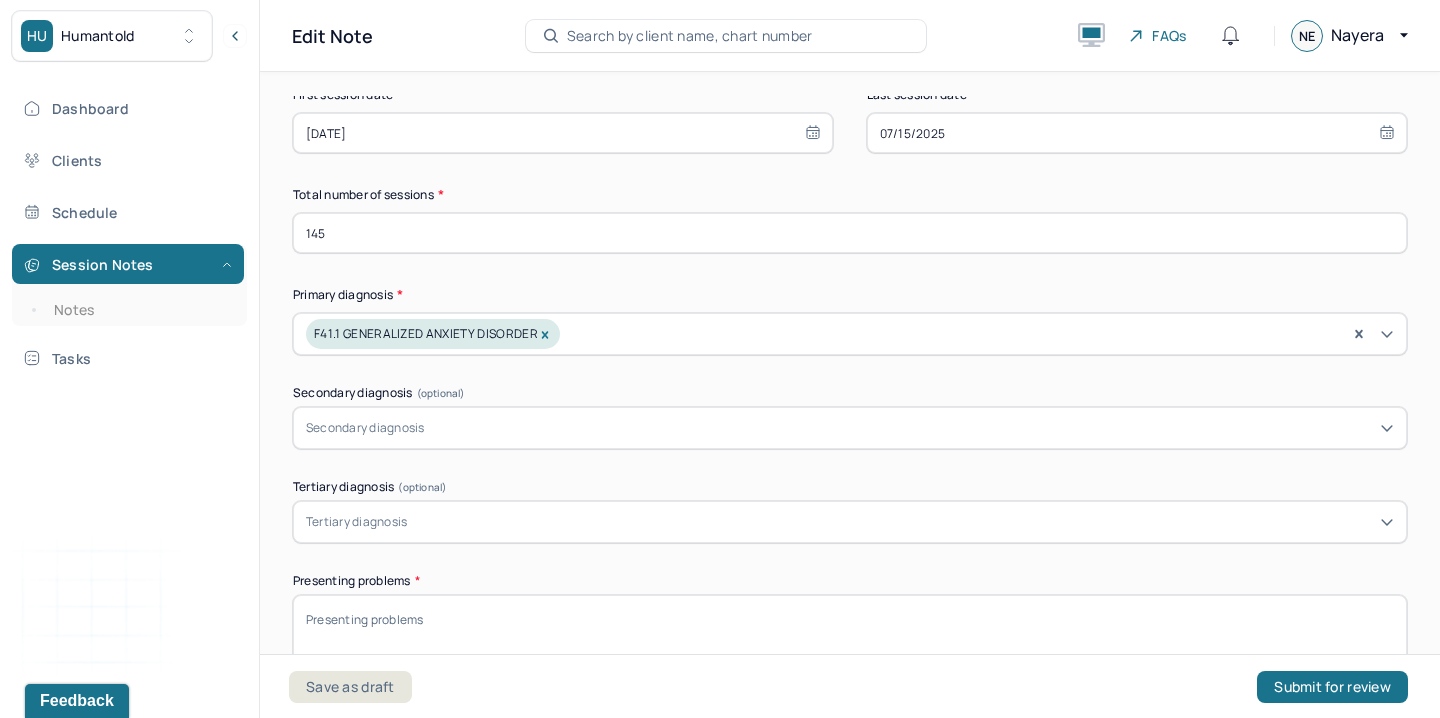 scroll, scrollTop: 977, scrollLeft: 0, axis: vertical 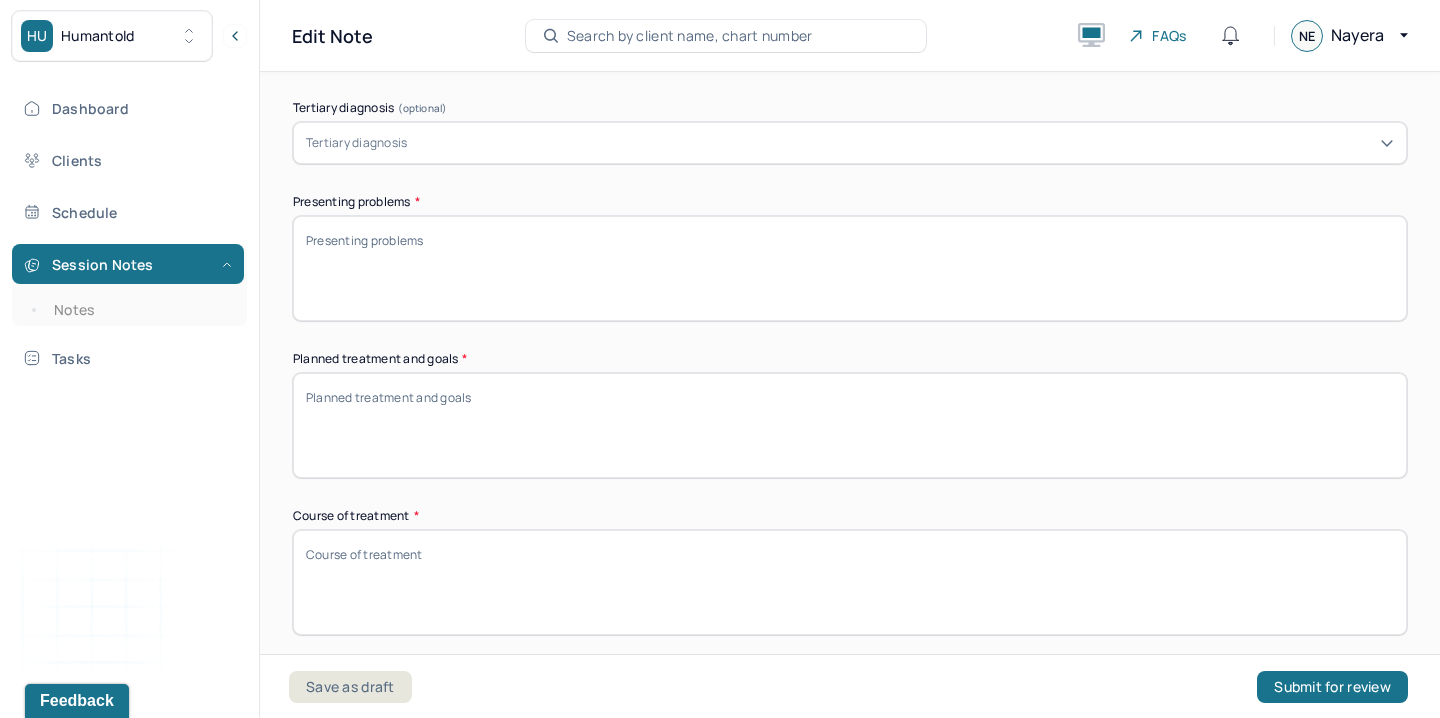 paste on "Client initially sought therapy due to an increased awareness of the prevalence of mental health-related challenges within her family and a desire to prioritize both her mental and physical well-being. At the time, she was concurrently participating in a physical therapy program, which presented its own set of difficulties. She identified challenges in interpersonal relationships within that setting and expressed a desire to develop greater self-confidence and self-advocacy skills. In addition, client wished to process familial traumas and explore emotional patterns rooted in past experiences that continued to impact her current functioning." 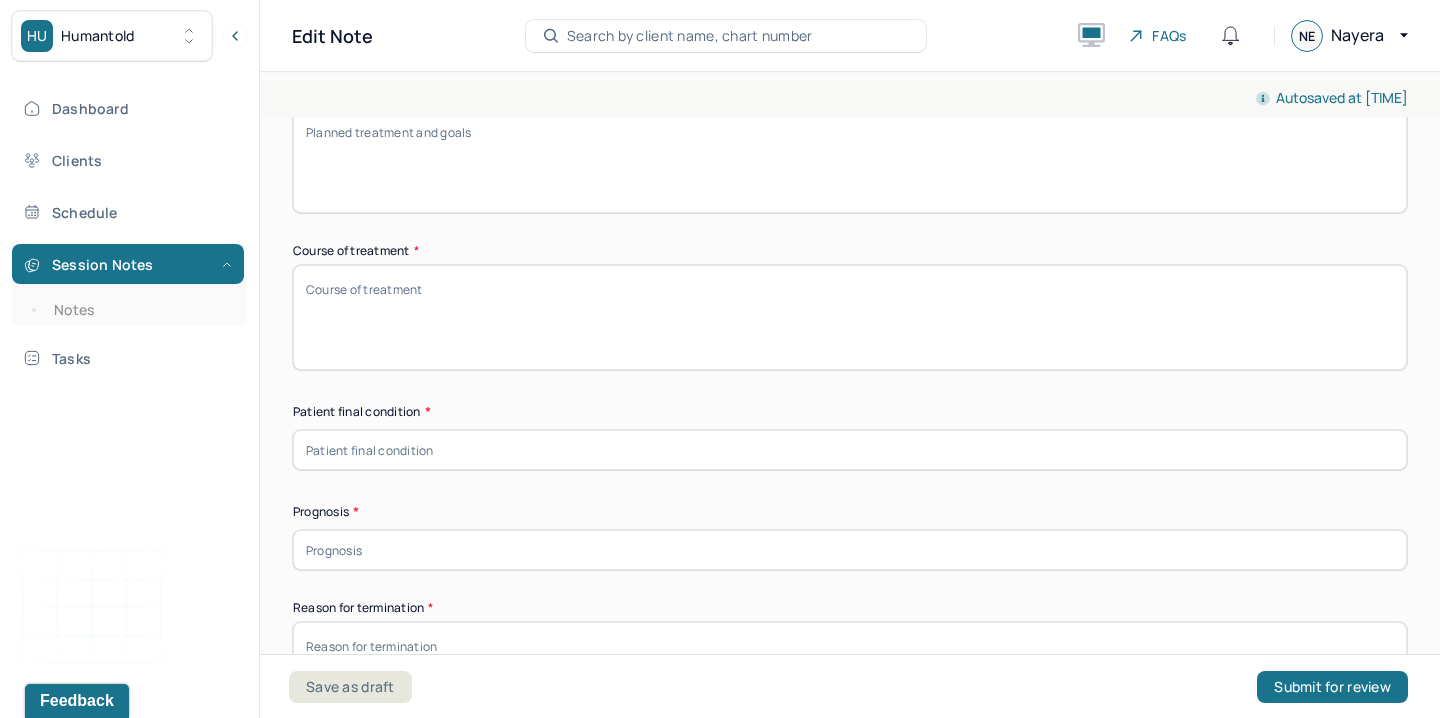 scroll, scrollTop: 1186, scrollLeft: 0, axis: vertical 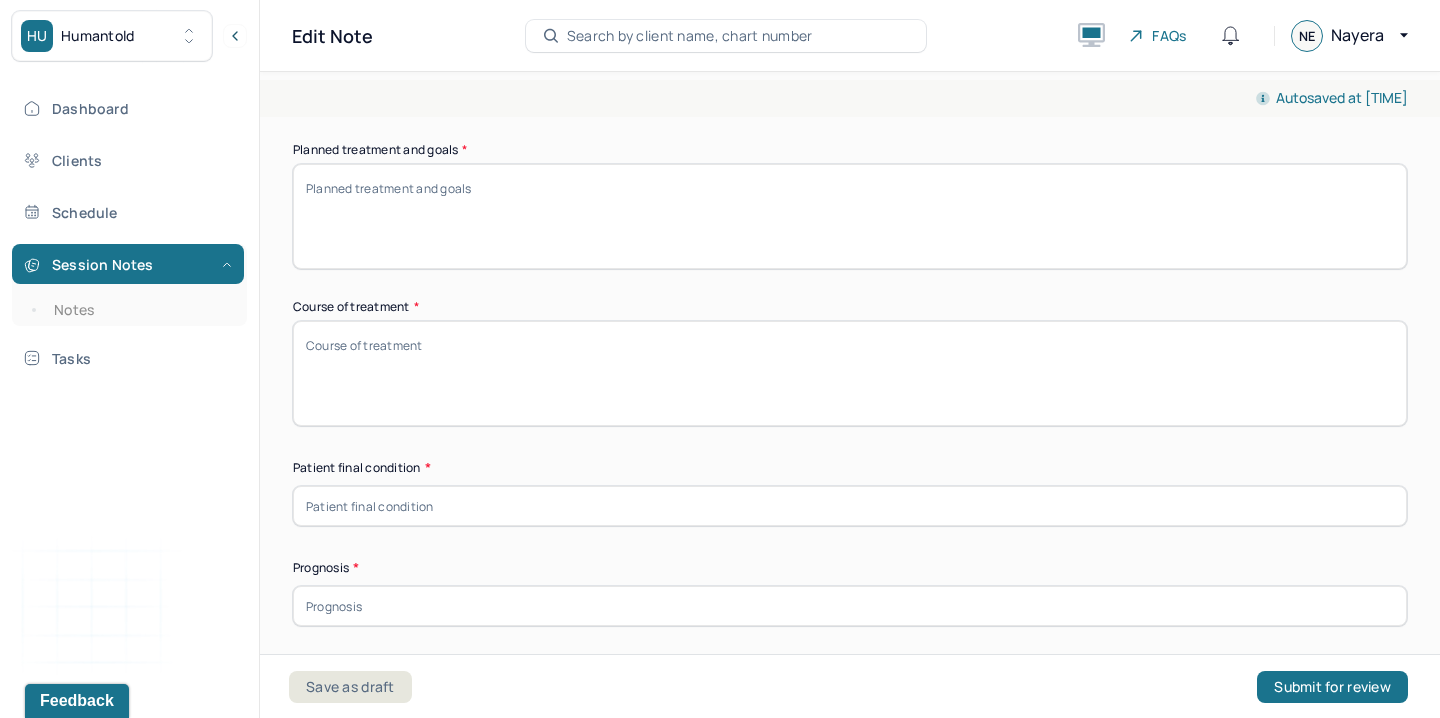 type on "Client initially sought therapy due to an increased awareness of the prevalence of mental health-related challenges within her family and a desire to prioritize both her mental and physical well-being. At the time, she was concurrently participating in a physical therapy program, which presented its own set of difficulties. She identified challenges in interpersonal relationships within that setting and expressed a desire to develop greater self-confidence and self-advocacy skills. In addition, client wished to process familial traumas and explore emotional patterns rooted in past experiences that continued to impact her current functioning." 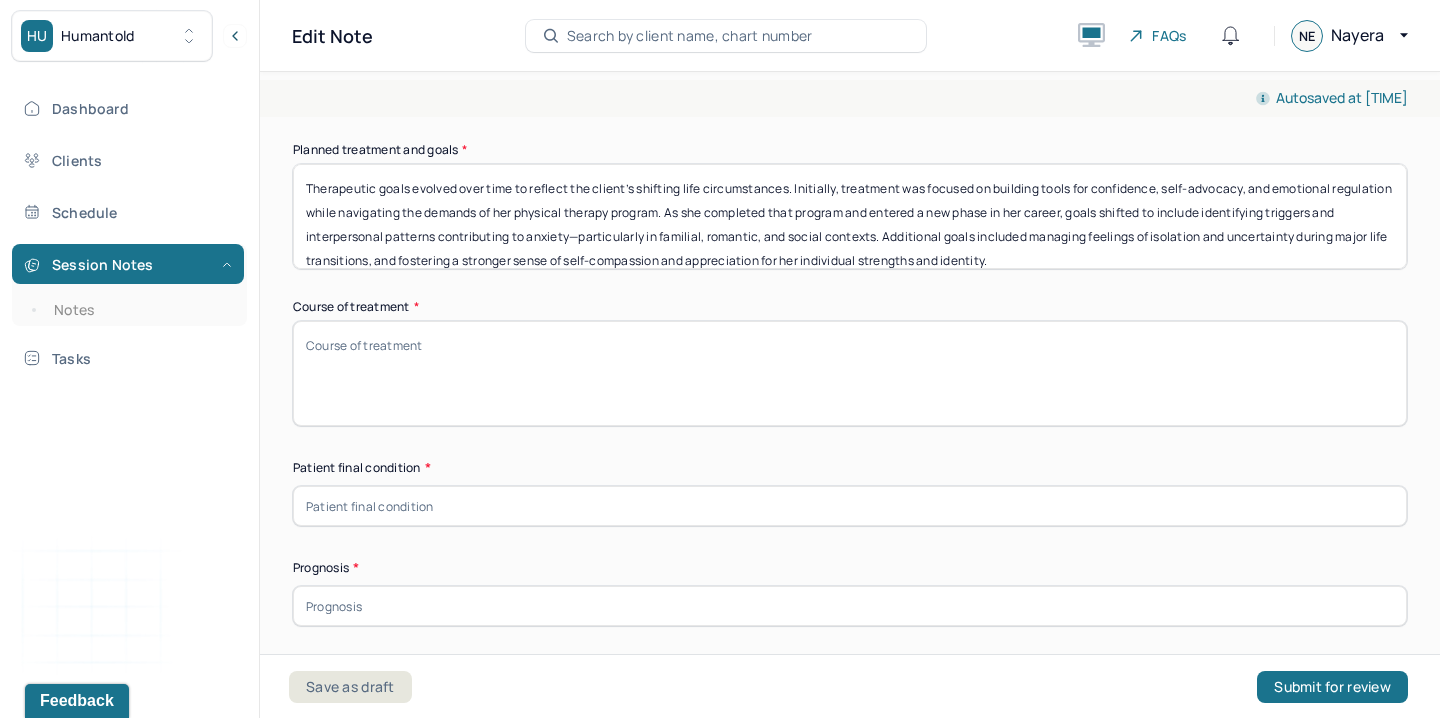 click on "Therapeutic goals evolved over time to reflect the client’s shifting life circumstances. Initially, treatment was focused on building tools for confidence, self-advocacy, and emotional regulation while navigating the demands of her physical therapy program. As she completed that program and entered a new phase in her career, goals shifted to include identifying triggers and interpersonal patterns contributing to anxiety—particularly in familial, romantic, and social contexts. Additional goals included managing feelings of isolation and uncertainty during major life transitions, and fostering a stronger sense of self-compassion and appreciation for her individual strengths and identity." at bounding box center [850, 216] 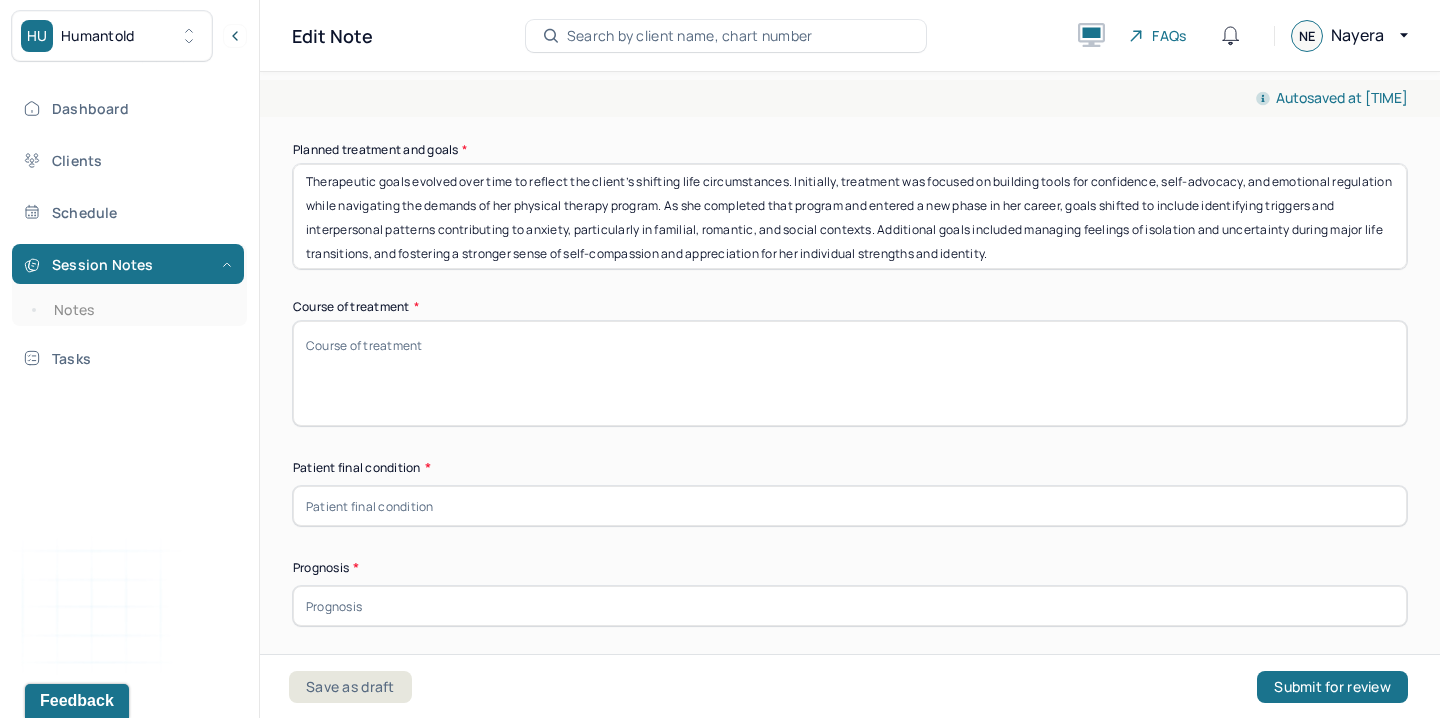 scroll, scrollTop: 16, scrollLeft: 0, axis: vertical 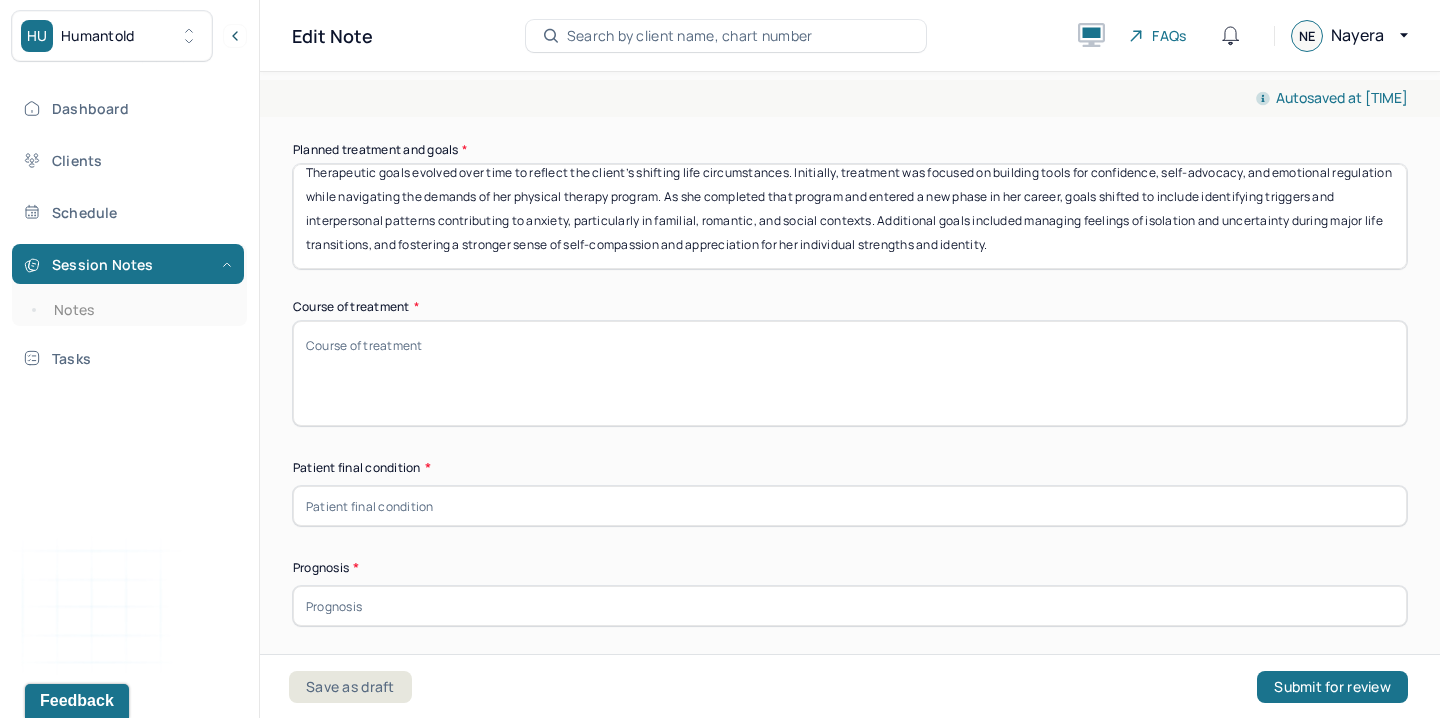 type on "Therapeutic goals evolved over time to reflect the client’s shifting life circumstances. Initially, treatment was focused on building tools for confidence, self-advocacy, and emotional regulation while navigating the demands of her physical therapy program. As she completed that program and entered a new phase in her career, goals shifted to include identifying triggers and interpersonal patterns contributing to anxiety, particularly in familial, romantic, and social contexts. Additional goals included managing feelings of isolation and uncertainty during major life transitions, and fostering a stronger sense of self-compassion and appreciation for her individual strengths and identity." 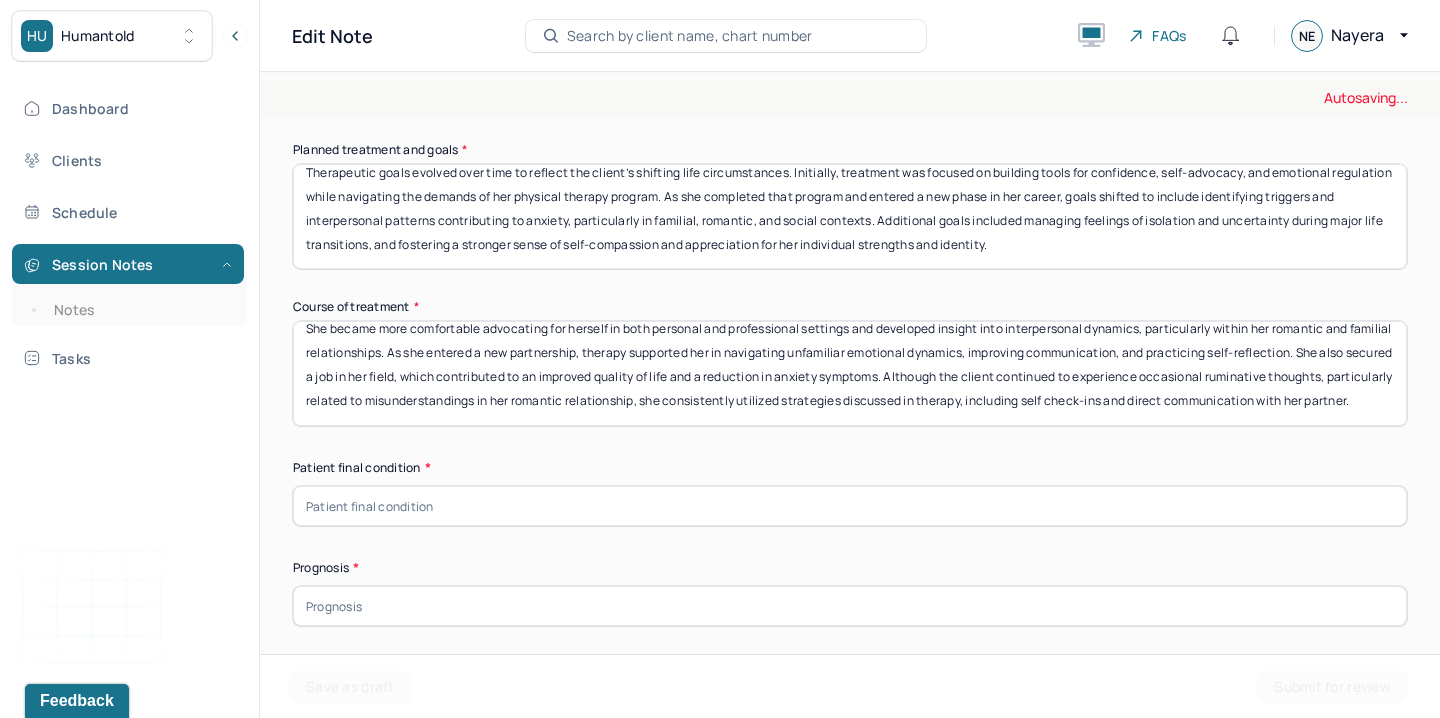 scroll, scrollTop: 0, scrollLeft: 0, axis: both 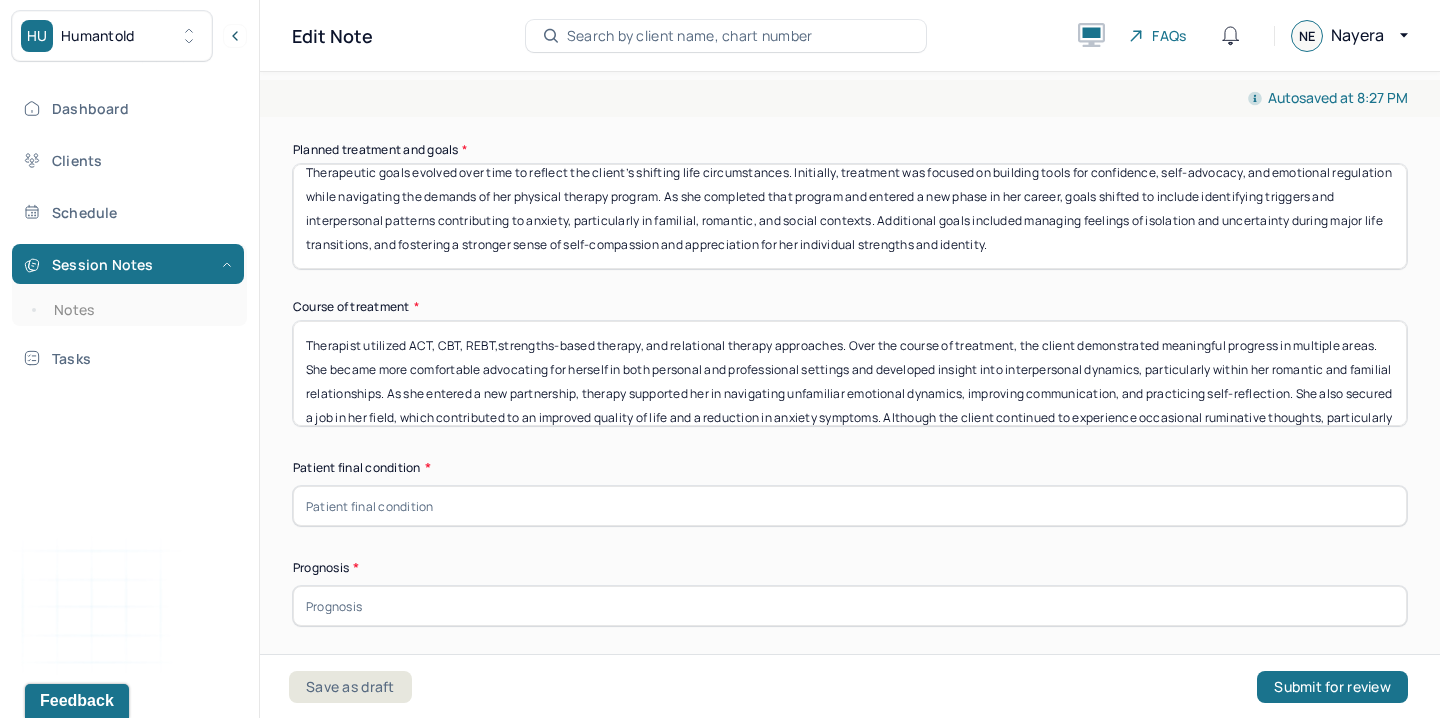 click on "Therapist utilized ACT, CBT, REBT,strengths-based therapy, and relational therapy approaches. Over the course of treatment, the client demonstrated meaningful progress in multiple areas. She became more comfortable advocating for herself in both personal and professional settings and developed insight into interpersonal dynamics, particularly within her romantic and familial relationships. As she entered a new partnership, therapy supported her in navigating unfamiliar emotional dynamics, improving communication, and practicing self-reflection. She also secured a job in her field, which contributed to an improved quality of life and a reduction in anxiety symptoms. Although the client continued to experience occasional ruminative thoughts, particularly related to misunderstandings in her romantic relationship, she consistently utilized strategies discussed in therapy, including self check-ins and direct communication with her partner." at bounding box center [850, 373] 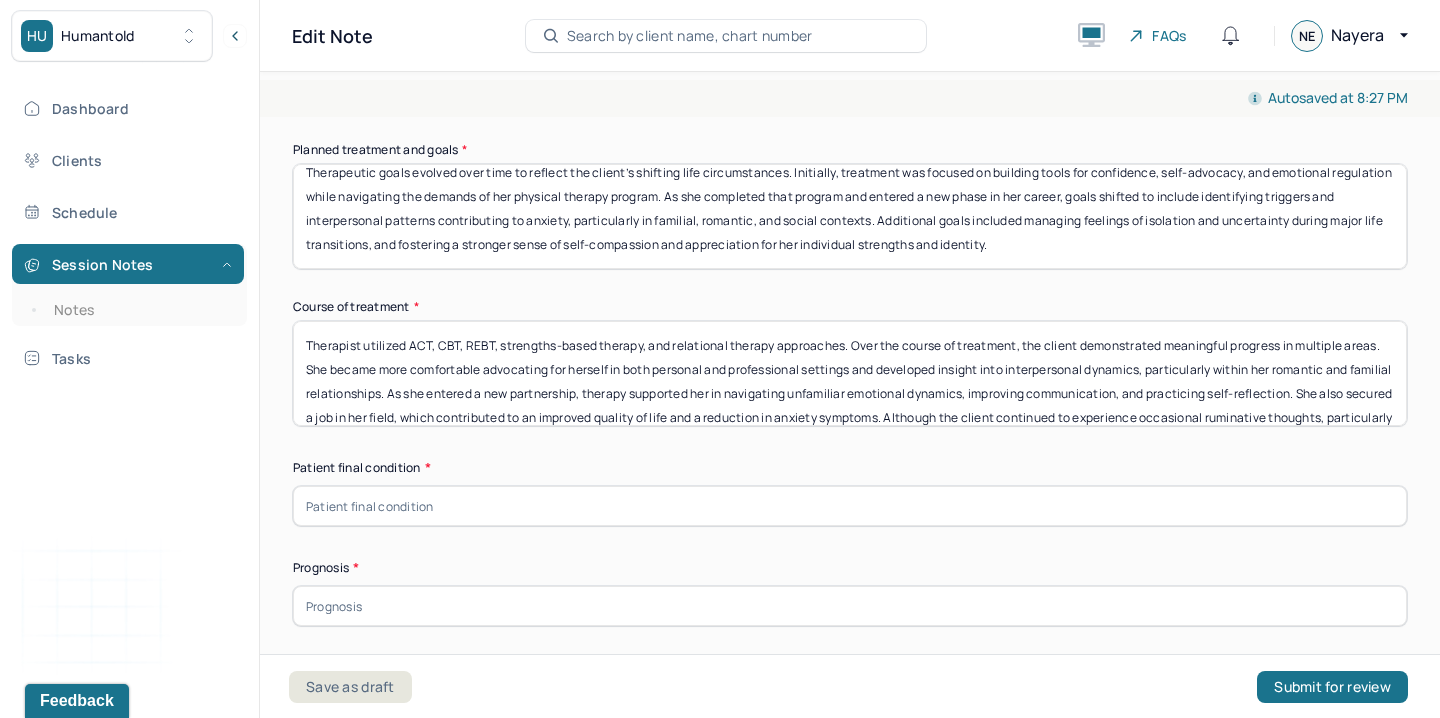 type on "Therapist utilized ACT, CBT, REBT, strengths-based therapy, and relational therapy approaches. Over the course of treatment, the client demonstrated meaningful progress in multiple areas. She became more comfortable advocating for herself in both personal and professional settings and developed insight into interpersonal dynamics, particularly within her romantic and familial relationships. As she entered a new partnership, therapy supported her in navigating unfamiliar emotional dynamics, improving communication, and practicing self-reflection. She also secured a job in her field, which contributed to an improved quality of life and a reduction in anxiety symptoms. Although the client continued to experience occasional ruminative thoughts, particularly related to misunderstandings in her romantic relationship, she consistently utilized strategies discussed in therapy, including self check-ins and direct communication with her partner." 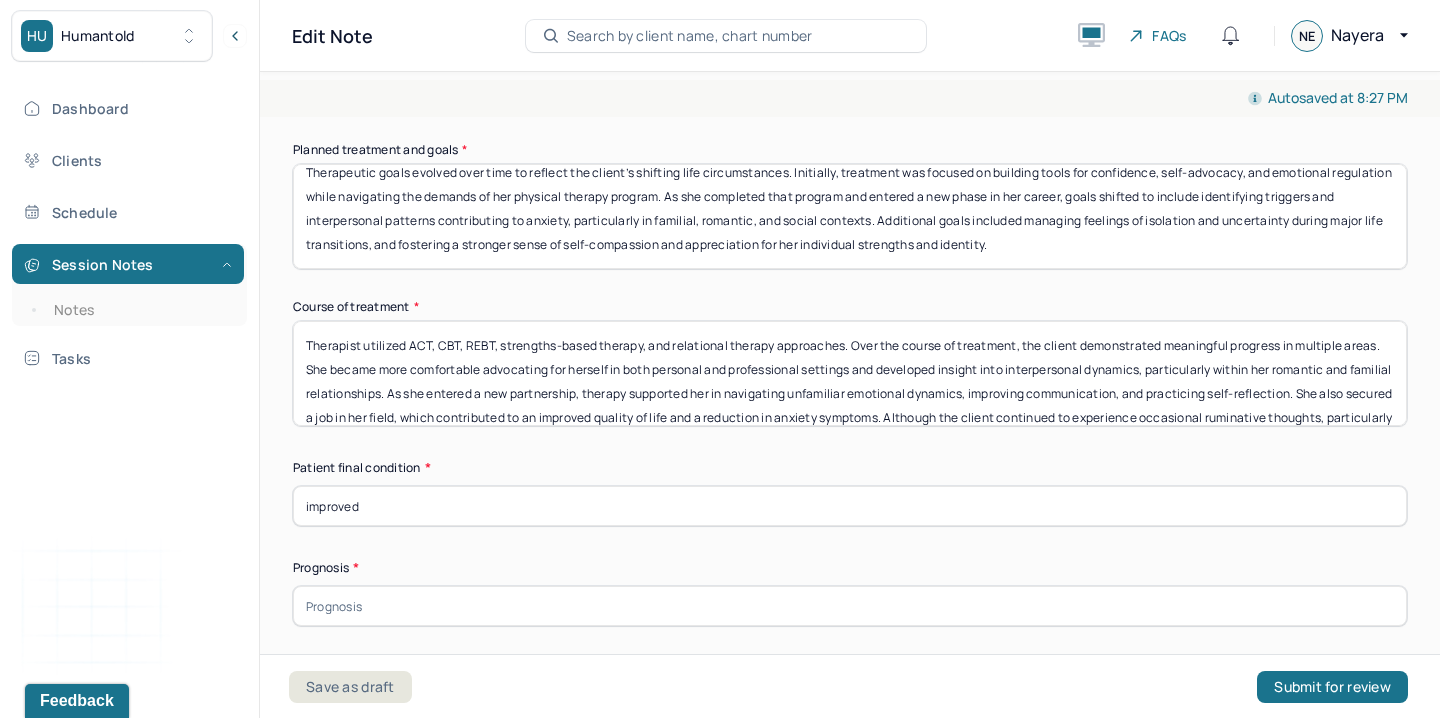 click at bounding box center (850, 606) 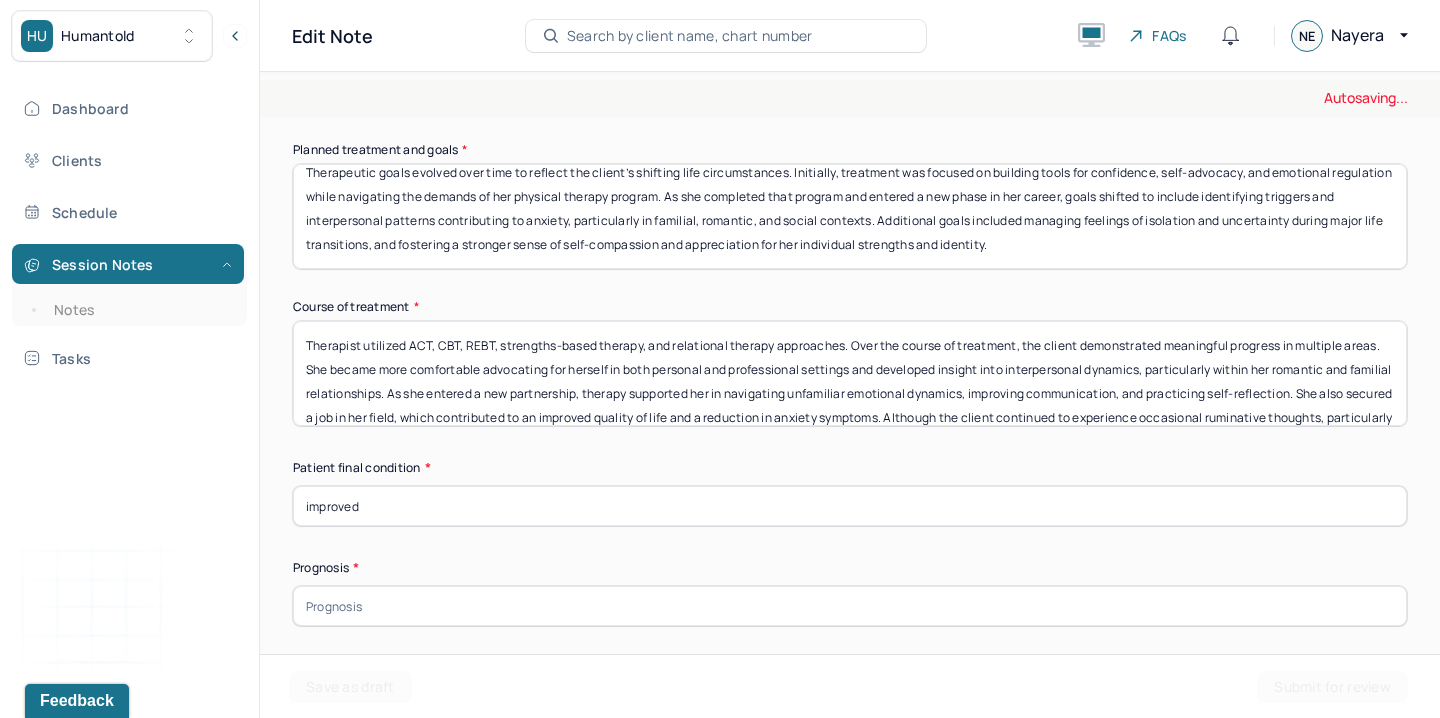 click on "Therapist utilized ACT, CBT, REBT, strengths-based therapy, and relational therapy approaches. Over the course of treatment, the client demonstrated meaningful progress in multiple areas. She became more comfortable advocating for herself in both personal and professional settings and developed insight into interpersonal dynamics, particularly within her romantic and familial relationships. As she entered a new partnership, therapy supported her in navigating unfamiliar emotional dynamics, improving communication, and practicing self-reflection. She also secured a job in her field, which contributed to an improved quality of life and a reduction in anxiety symptoms. Although the client continued to experience occasional ruminative thoughts, particularly related to misunderstandings in her romantic relationship, she consistently utilized strategies discussed in therapy, including self check-ins and direct communication with her partner." at bounding box center (850, 373) 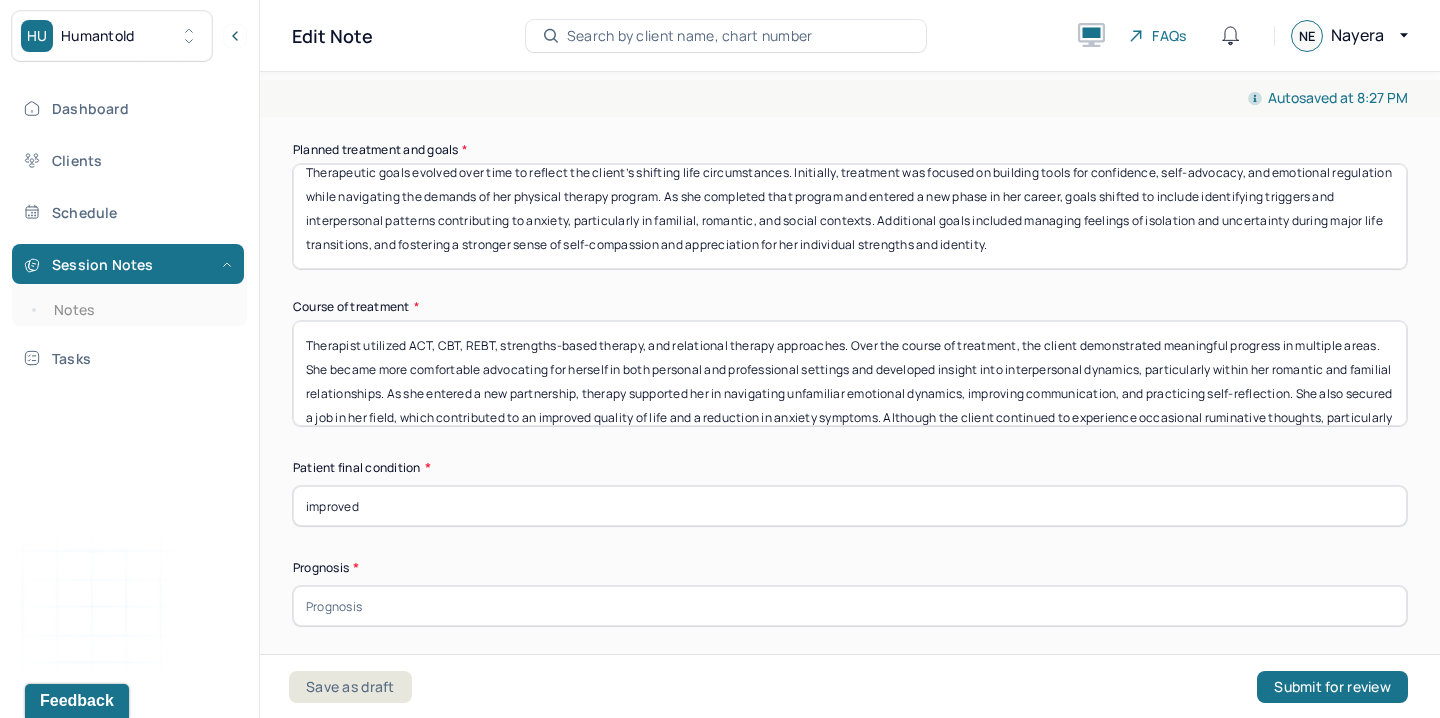 click on "Appointment location * Teletherapy Client Teletherapy Location Home Office Other Provider Teletherapy Location Home Office Other Consent was received for the teletherapy session The teletherapy session was conducted via video First session date * [DATE] Last session date * [DATE] Total number of sessions * 145 Primary diagnosis * F41.1 GENERALIZED ANXIETY DISORDER Secondary diagnosis (optional) Secondary diagnosis Tertiary diagnosis (optional) Tertiary diagnosis Presenting problems * Planned treatment and goals * Course of treatment * Patient final condition * improved Prognosis * Reason for termination * Discharge plan and follow-up * Date created * Sign note here Provider's Initials *   Save as draft     Submit for review" at bounding box center (850, 246) 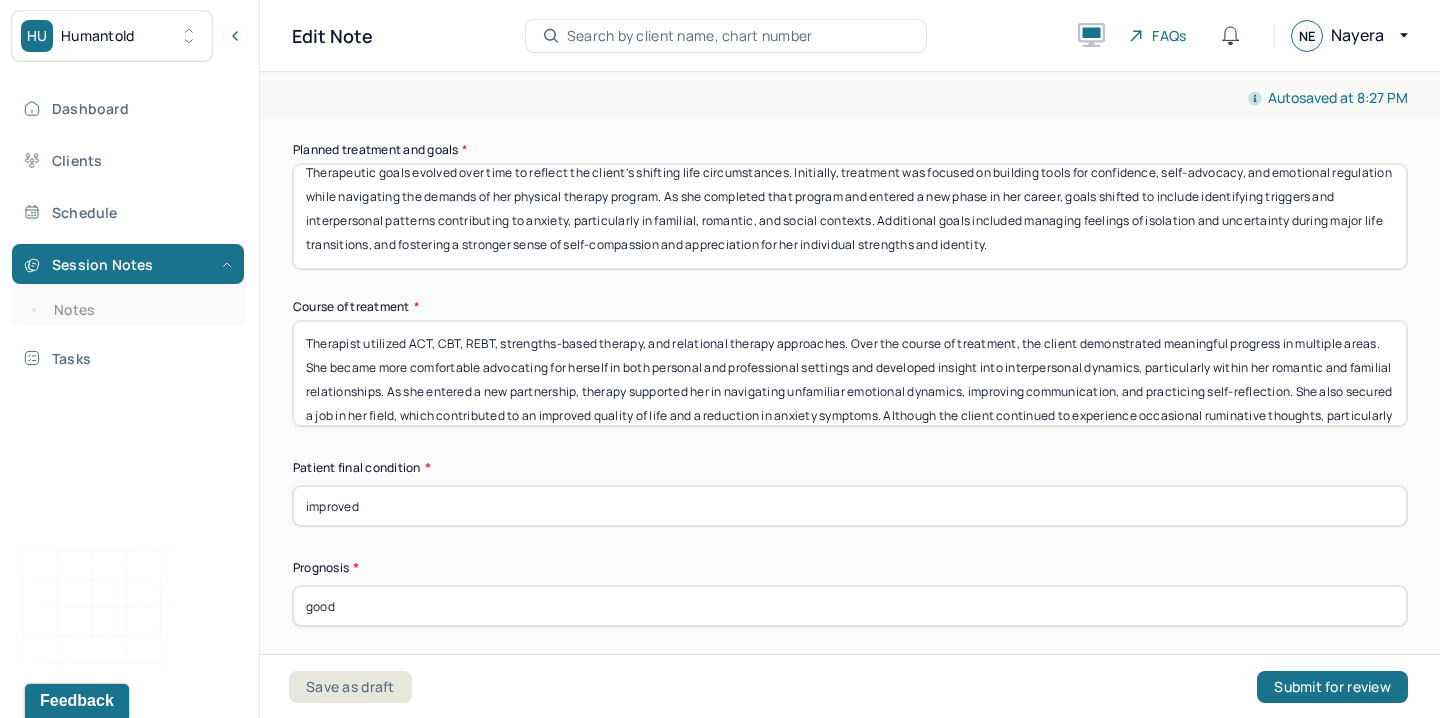 scroll, scrollTop: 4, scrollLeft: 0, axis: vertical 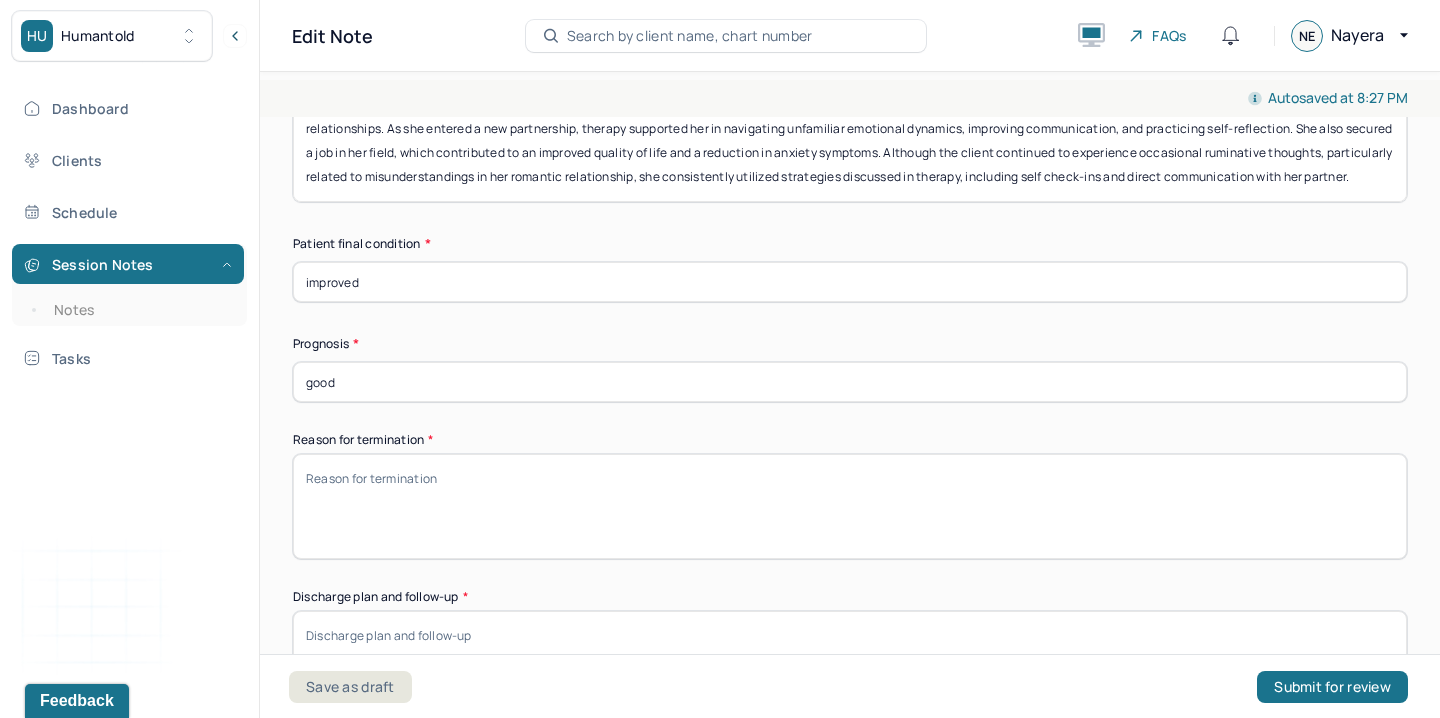 paste on "Termination is occurring due to the therapist’s departure from the practice. The client was informed of this development, expressed understanding and gratitude for the therapeutic work completed, and acknowledged the personal growth and progress she has made during the course of treatment." 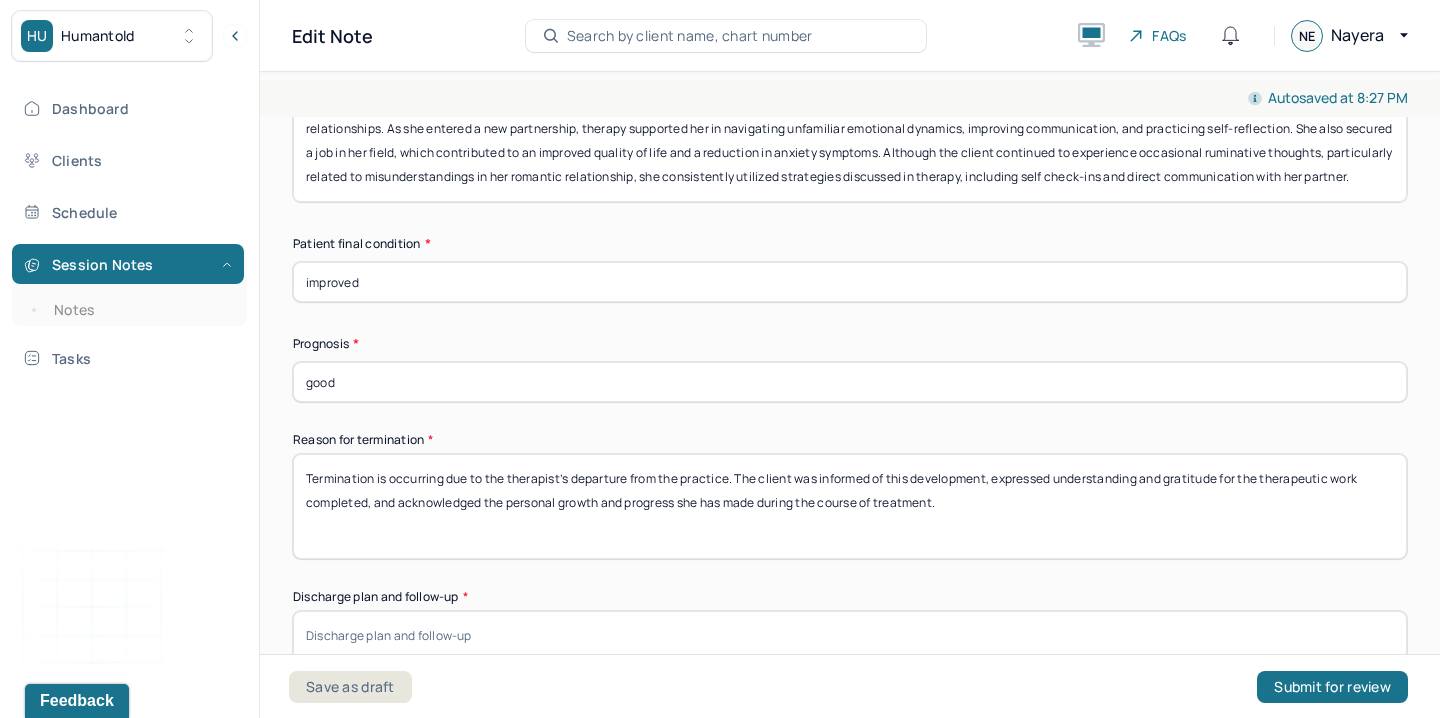 type on "Termination is occurring due to the therapist’s departure from the practice. The client was informed of this development, expressed understanding and gratitude for the therapeutic work completed, and acknowledged the personal growth and progress she has made during the course of treatment." 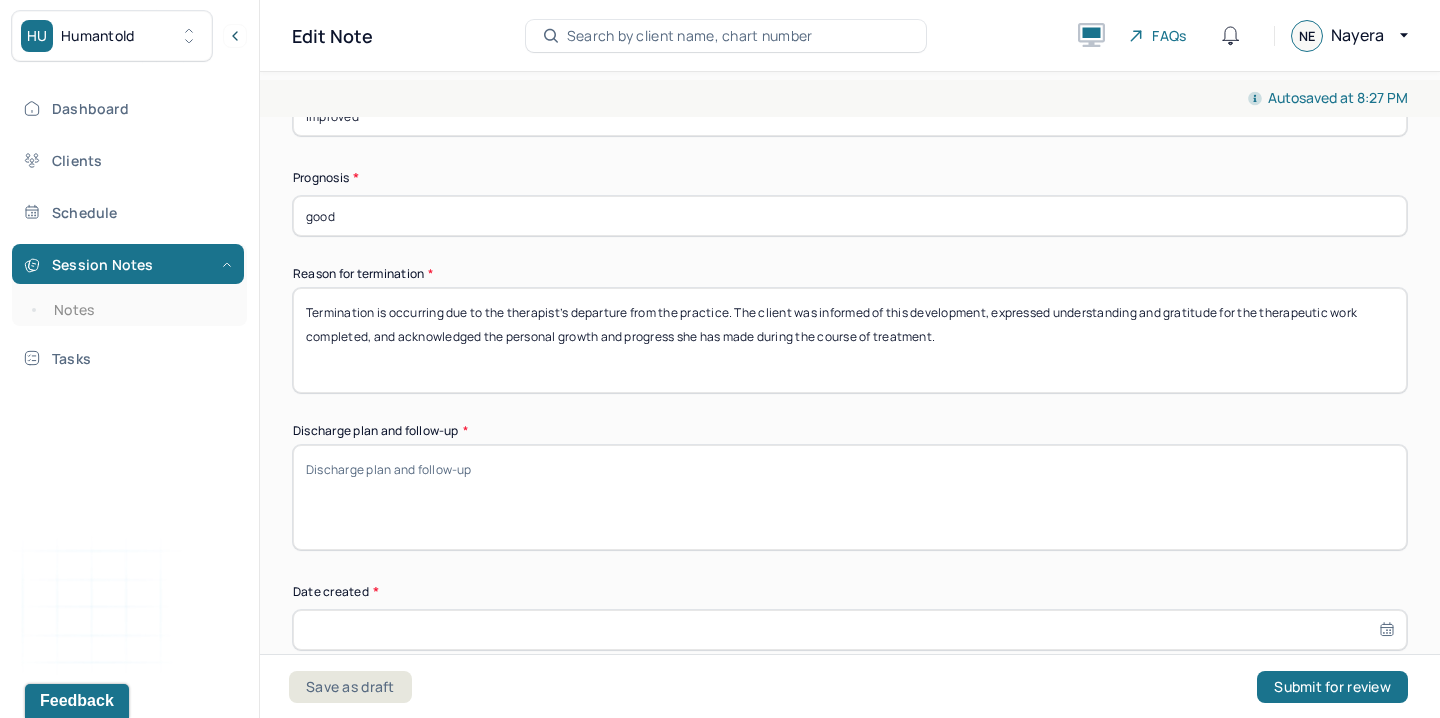 scroll, scrollTop: 1596, scrollLeft: 0, axis: vertical 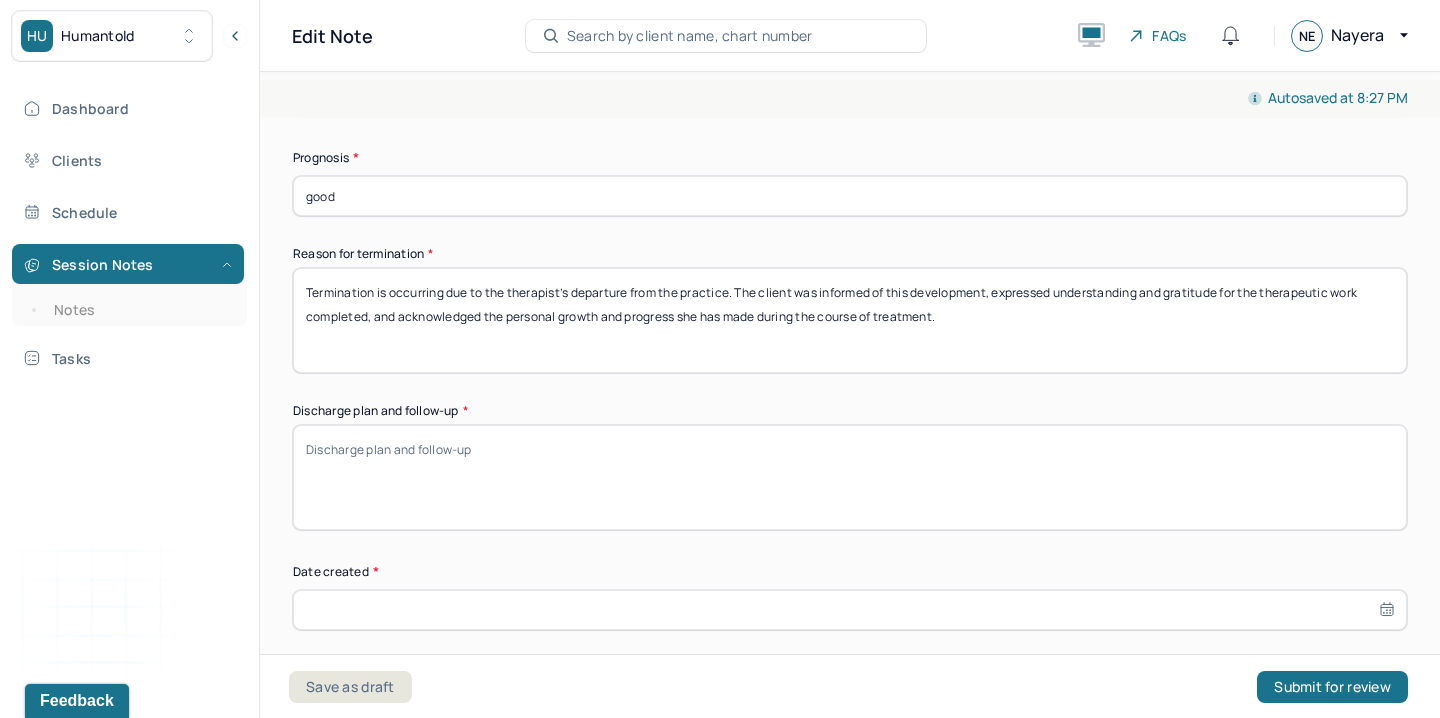 paste on "Client was encouraged to continue utilizing the coping strategies and insights gained during therapy and to seek ongoing support as needed. She was advised to reach out to the practice’s intake team should she wish to resume therapy with another clinician. No immediate safety concerns were noted at the time of termination." 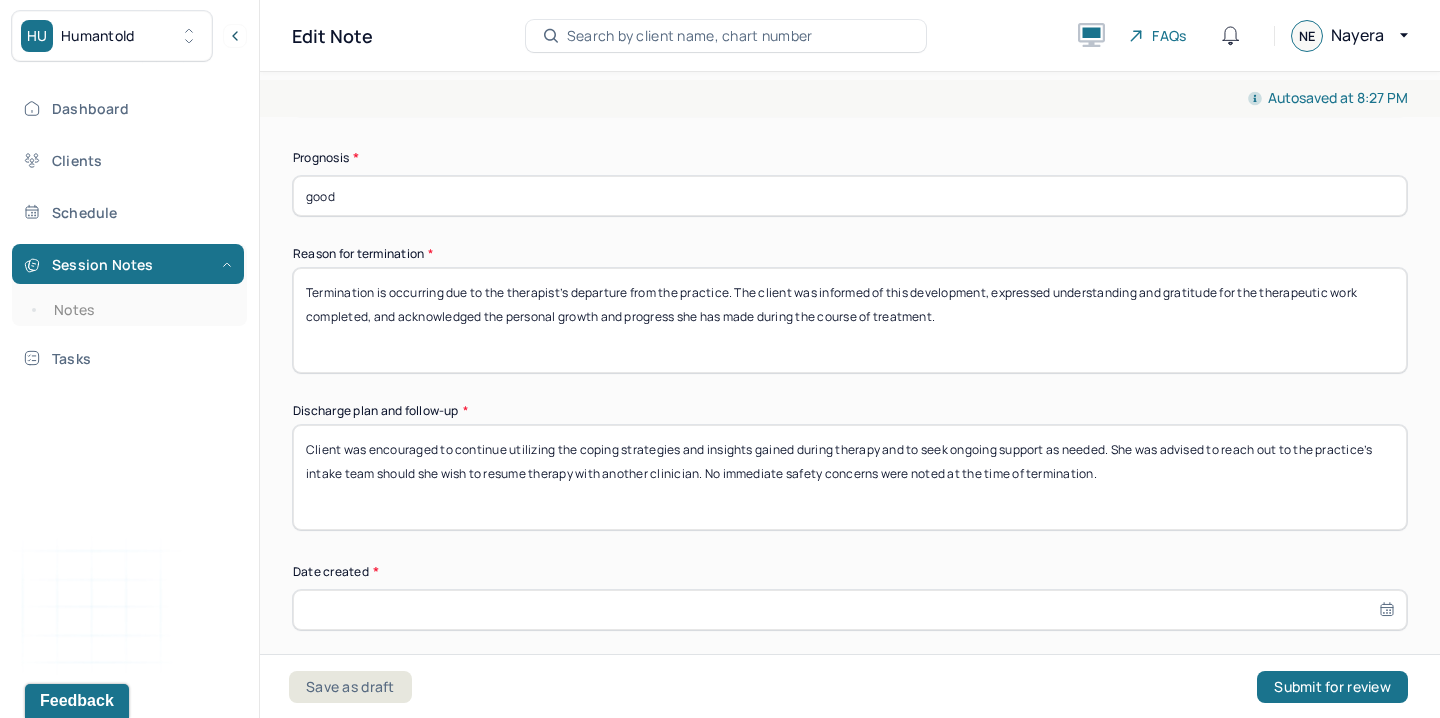 drag, startPoint x: 769, startPoint y: 469, endPoint x: 1149, endPoint y: 542, distance: 386.9483 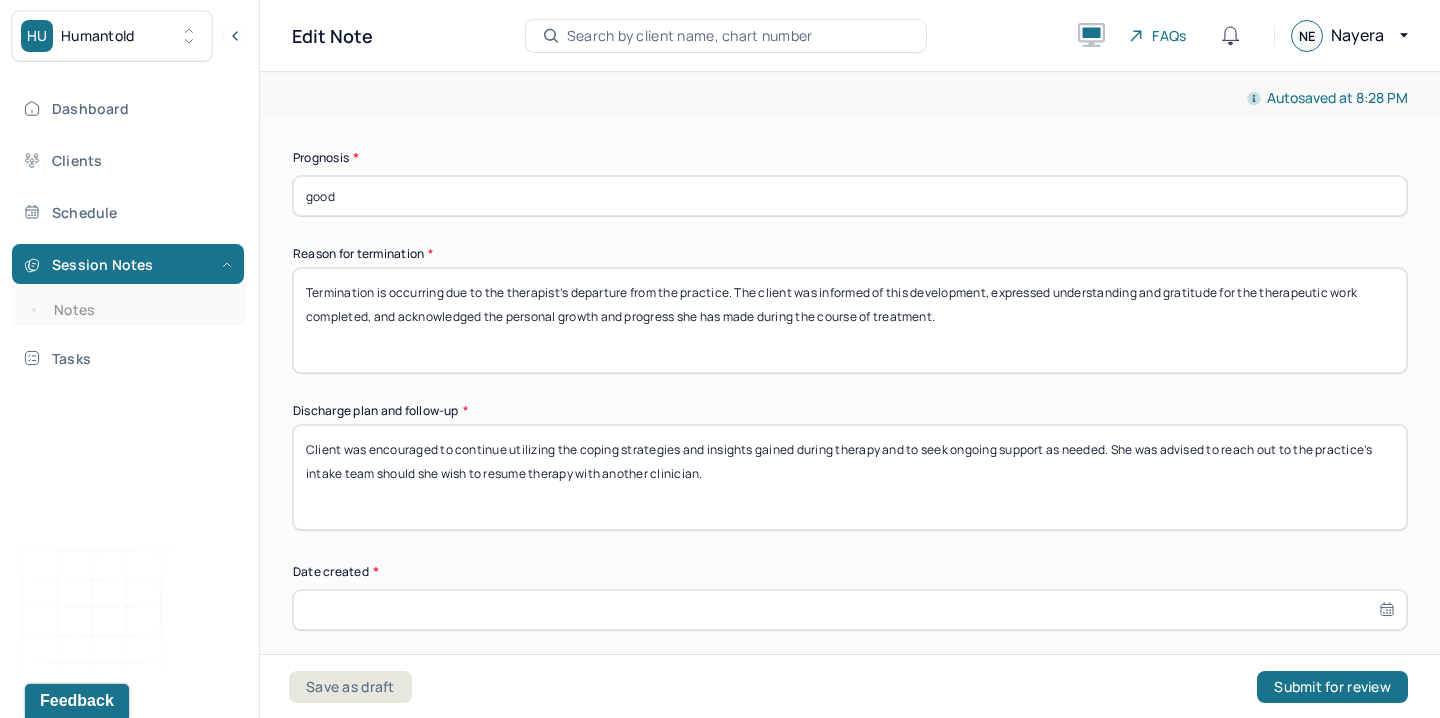 type on "Client was encouraged to continue utilizing the coping strategies and insights gained during therapy and to seek ongoing support as needed. She was advised to reach out to the practice’s intake team should she wish to resume therapy with another clinician." 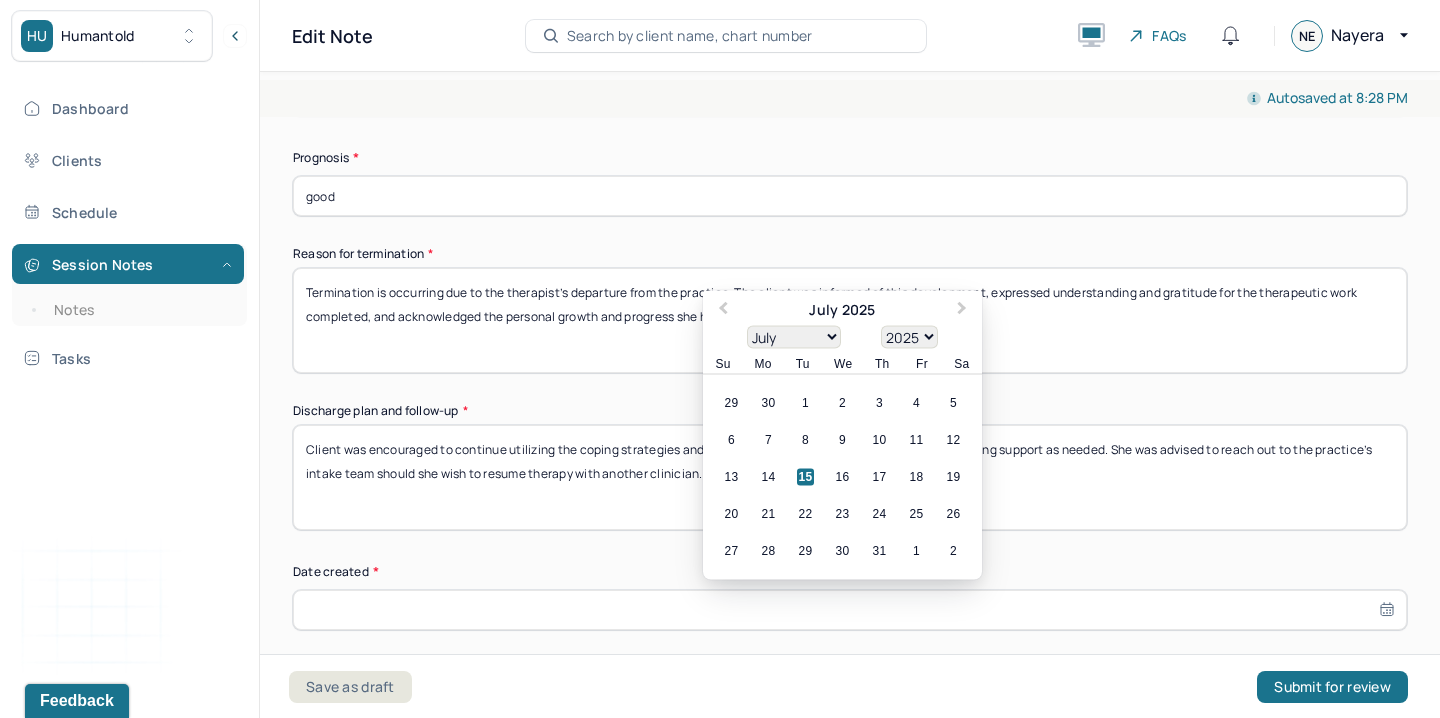 click on "15" at bounding box center (805, 477) 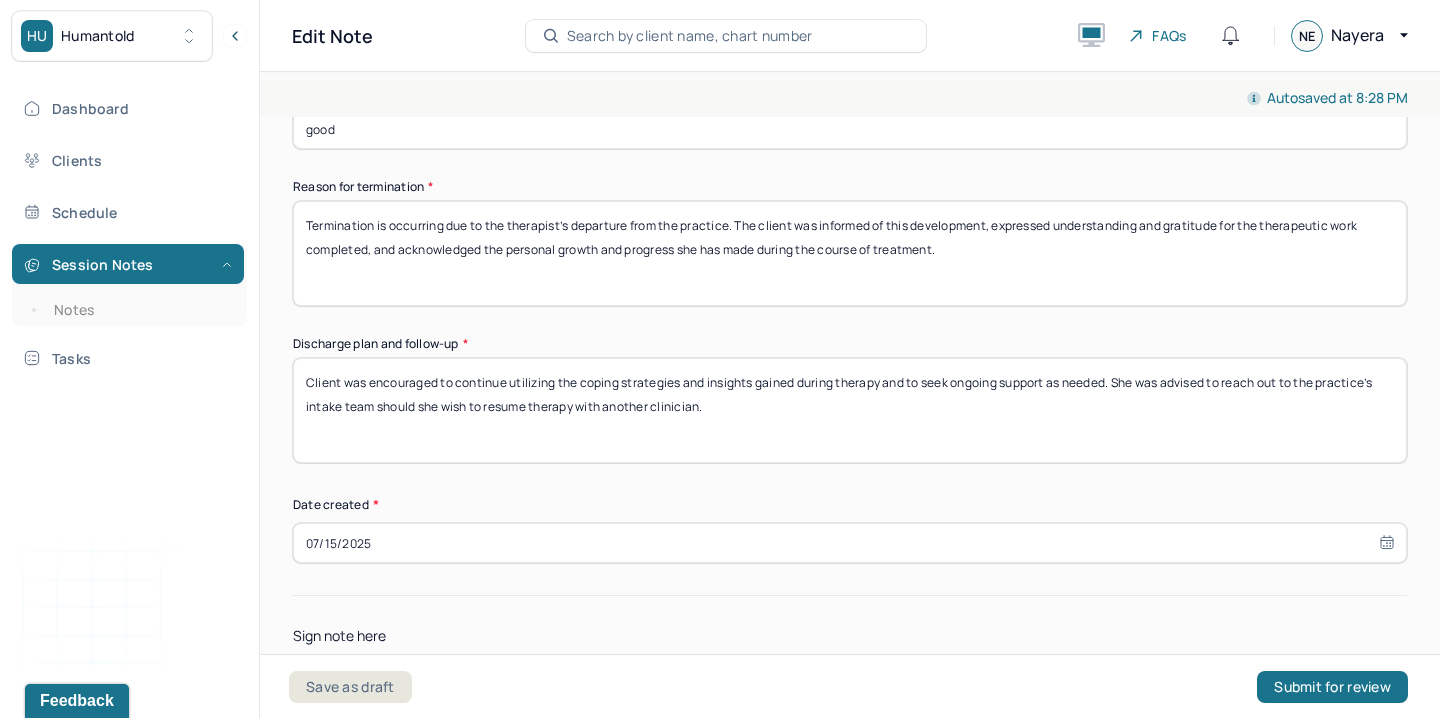 scroll, scrollTop: 1778, scrollLeft: 0, axis: vertical 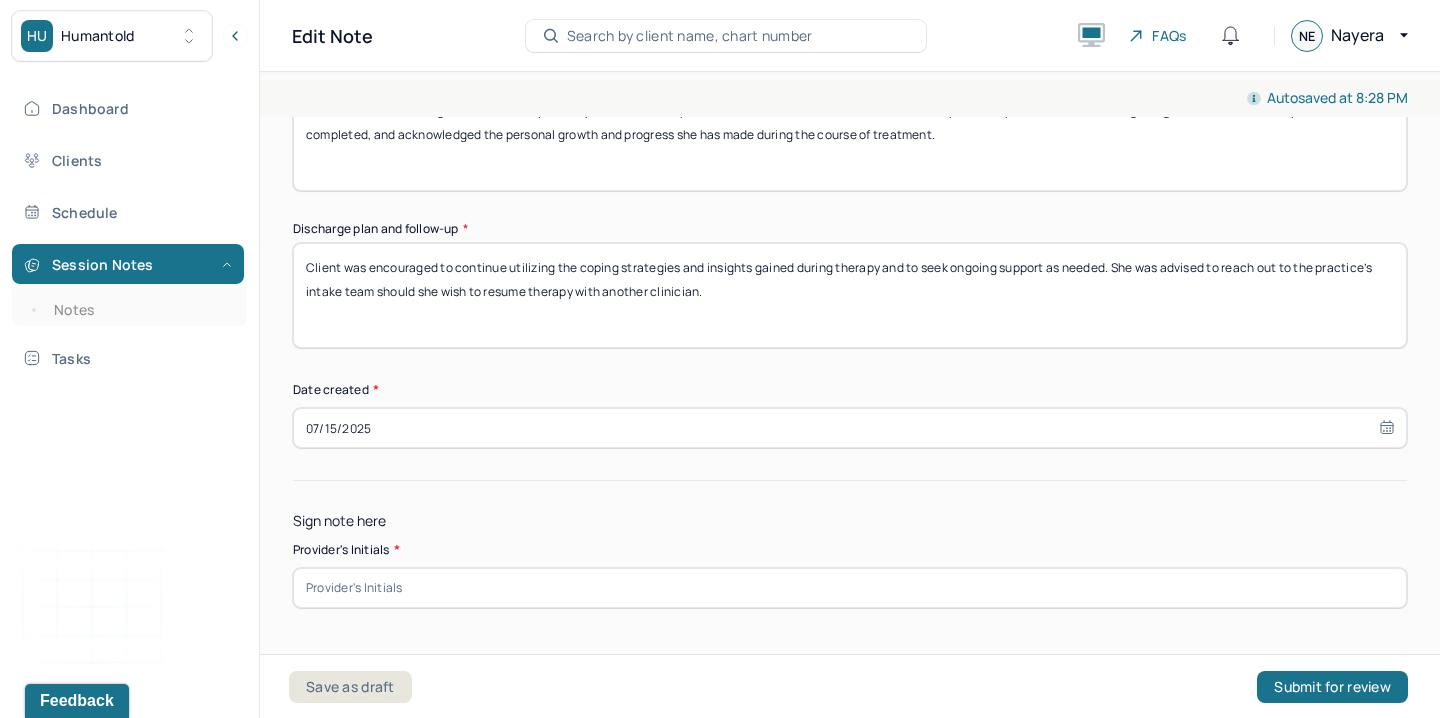 click at bounding box center [850, 588] 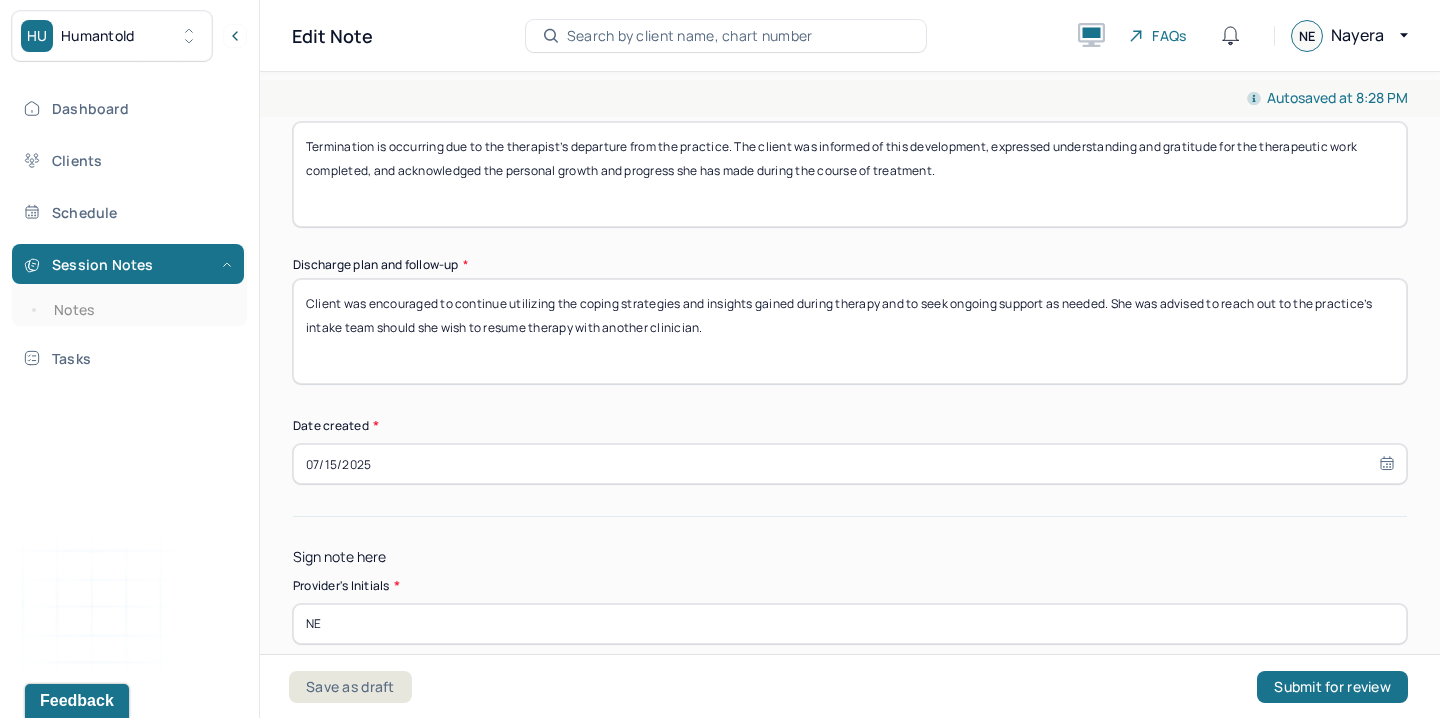 scroll, scrollTop: 1741, scrollLeft: 0, axis: vertical 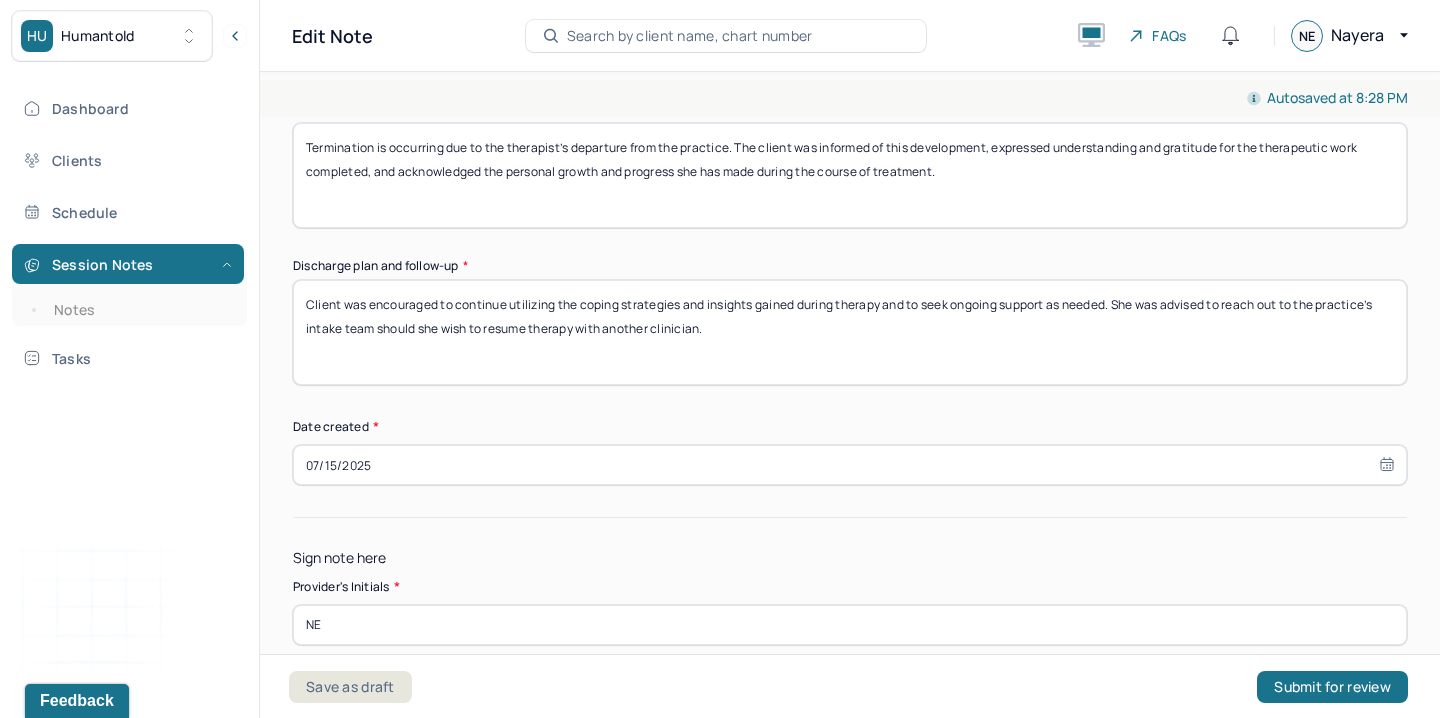 type on "NE" 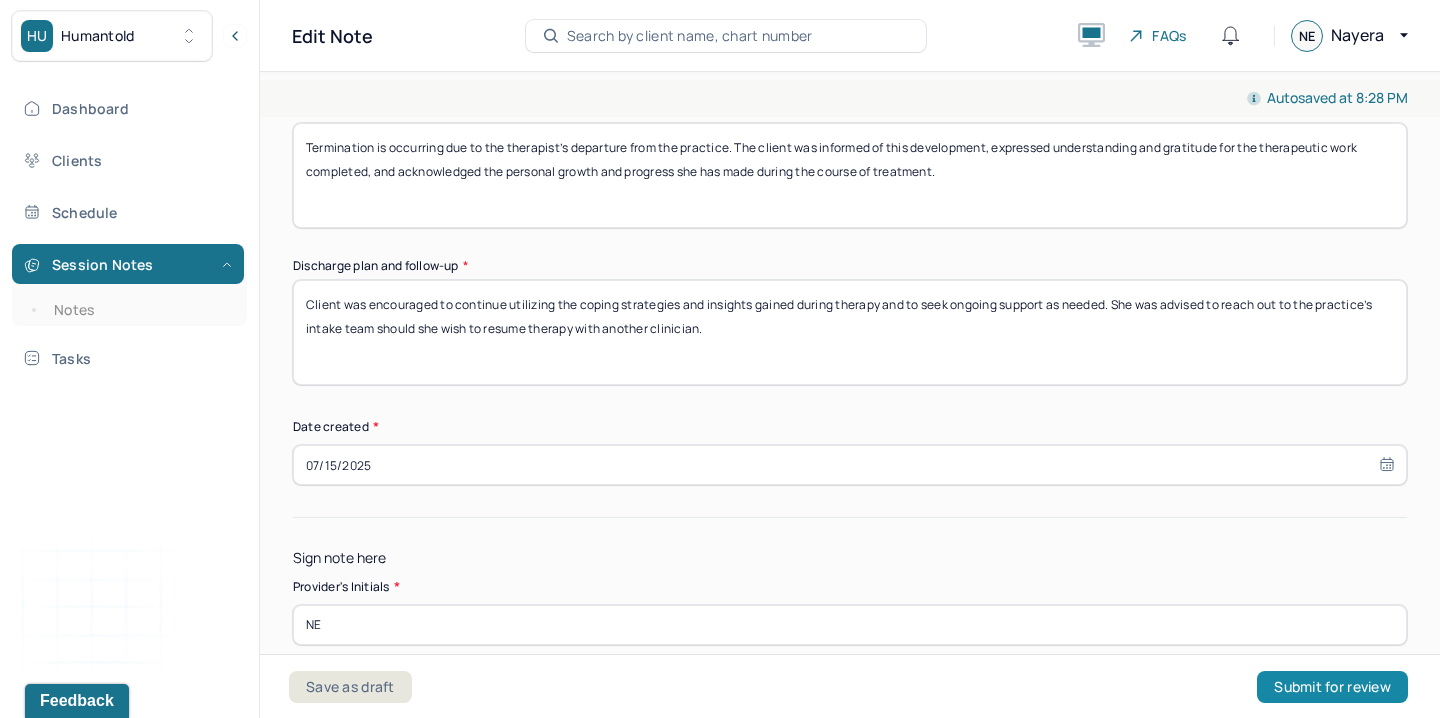 click on "Submit for review" at bounding box center [1332, 687] 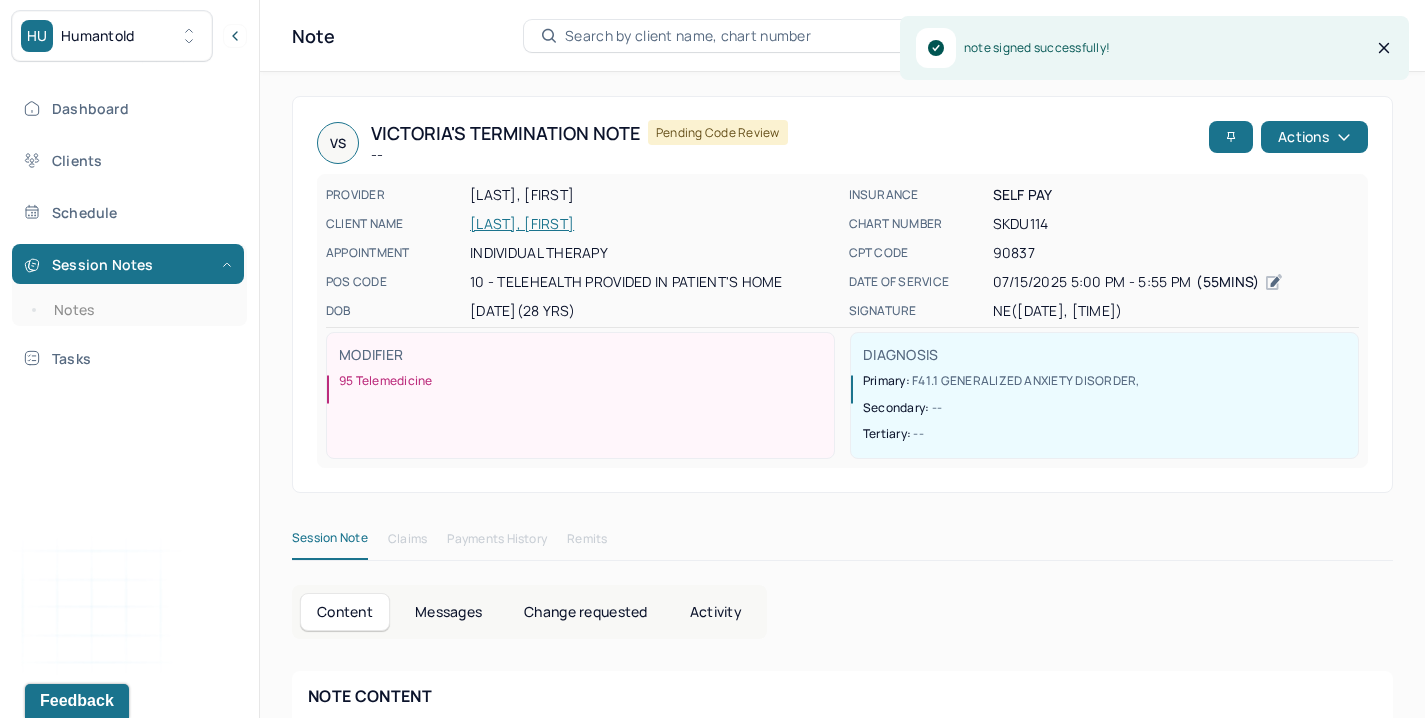 click on "Session Notes Notes" at bounding box center [129, 285] 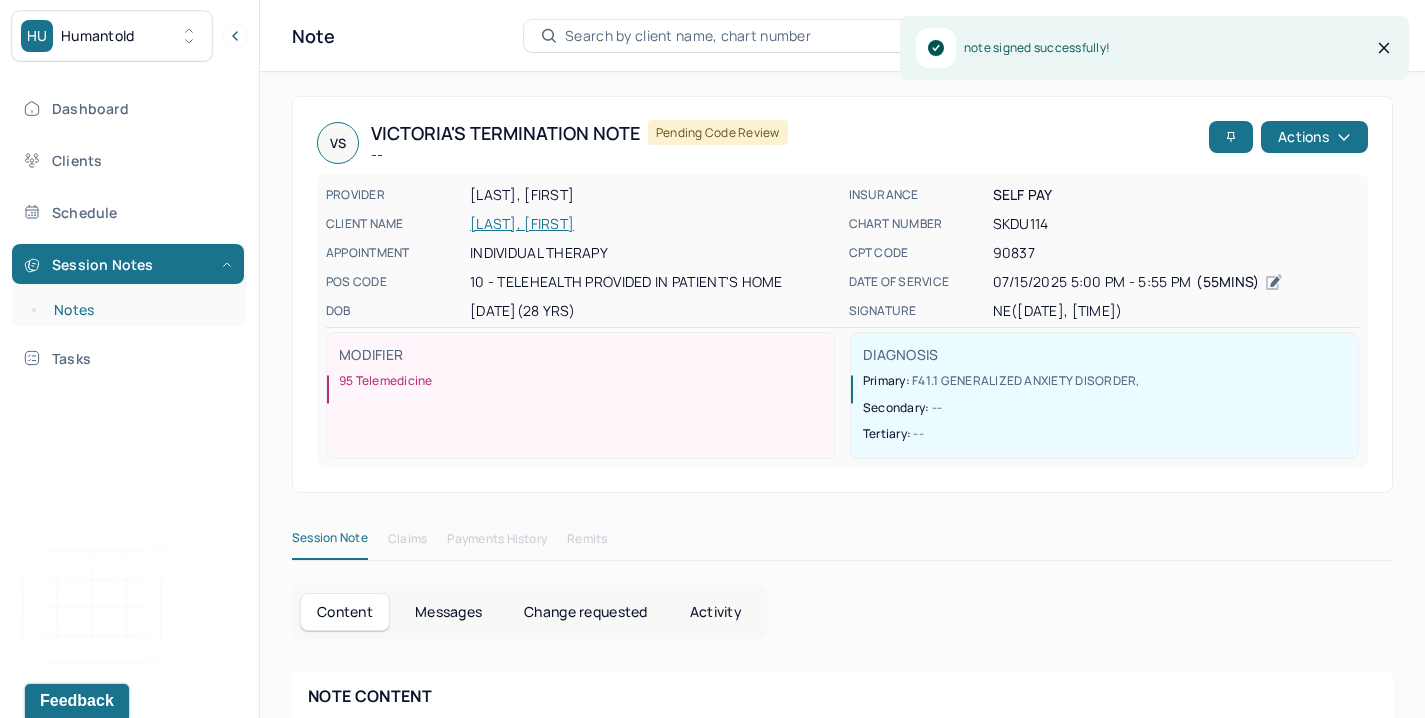 click on "Notes" at bounding box center [139, 310] 